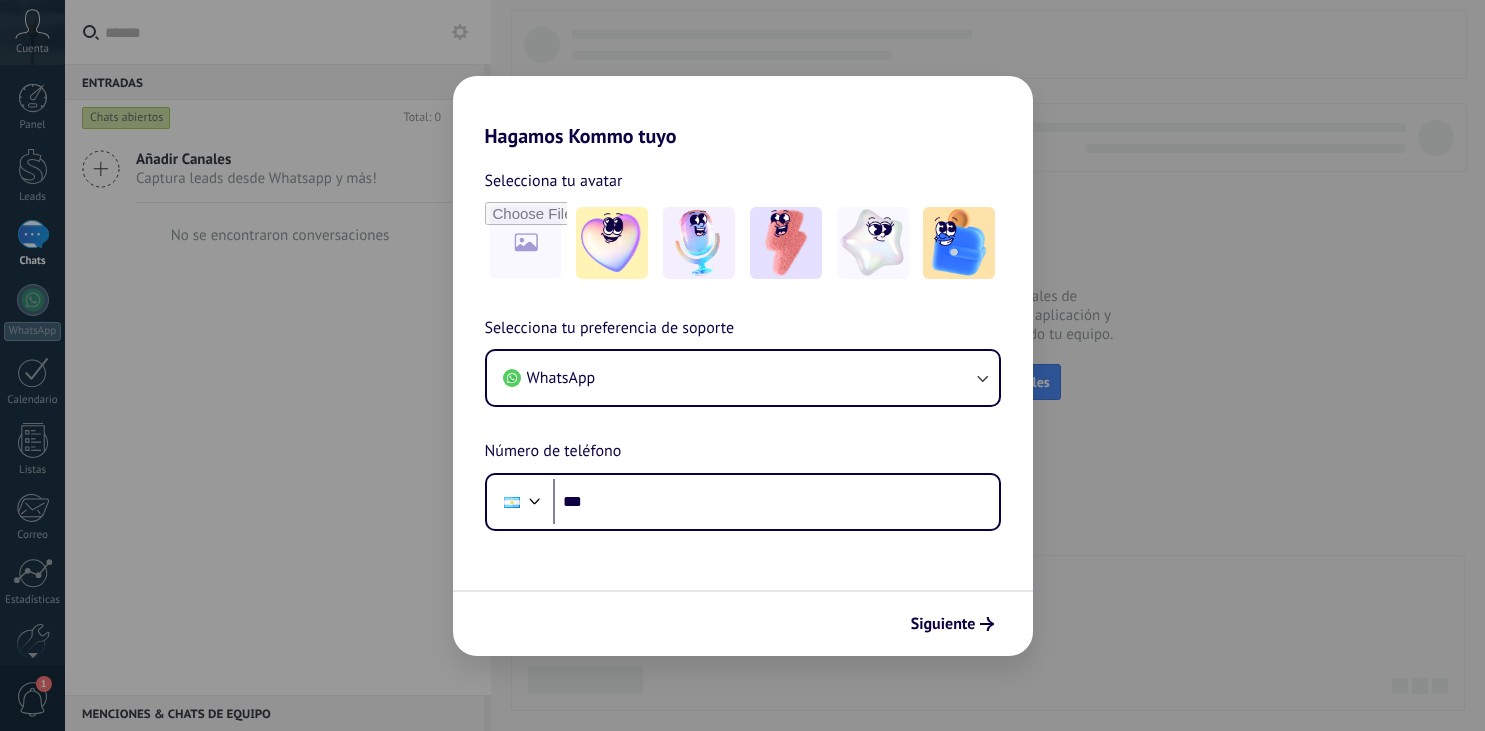 scroll, scrollTop: 0, scrollLeft: 0, axis: both 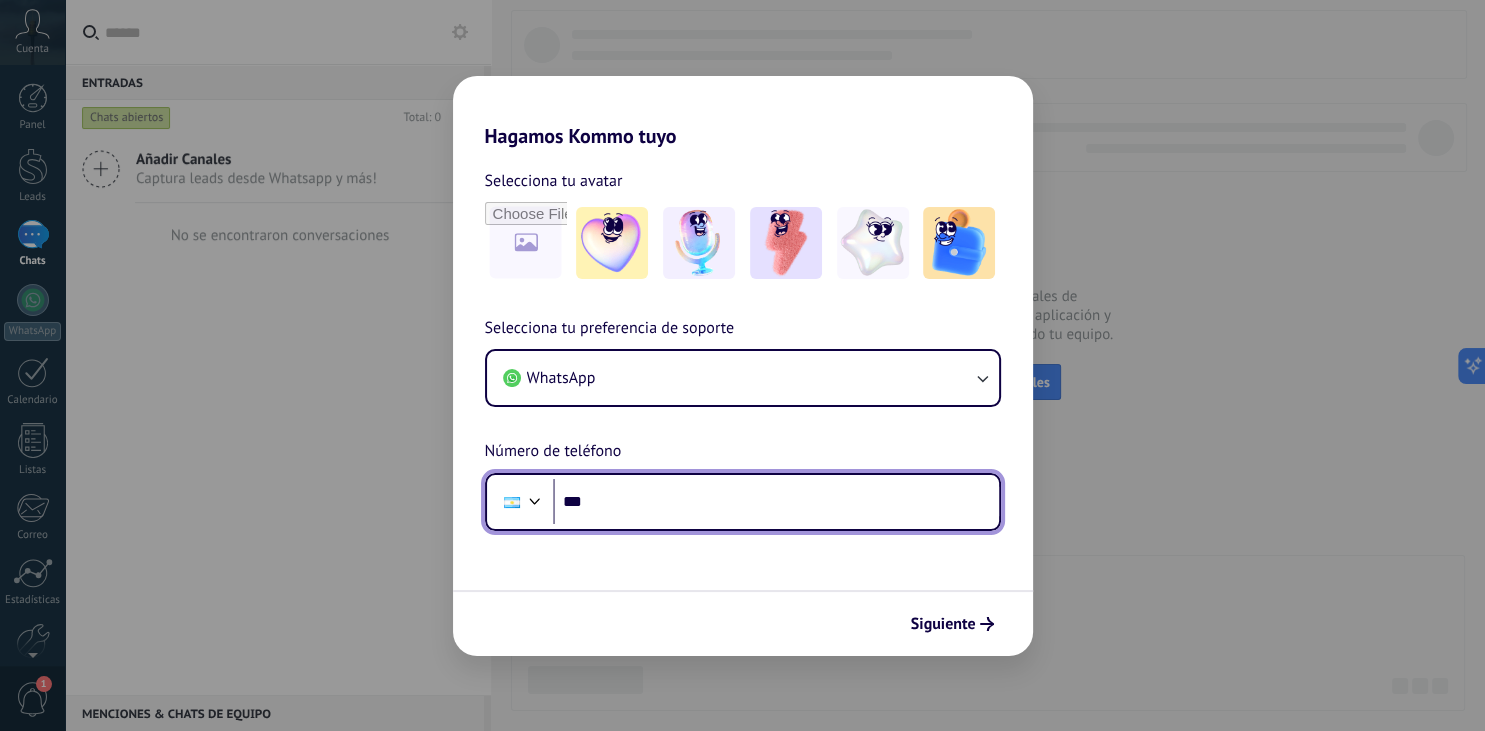 click on "***" at bounding box center [776, 502] 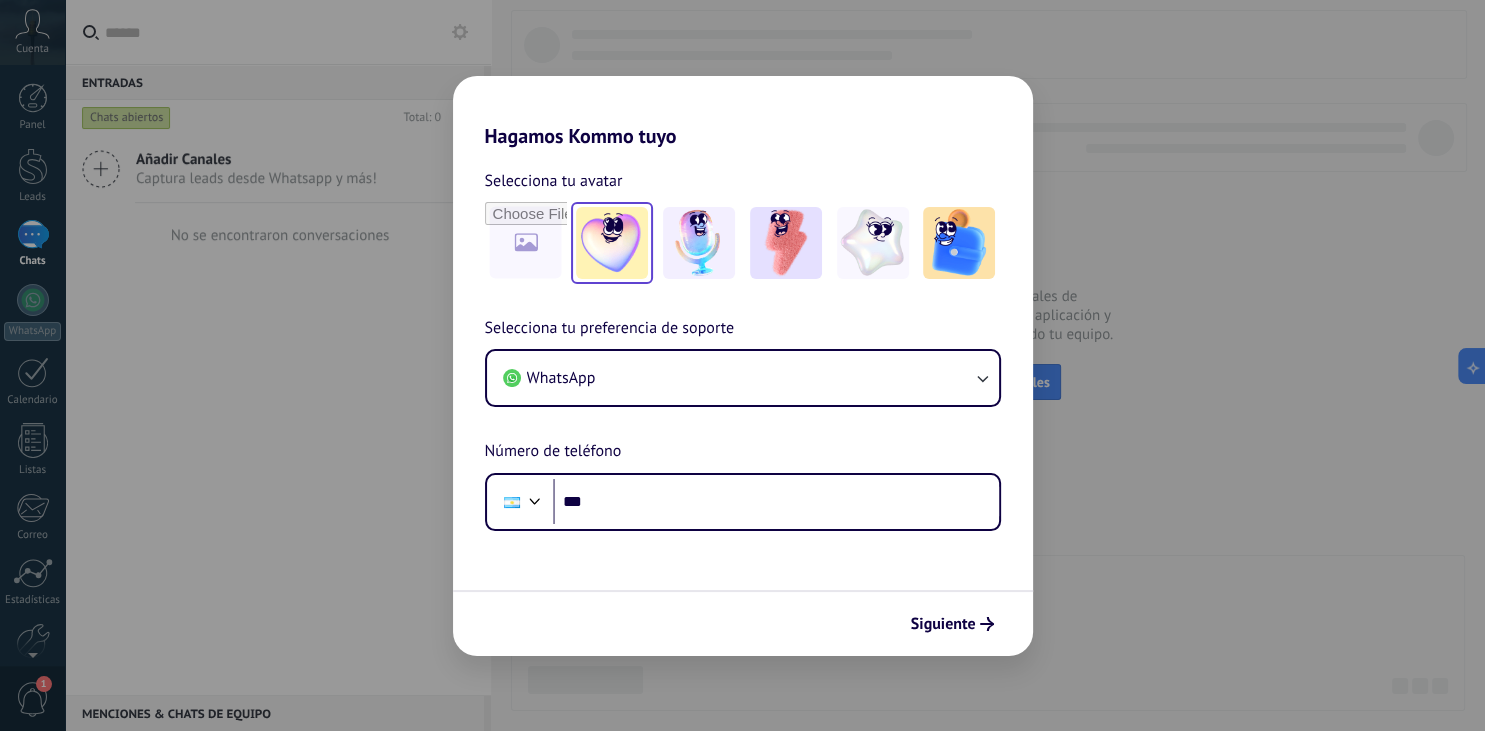 click at bounding box center [612, 243] 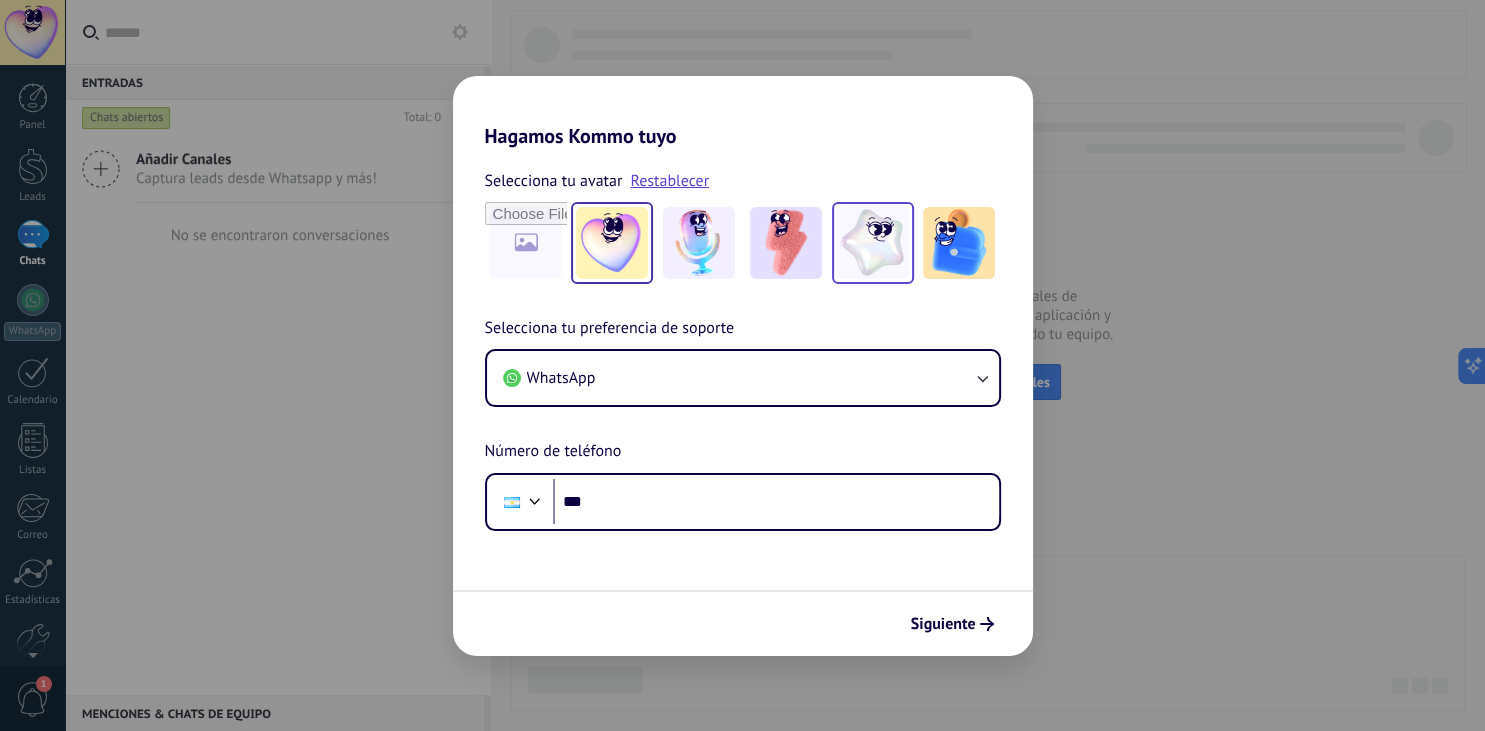click at bounding box center [873, 243] 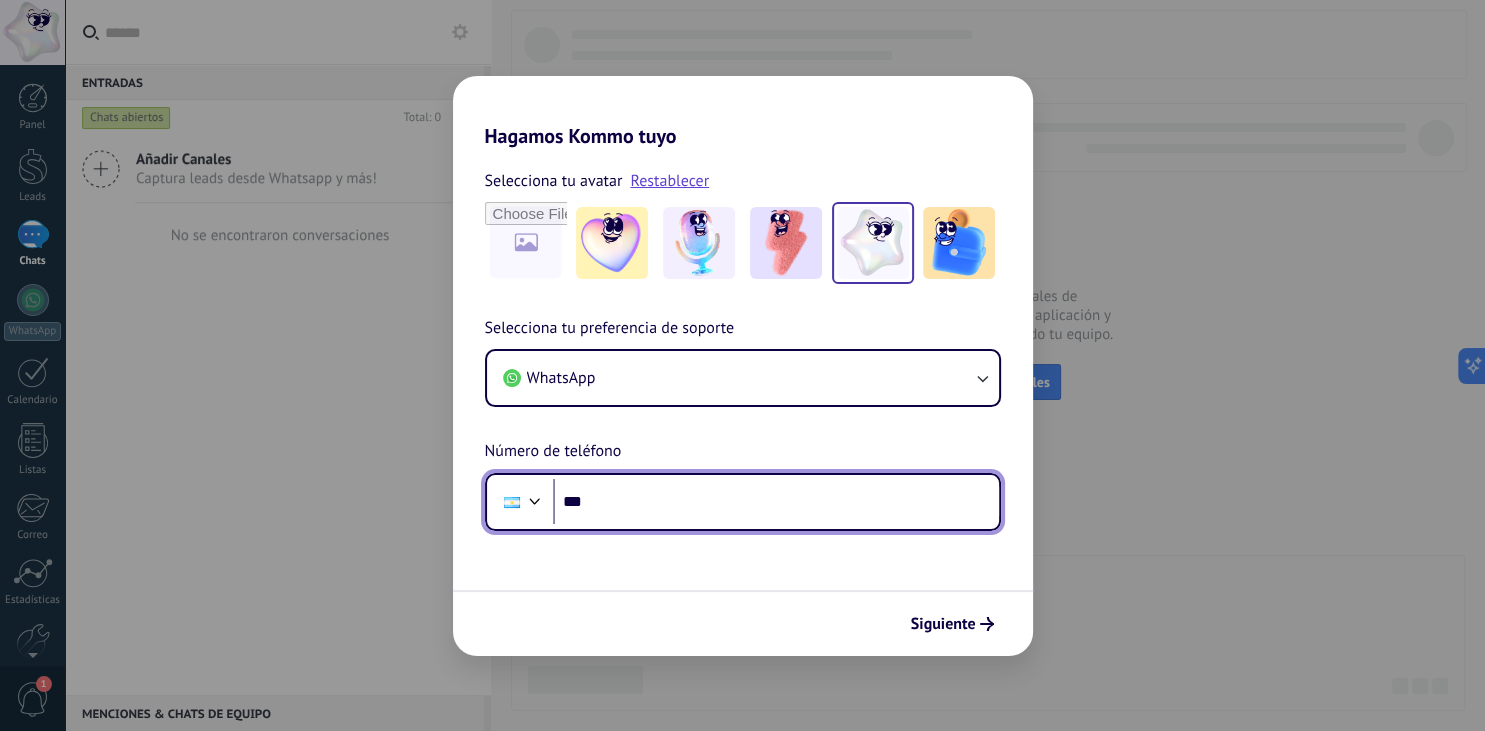click at bounding box center (535, 499) 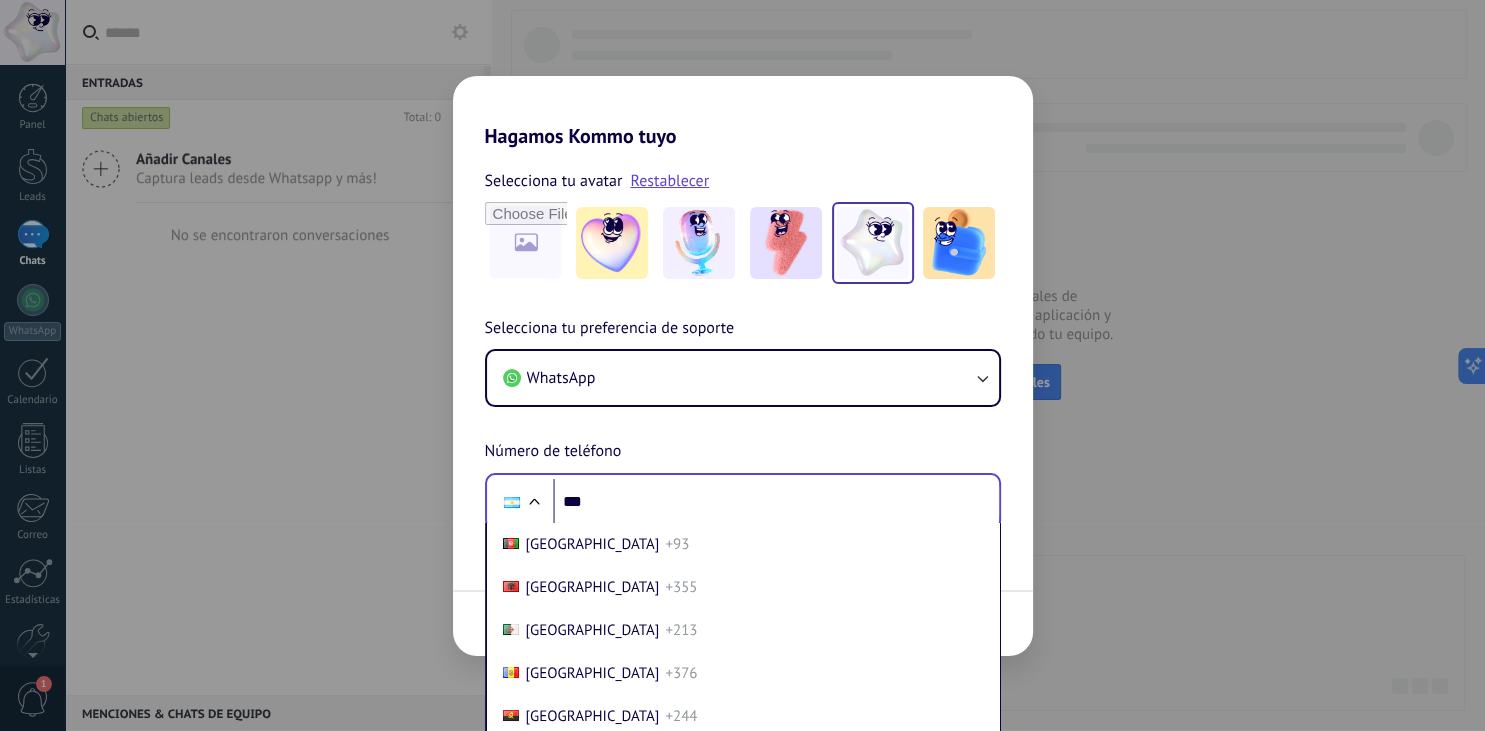 scroll, scrollTop: 62, scrollLeft: 0, axis: vertical 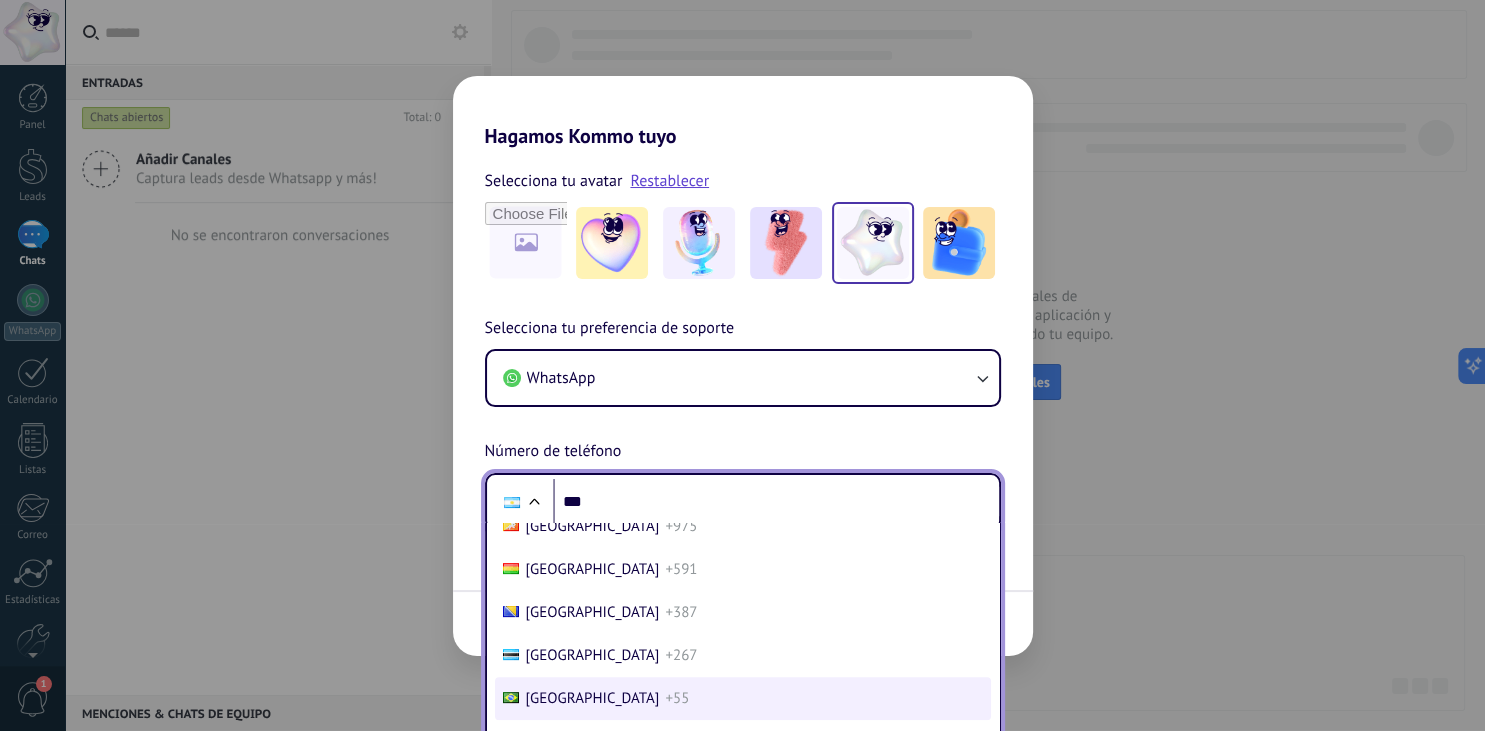 click on "[GEOGRAPHIC_DATA] +55" at bounding box center [743, 698] 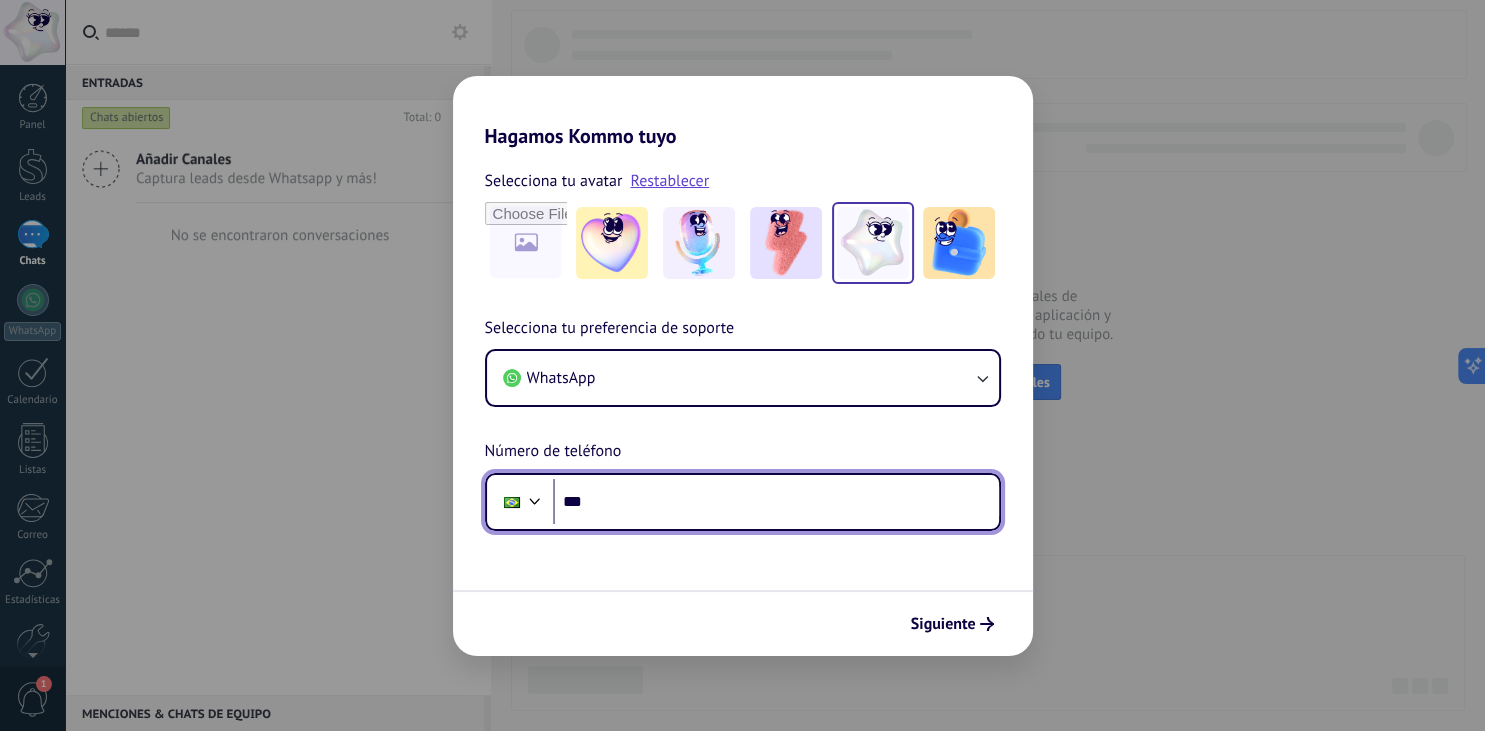 click on "***" at bounding box center [776, 502] 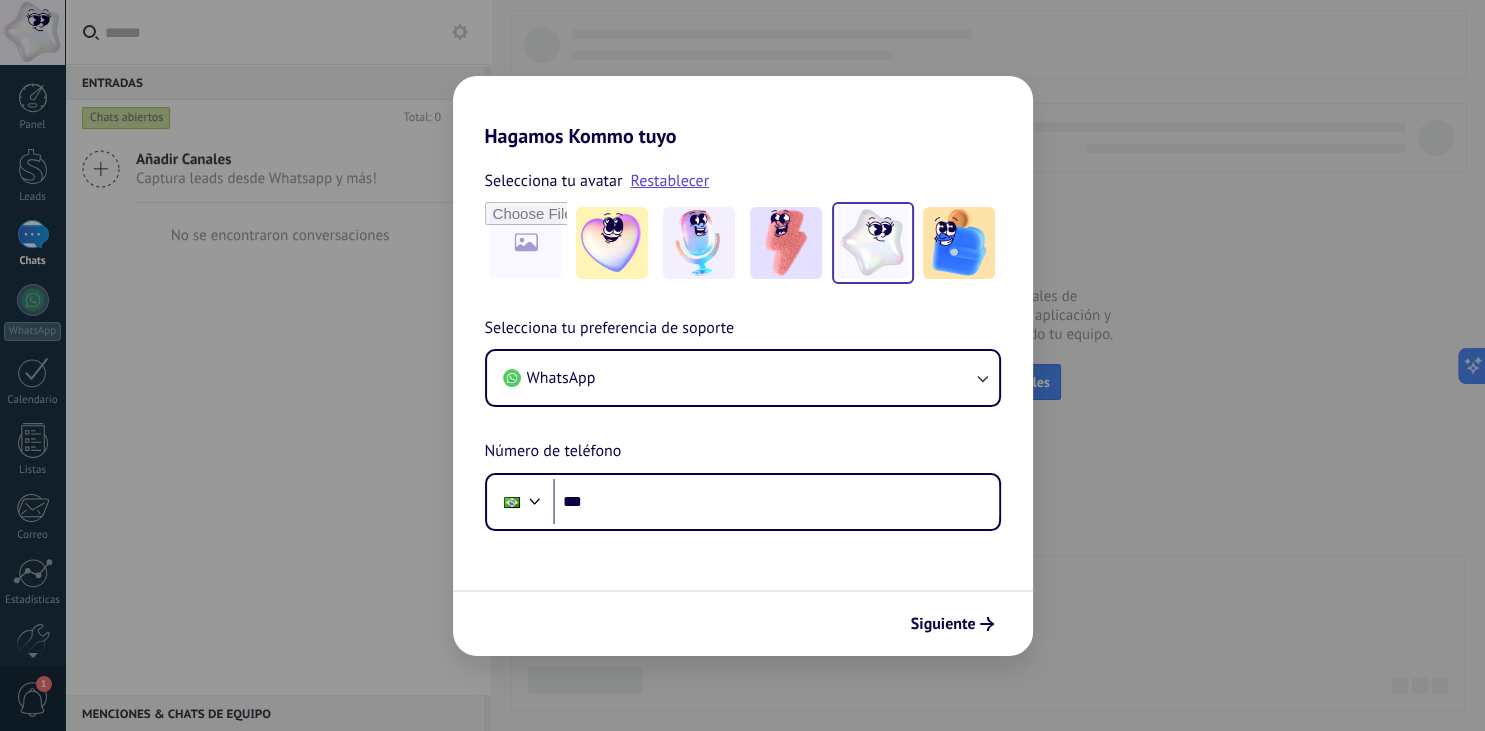 click at bounding box center (535, 499) 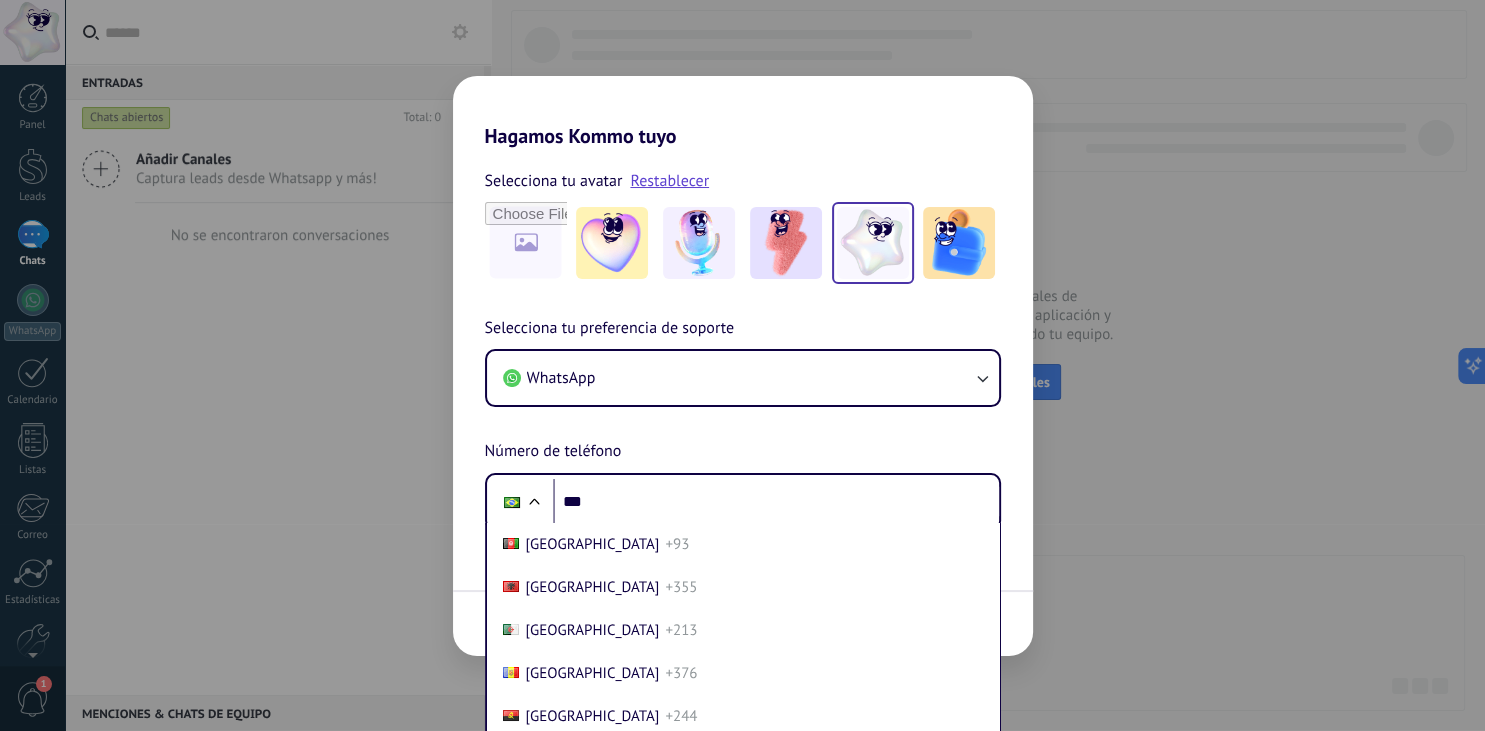 scroll, scrollTop: 839, scrollLeft: 0, axis: vertical 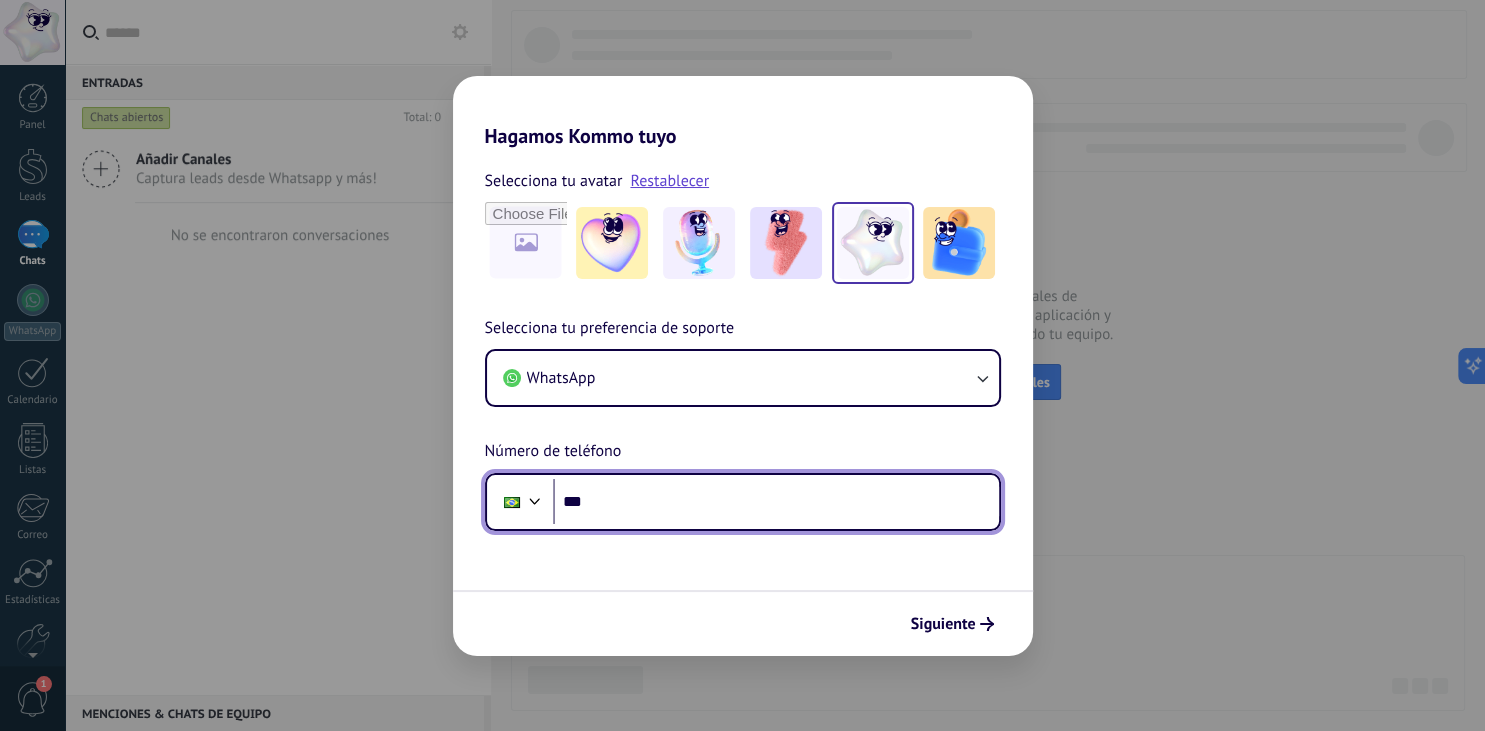click on "***" at bounding box center [776, 502] 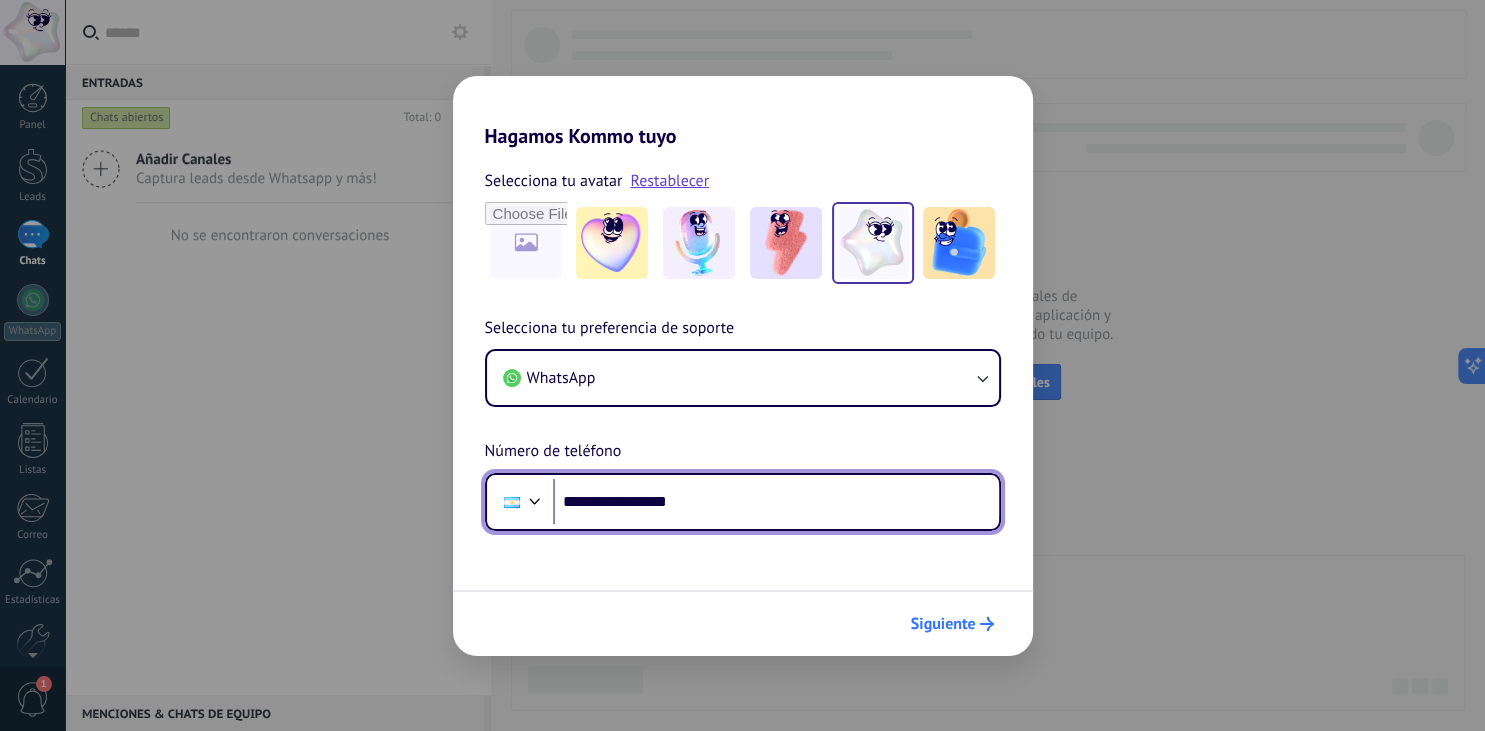 type on "**********" 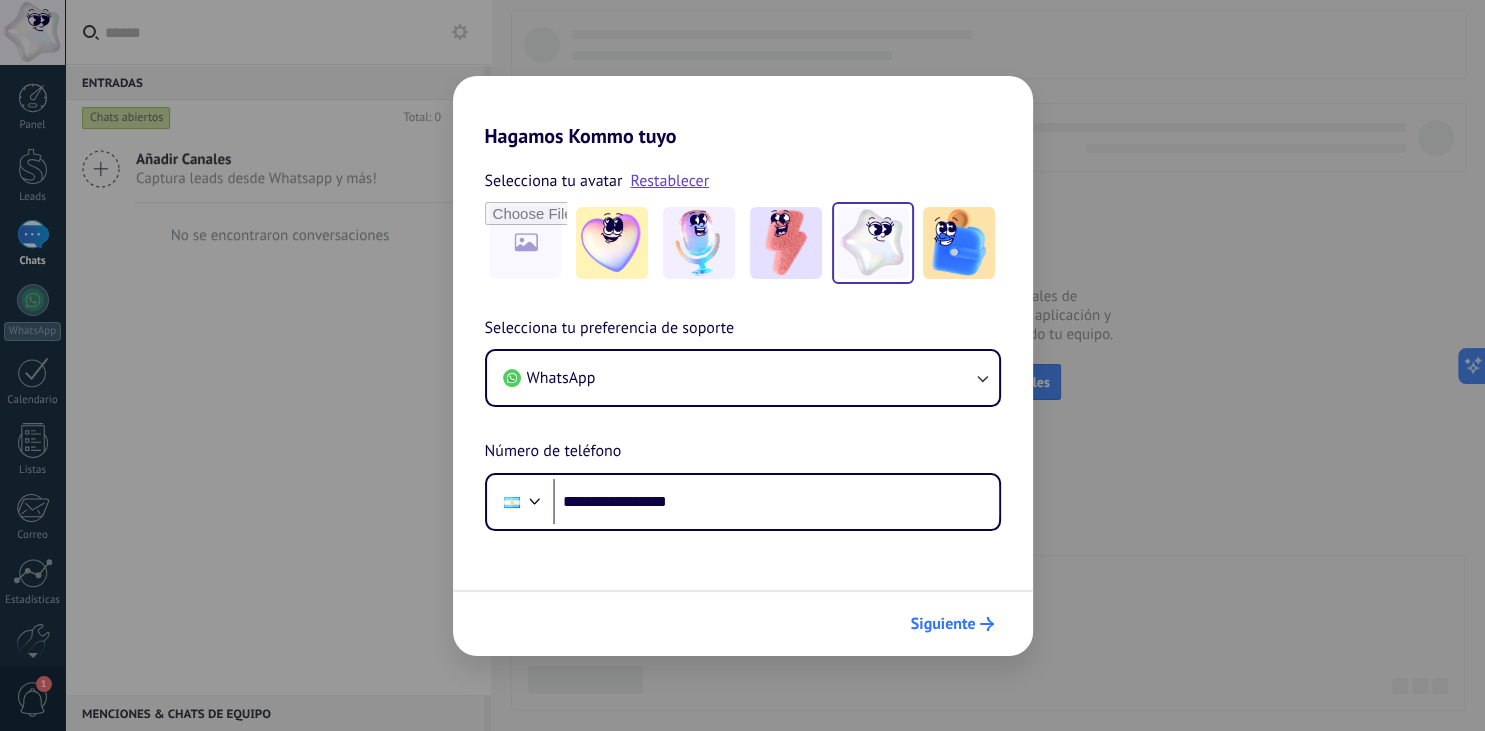 click 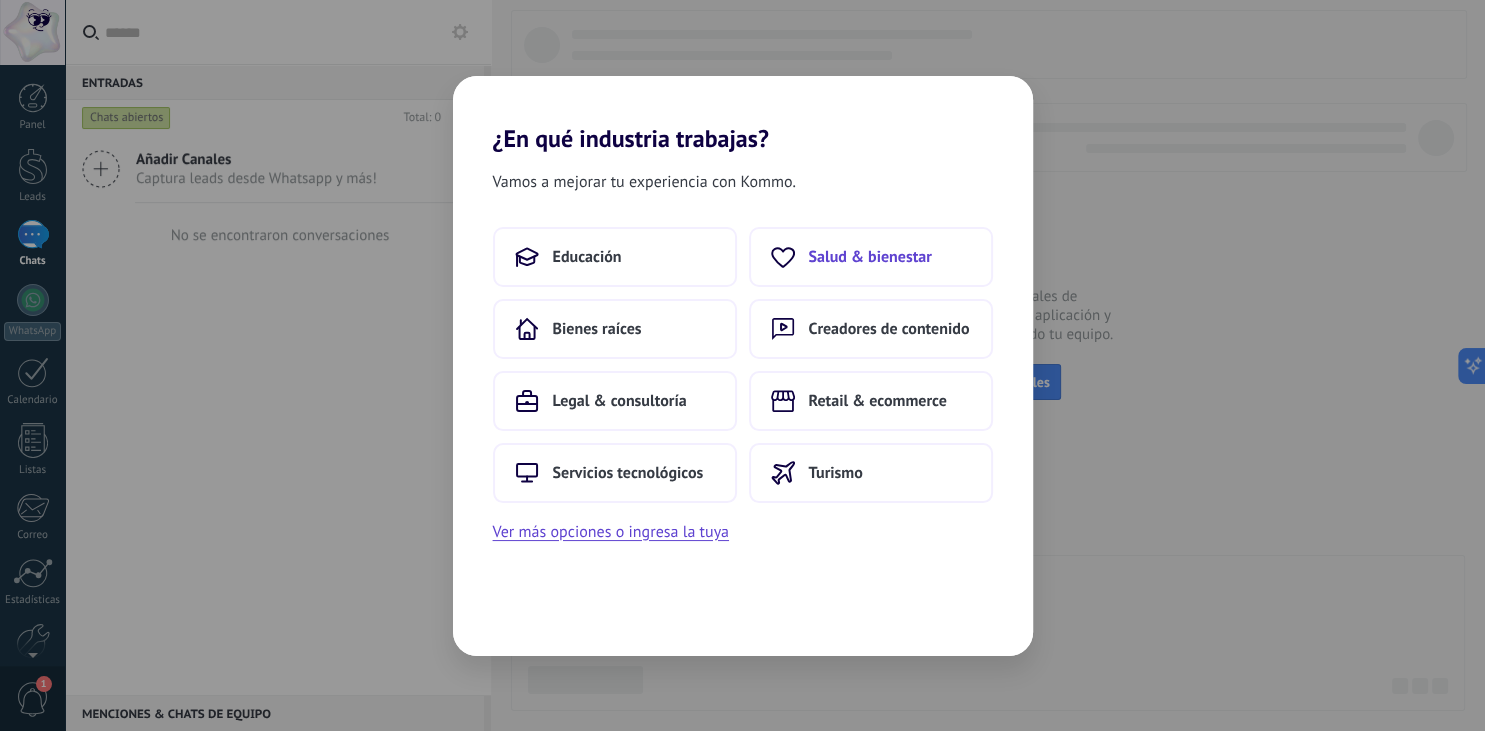 click on "Salud & bienestar" at bounding box center (870, 257) 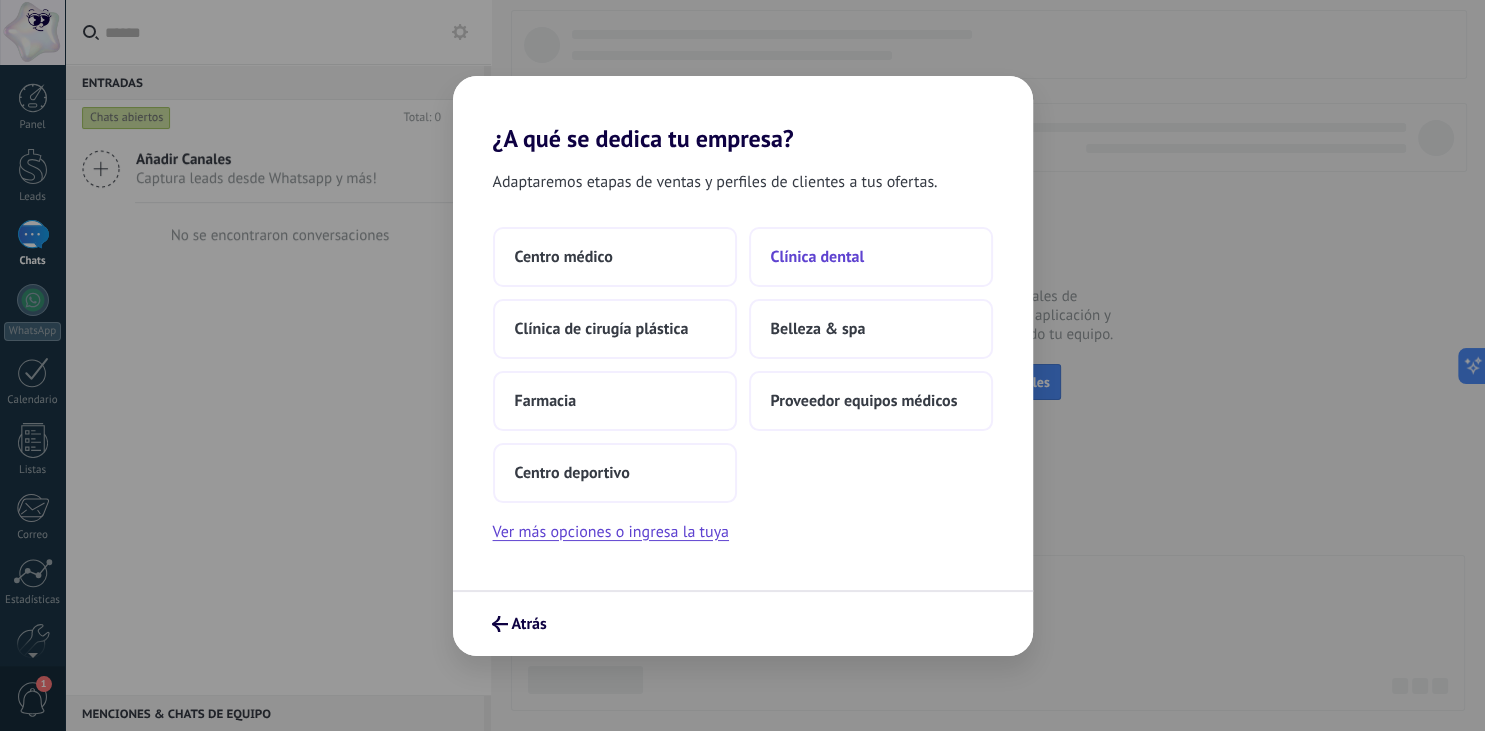 click on "Clínica dental" at bounding box center [818, 257] 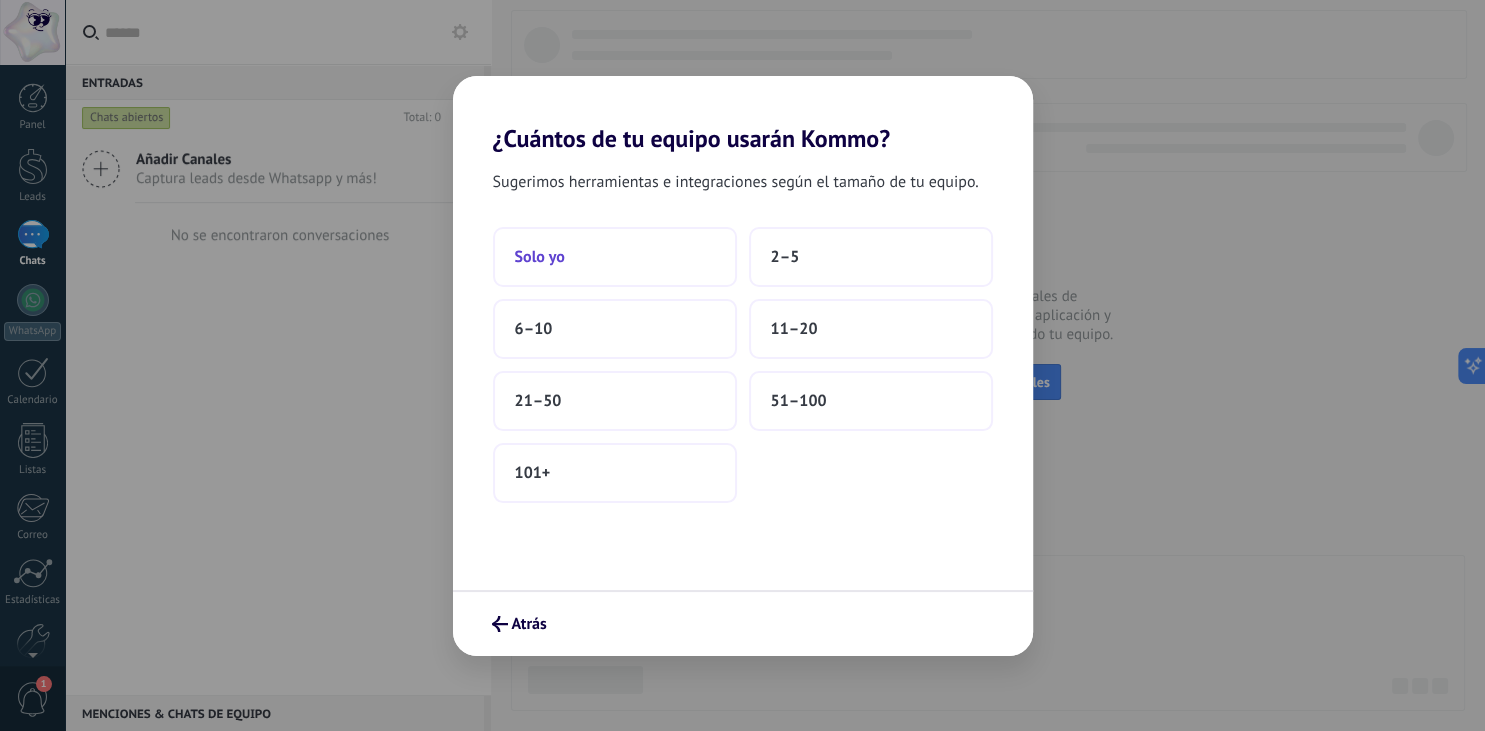 click on "Solo yo" at bounding box center (615, 257) 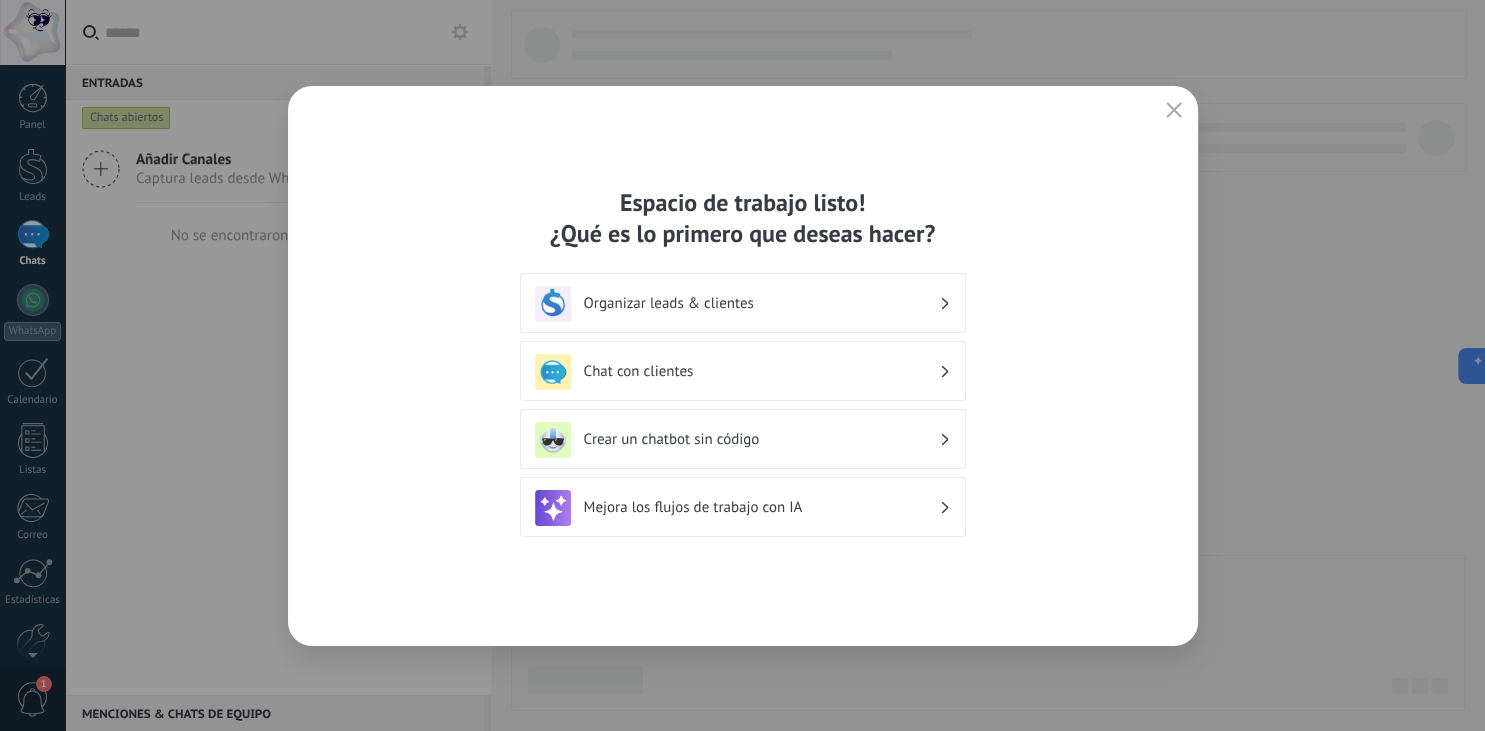 click on "Organizar leads & clientes" at bounding box center [761, 303] 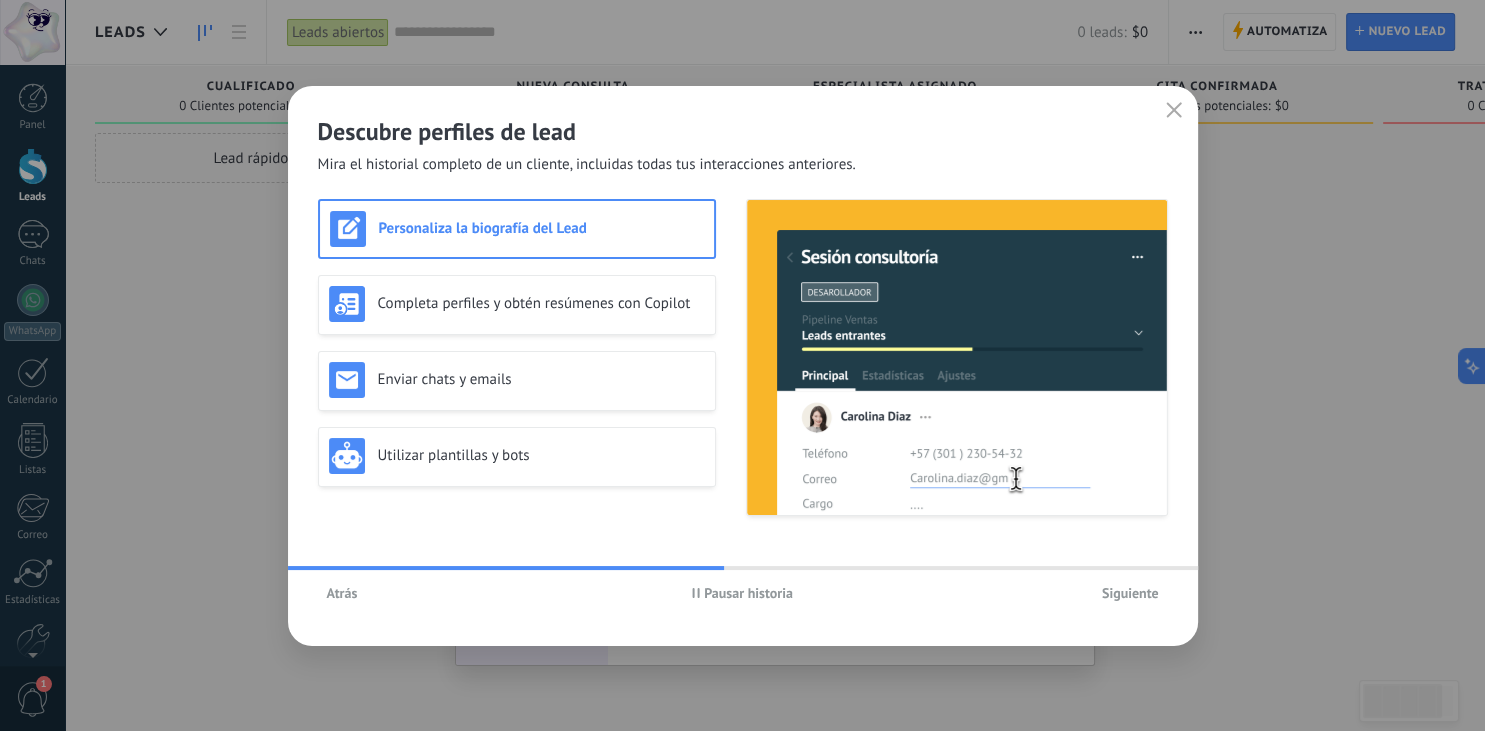 click on "Siguiente" at bounding box center [1130, 593] 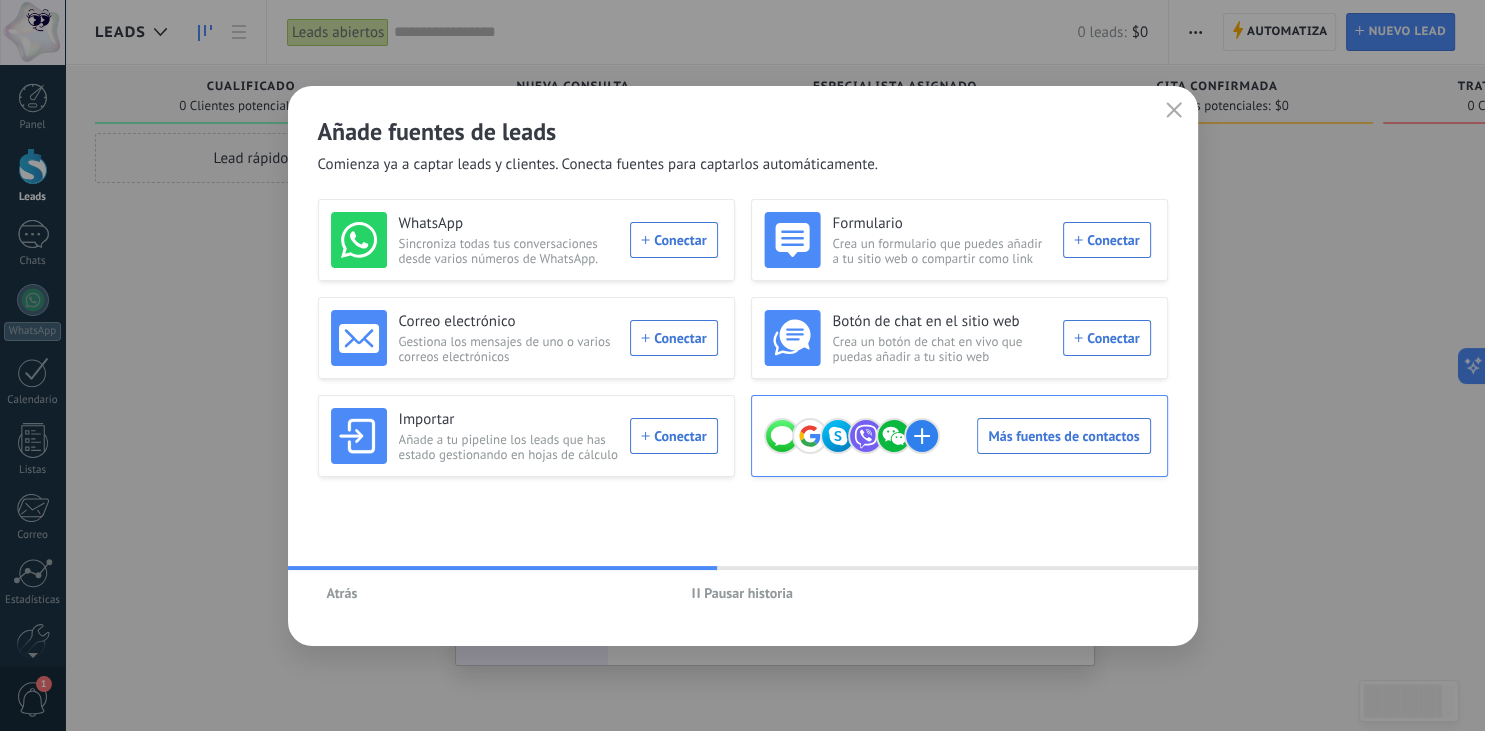 click on "Más fuentes de contactos" at bounding box center (957, 436) 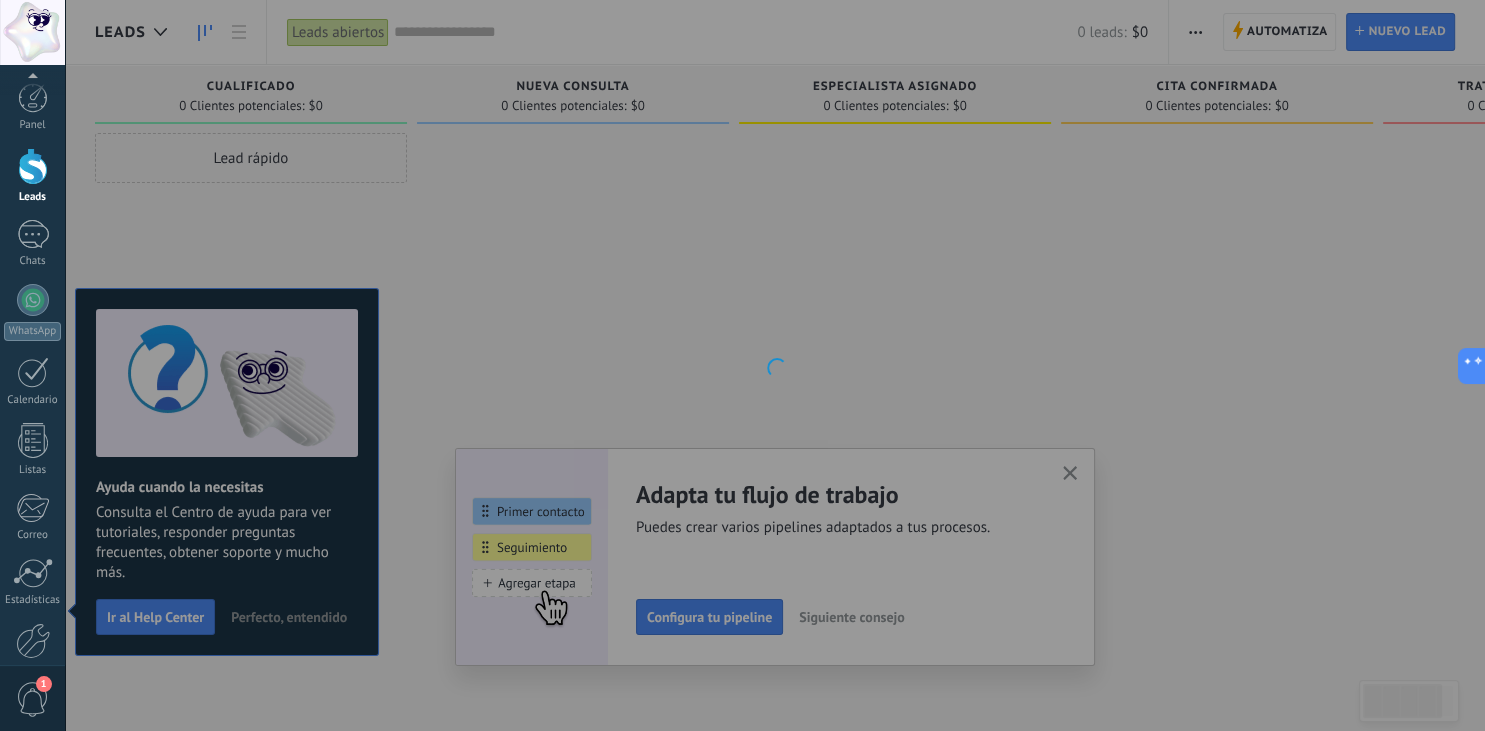 scroll, scrollTop: 101, scrollLeft: 0, axis: vertical 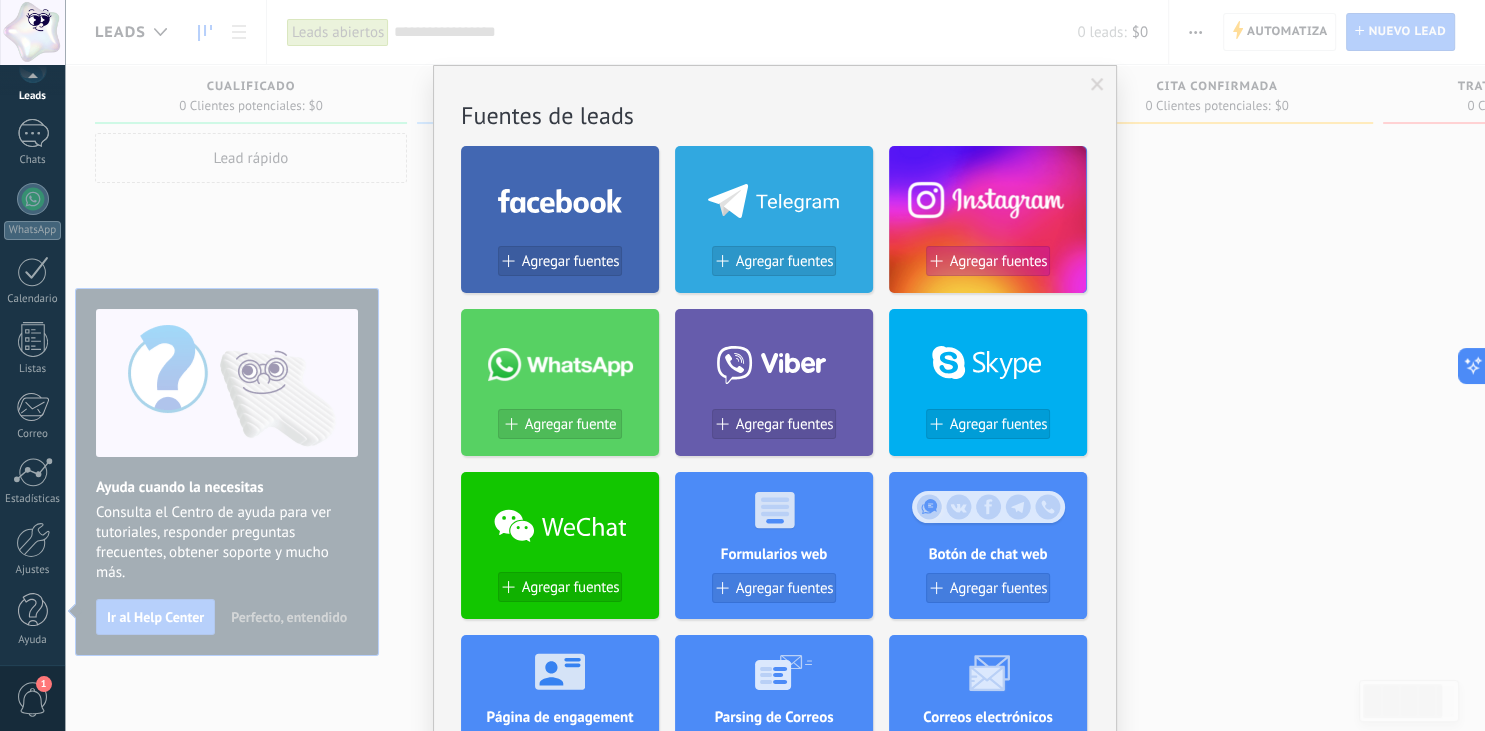 click on "Agregar fuentes" at bounding box center (999, 261) 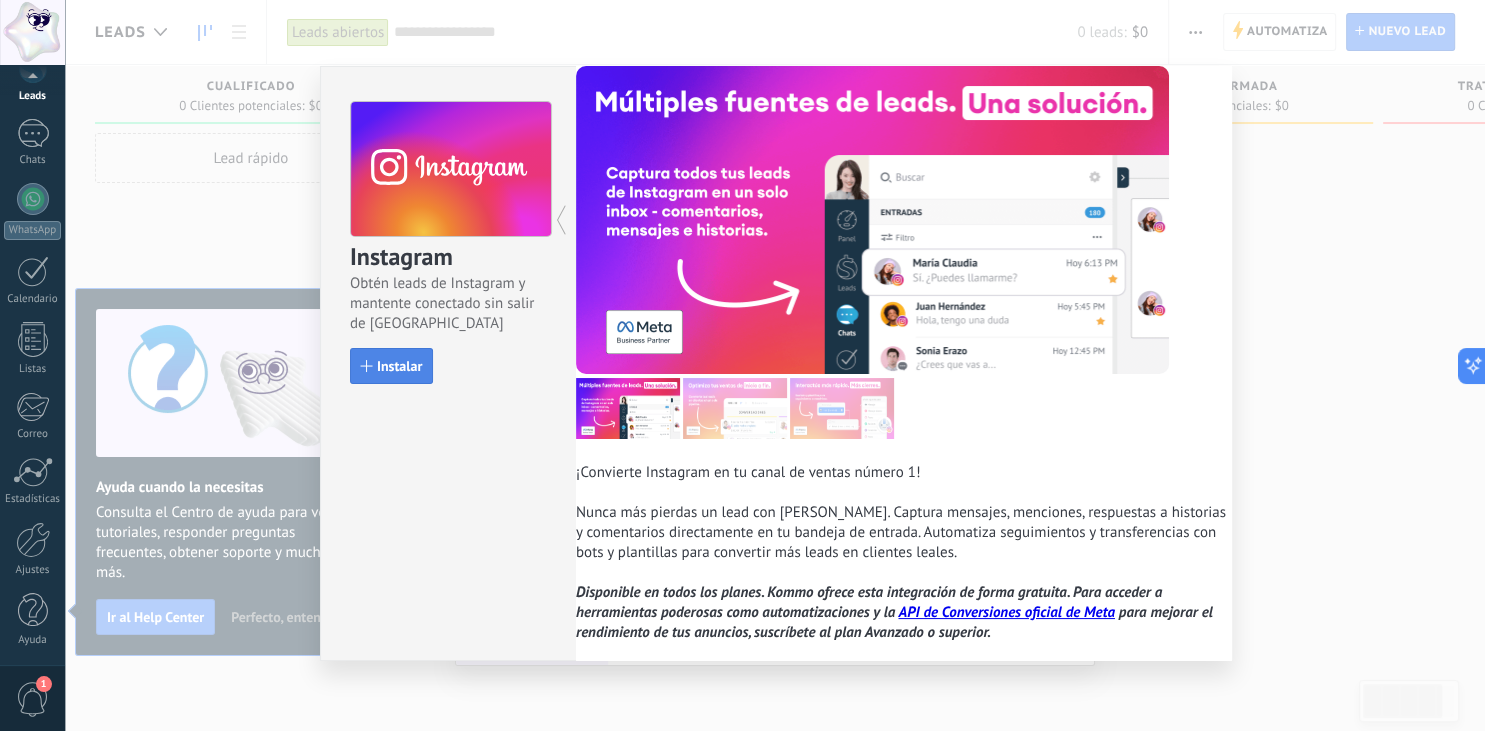 click on "Instalar" at bounding box center (399, 366) 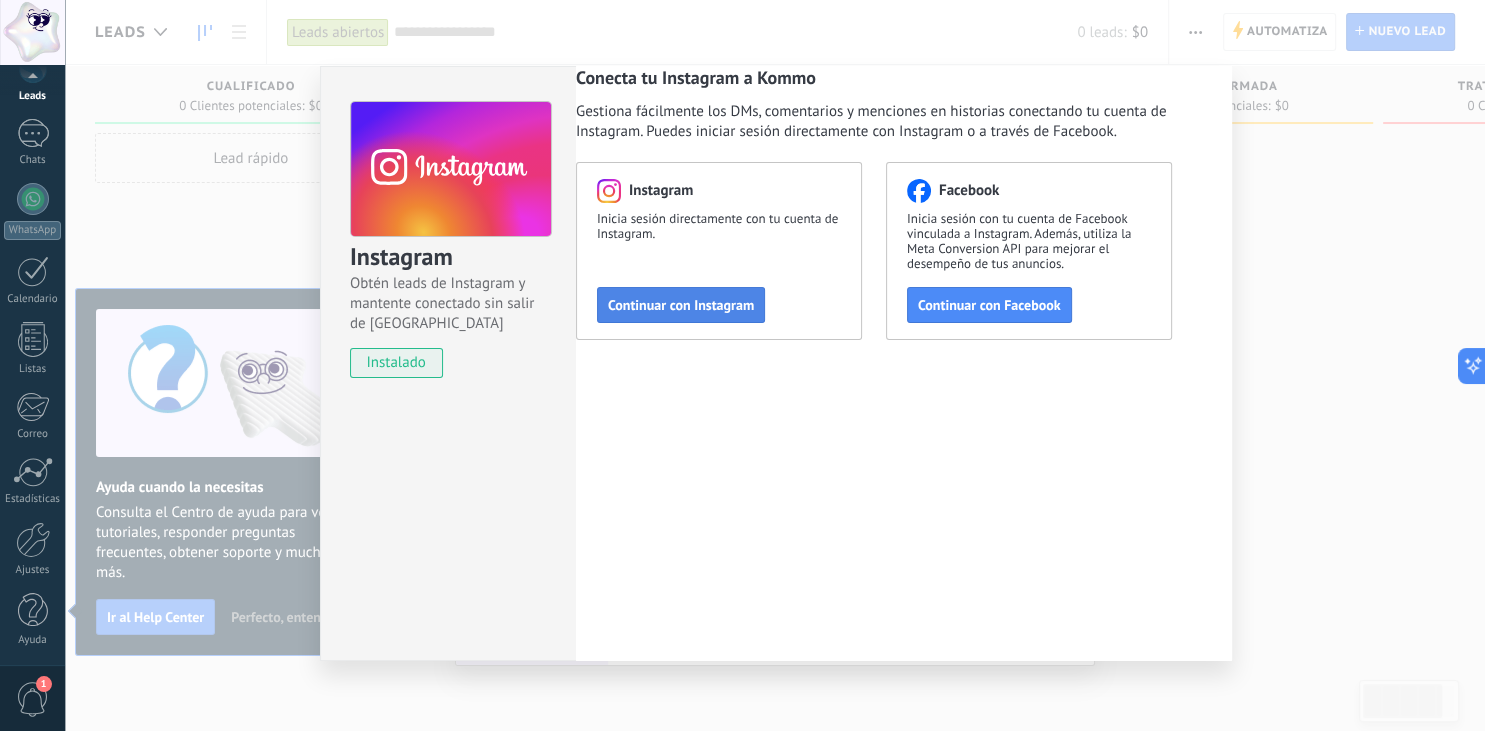 click on "Continuar con Instagram" at bounding box center [681, 305] 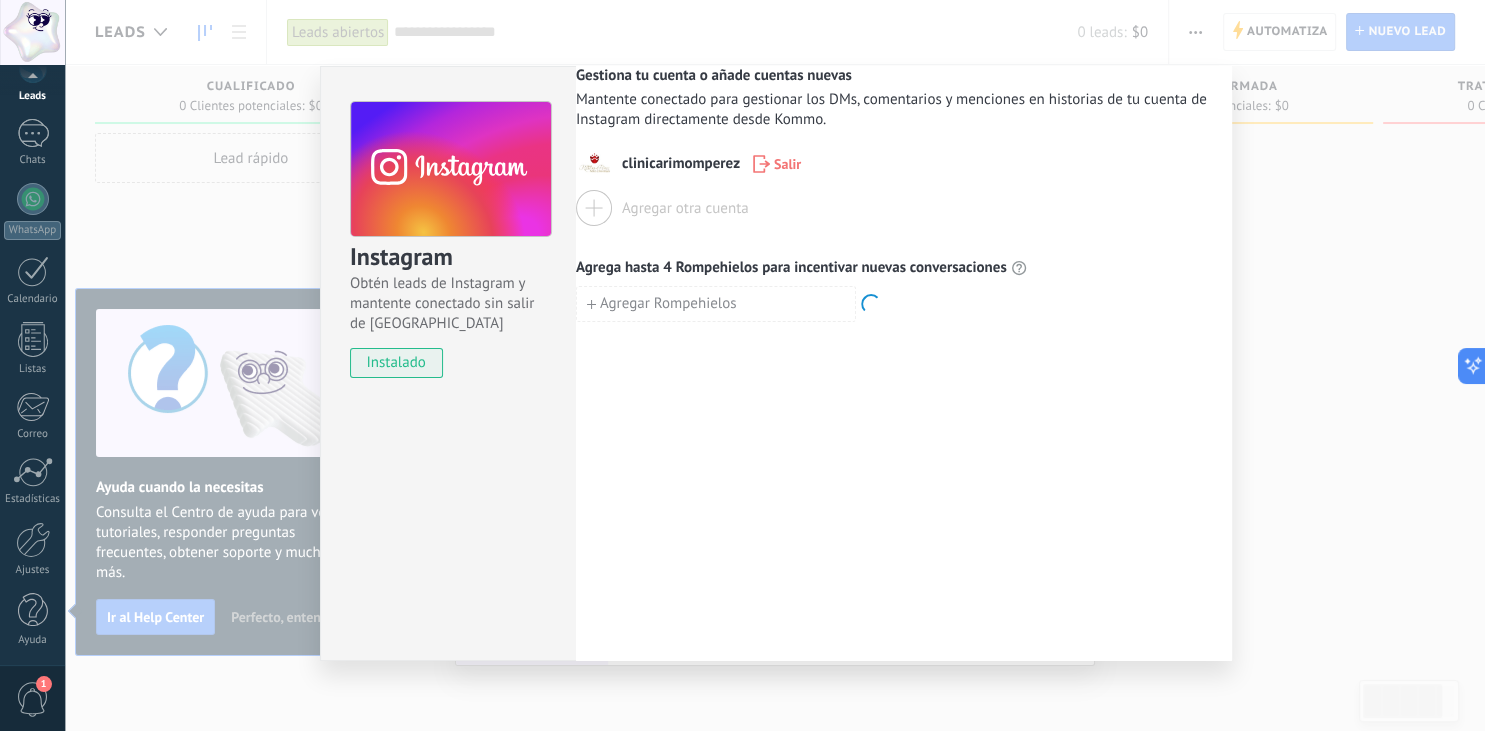scroll, scrollTop: 101, scrollLeft: 0, axis: vertical 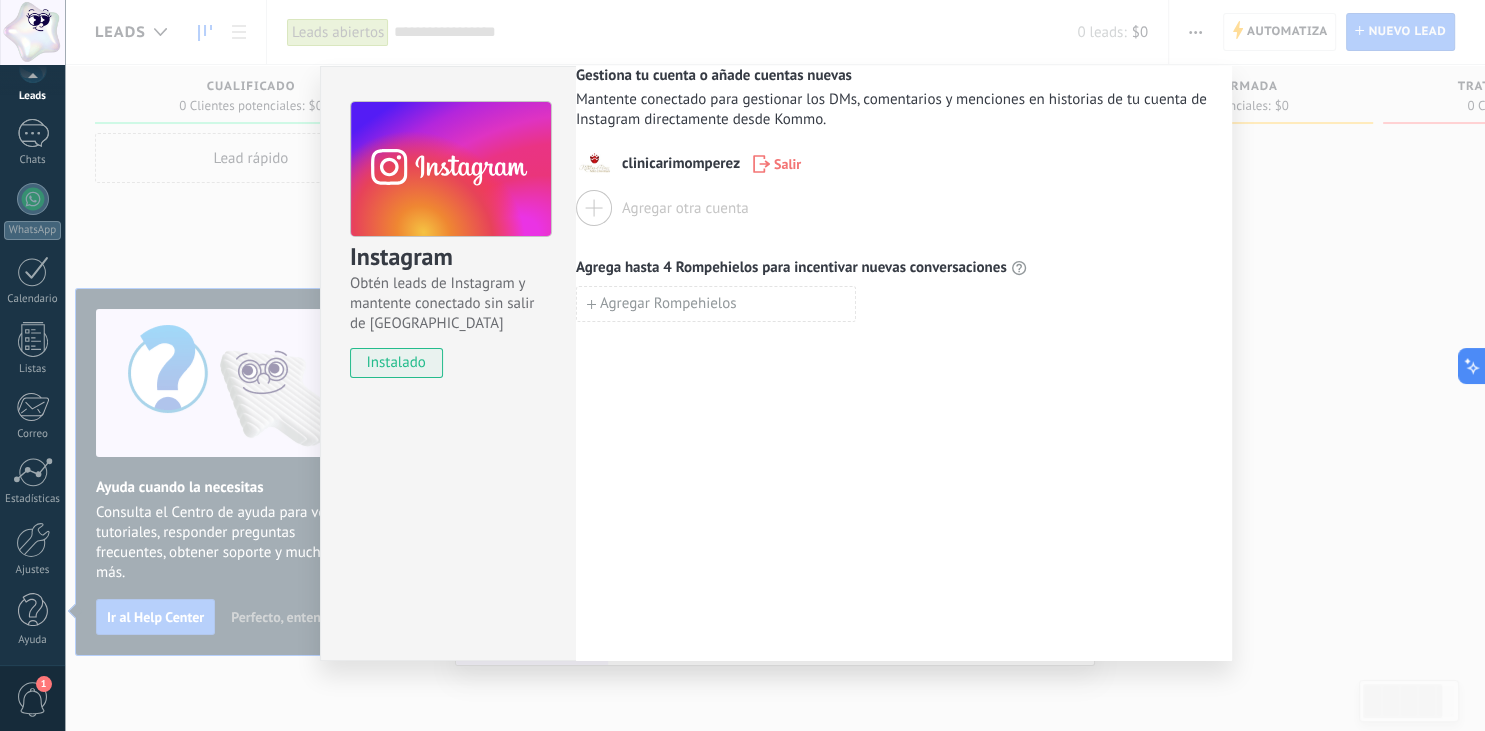 click on "Instagram Obtén leads de Instagram y mantente conectado sin salir de Kommo instalado Gestiona tu cuenta o añade cuentas nuevas Mantente conectado para gestionar los DMs, comentarios y menciones en historias de tu cuenta de Instagram directamente desde Kommo. clinicarimomperez Salir Agregar otra cuenta Agrega hasta 4 Rompehielos para incentivar nuevas conversaciones Agregar Rompehielos" at bounding box center (775, 365) 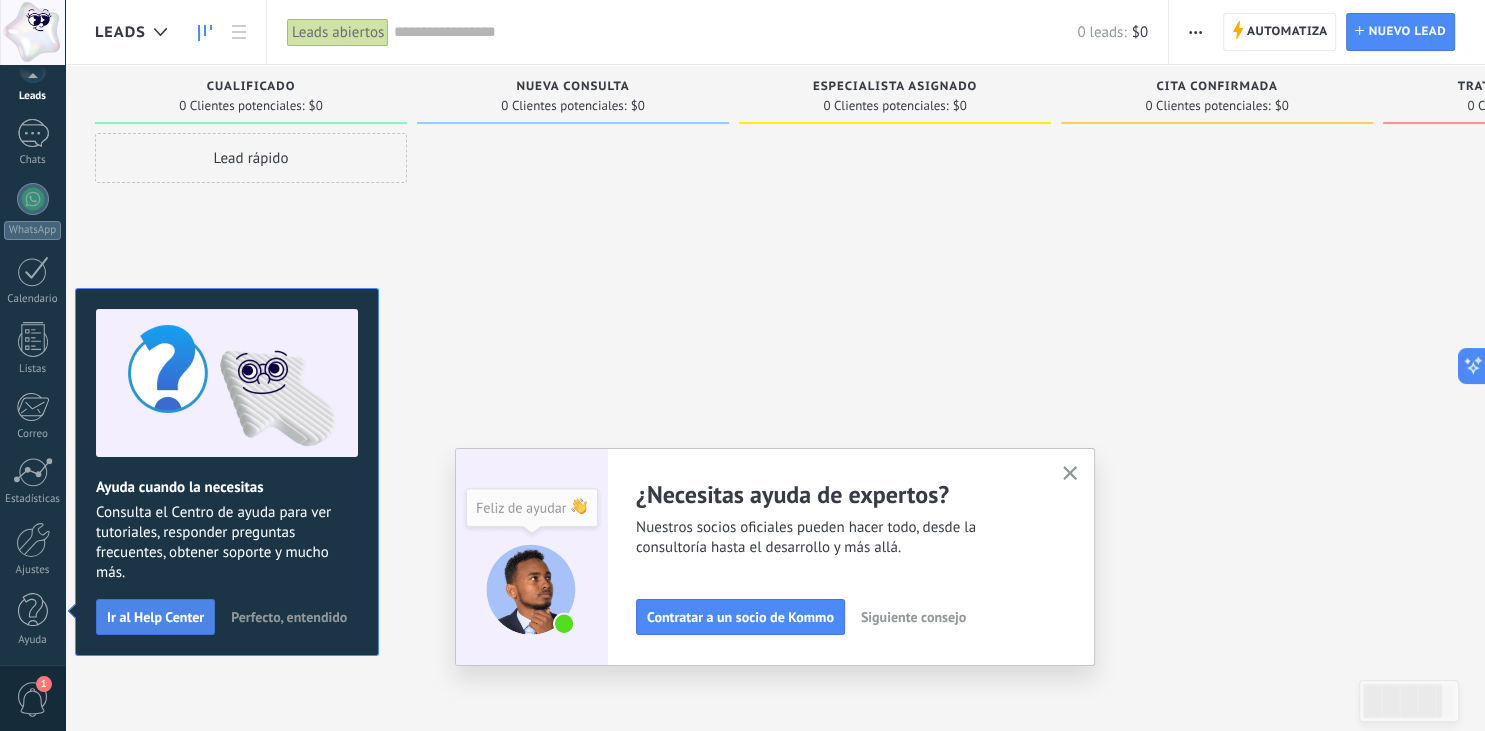 click on "Ir al Help Center" at bounding box center [155, 617] 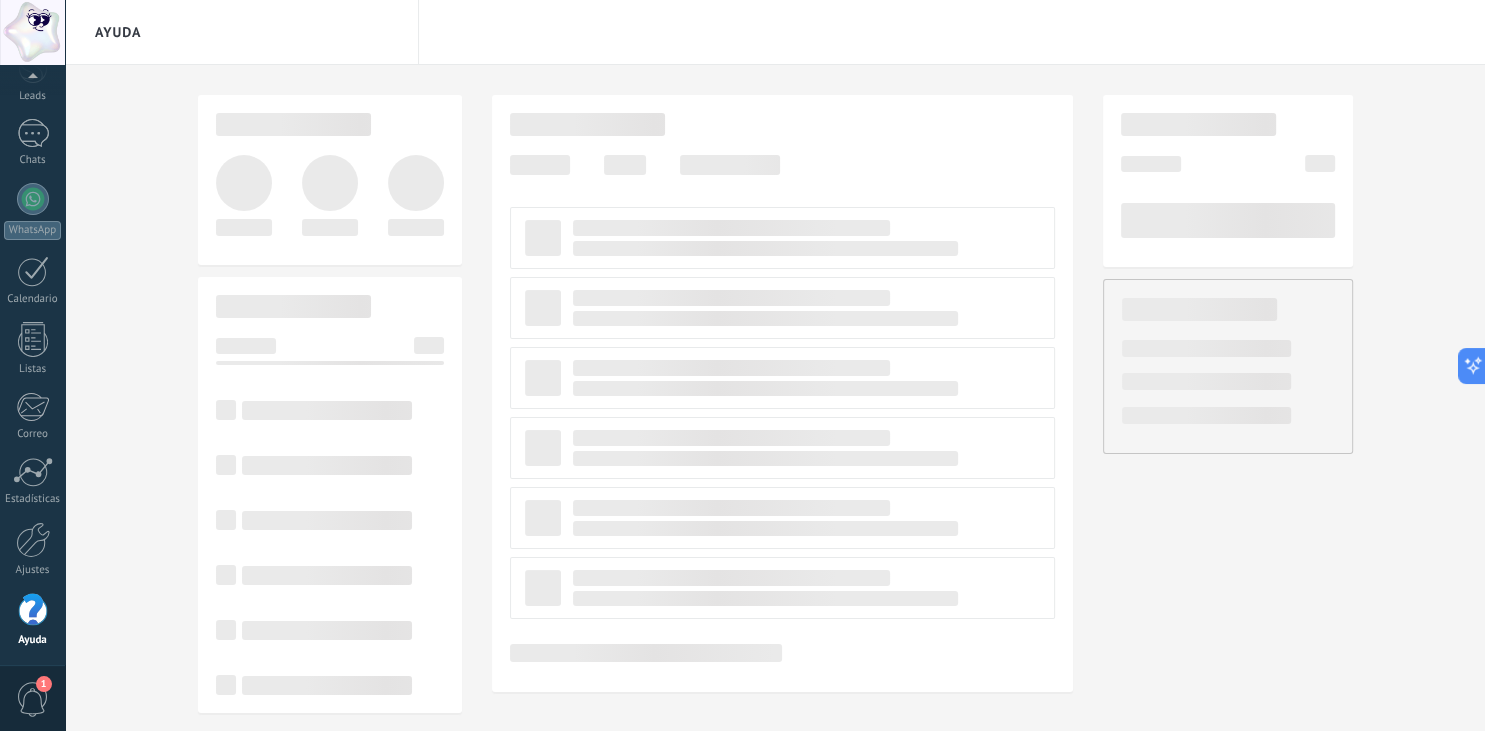 scroll, scrollTop: 101, scrollLeft: 0, axis: vertical 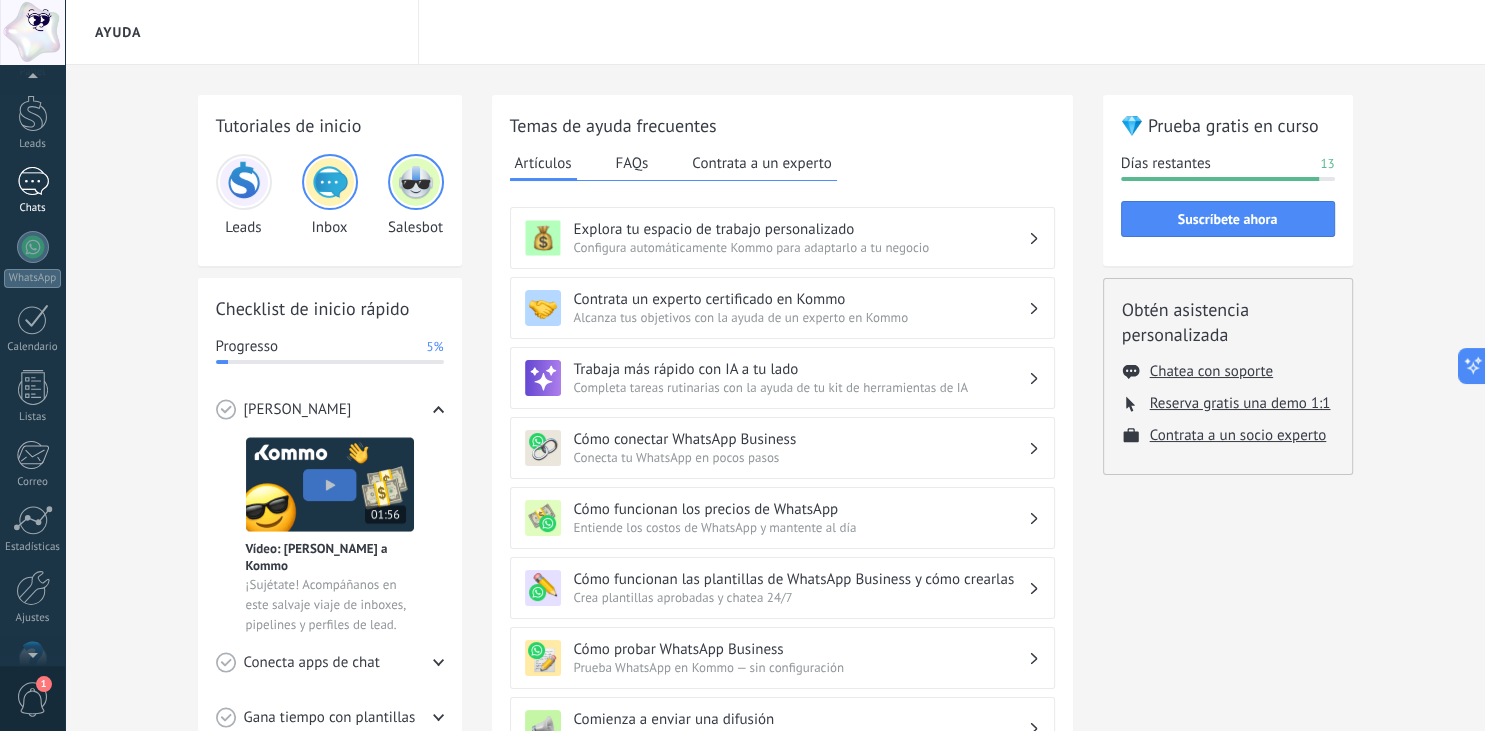 click at bounding box center (33, 181) 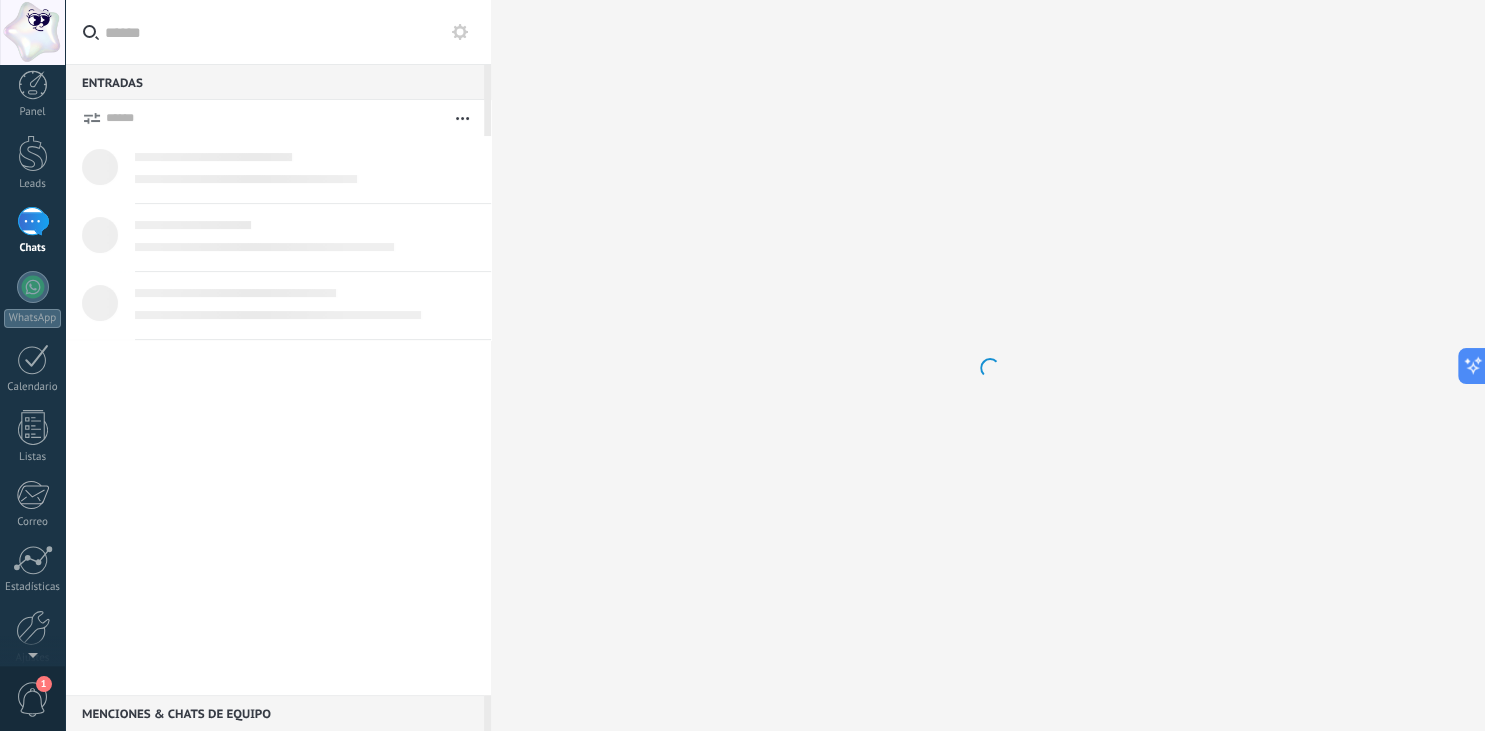 scroll, scrollTop: 0, scrollLeft: 0, axis: both 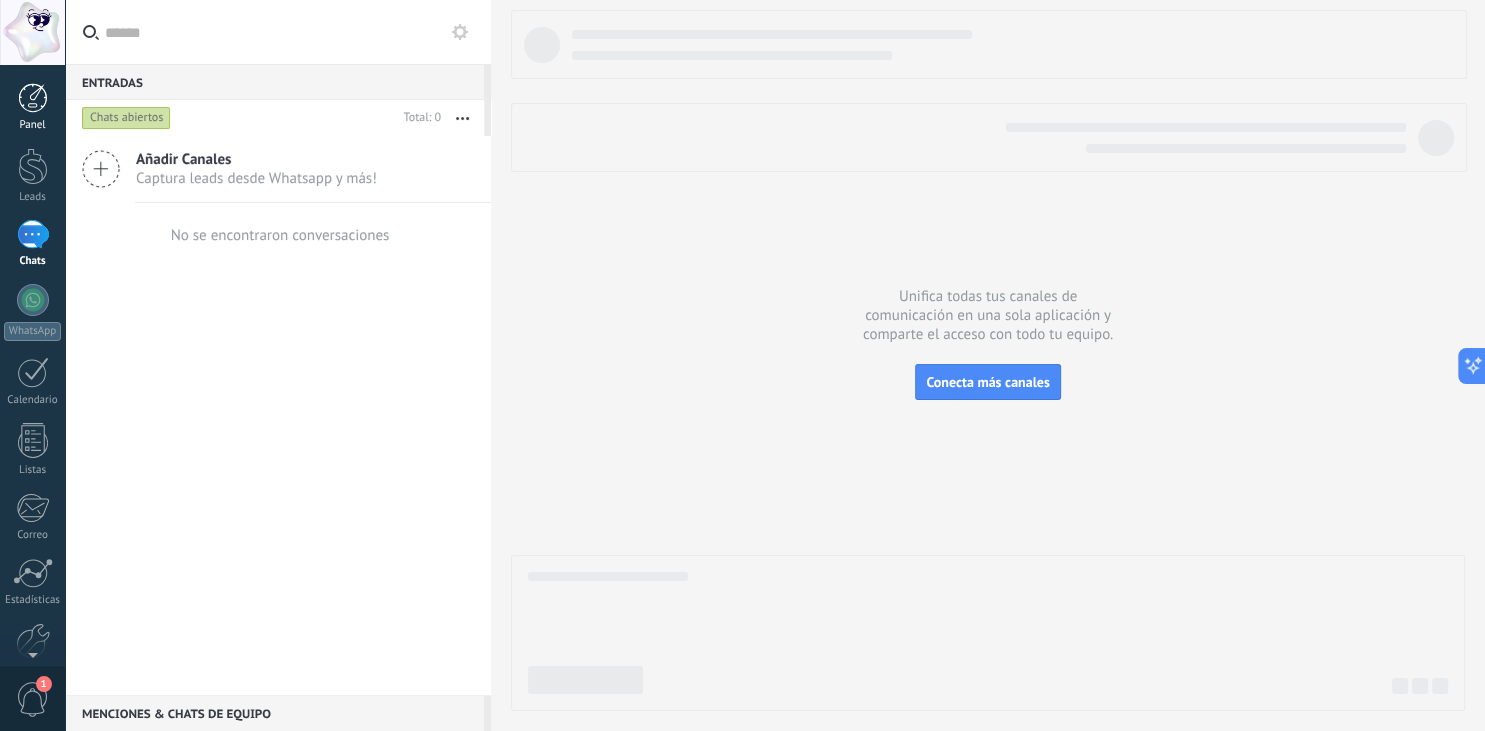 click at bounding box center (33, 98) 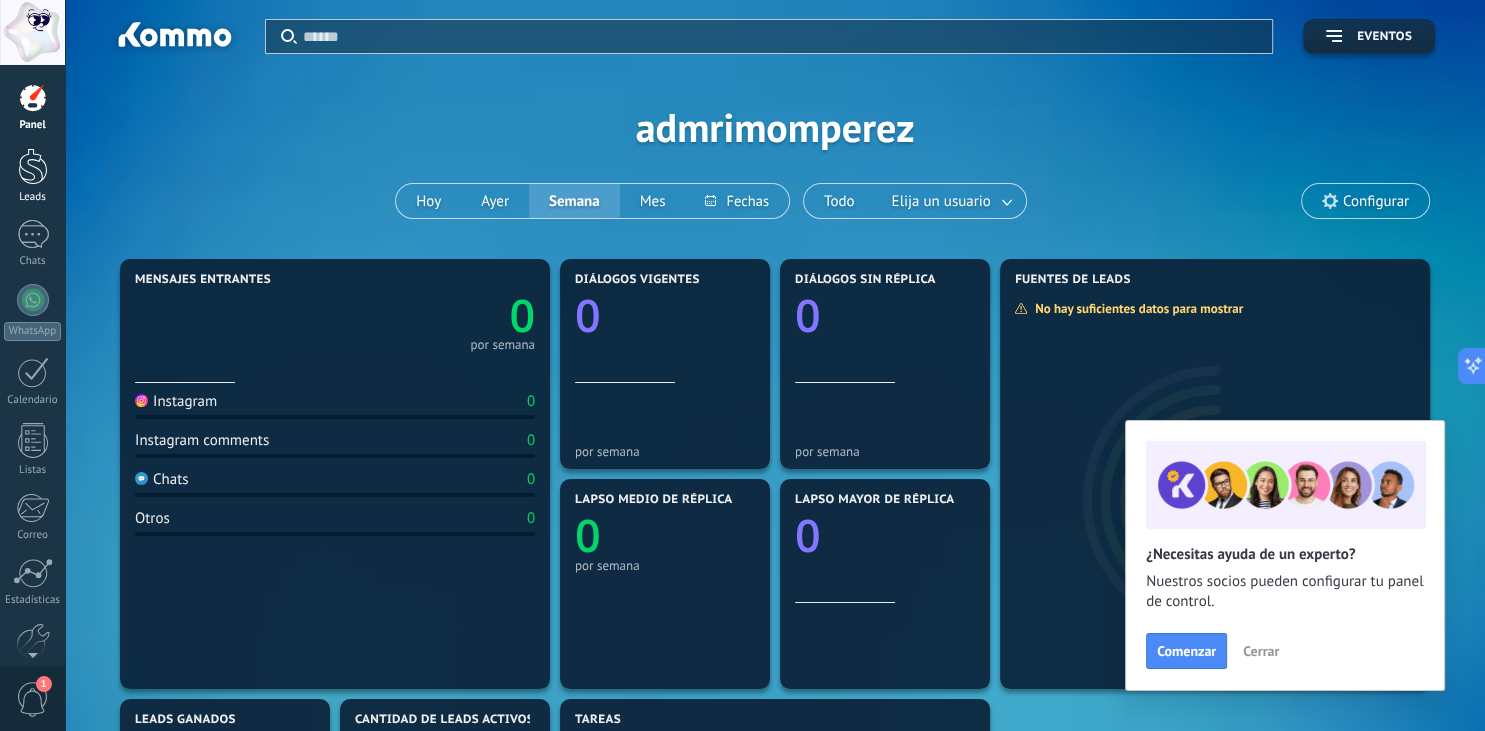 click at bounding box center [33, 166] 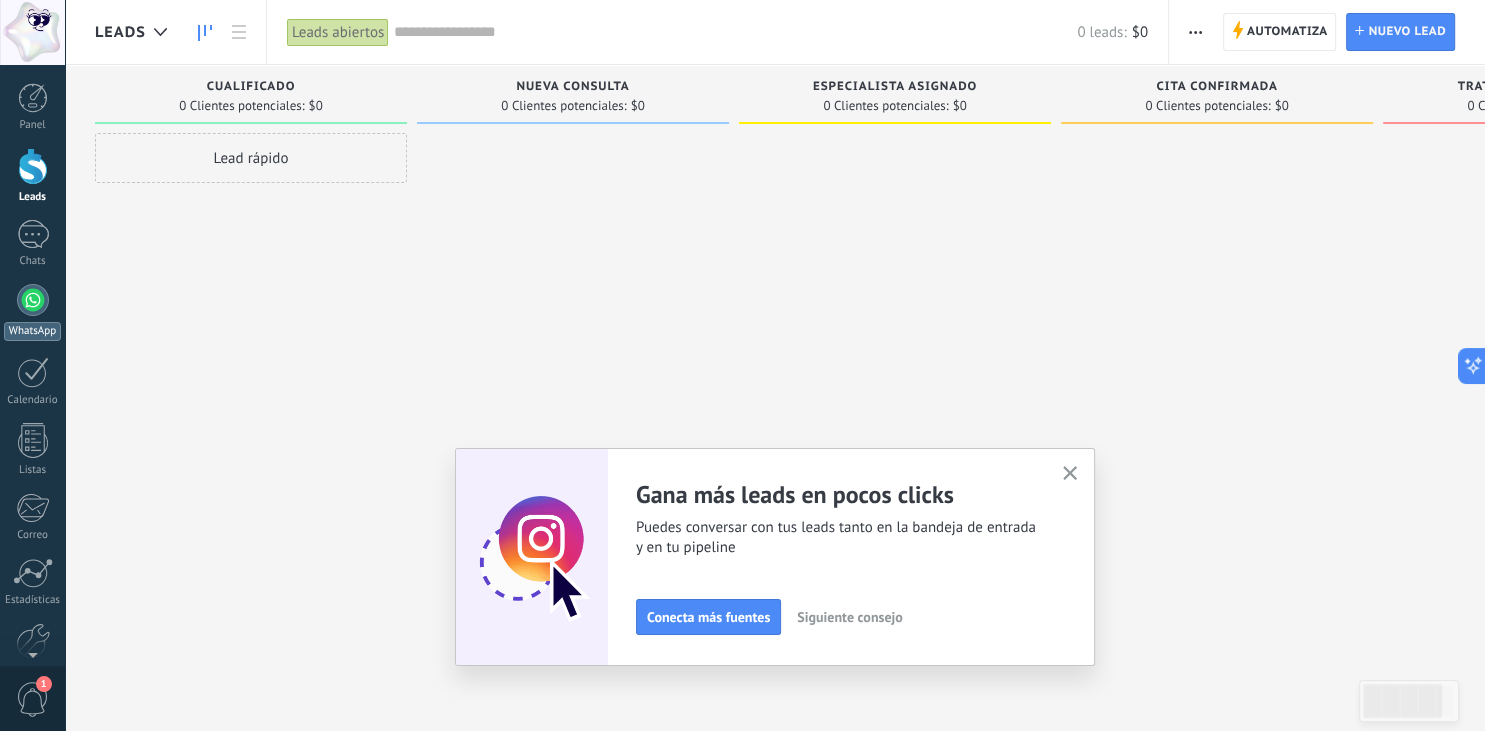 click at bounding box center (33, 300) 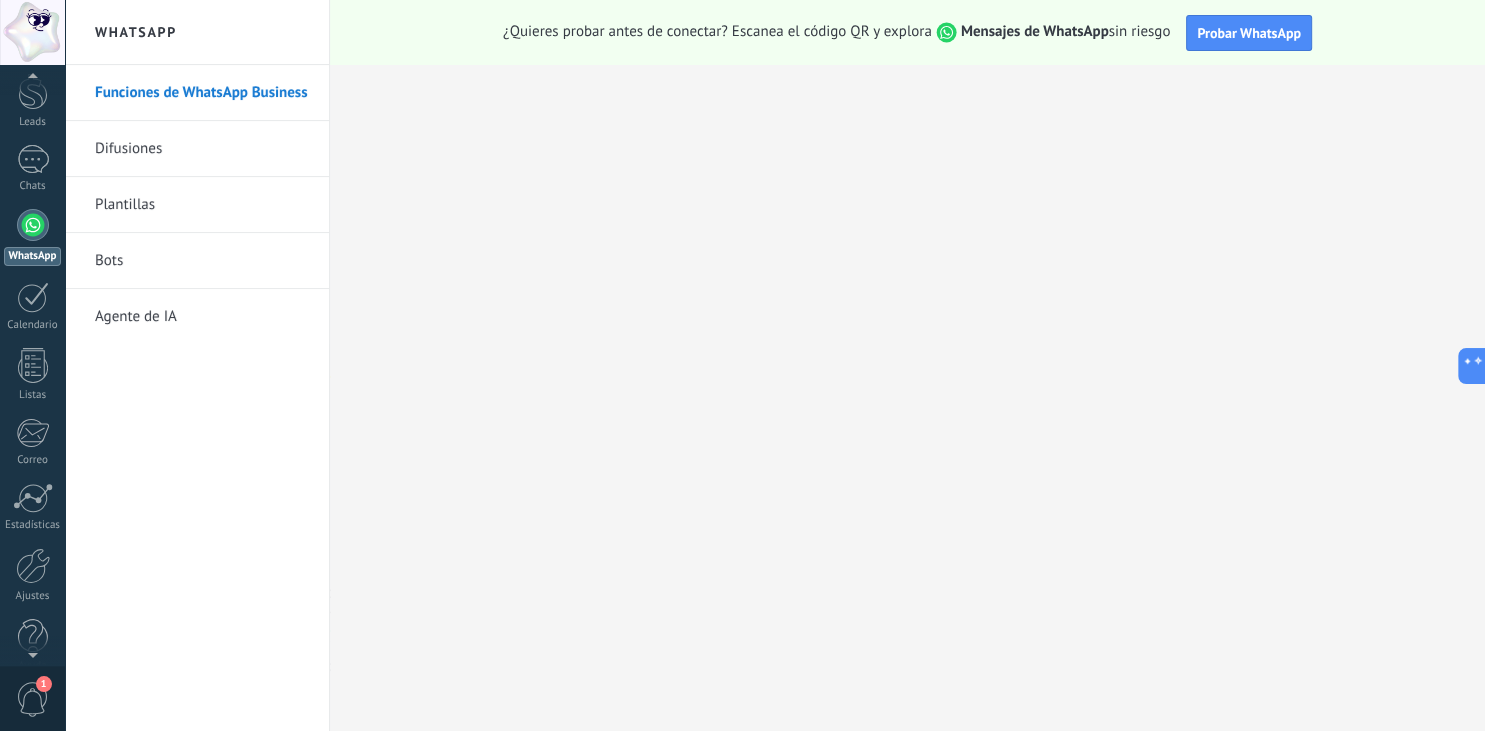 scroll, scrollTop: 0, scrollLeft: 0, axis: both 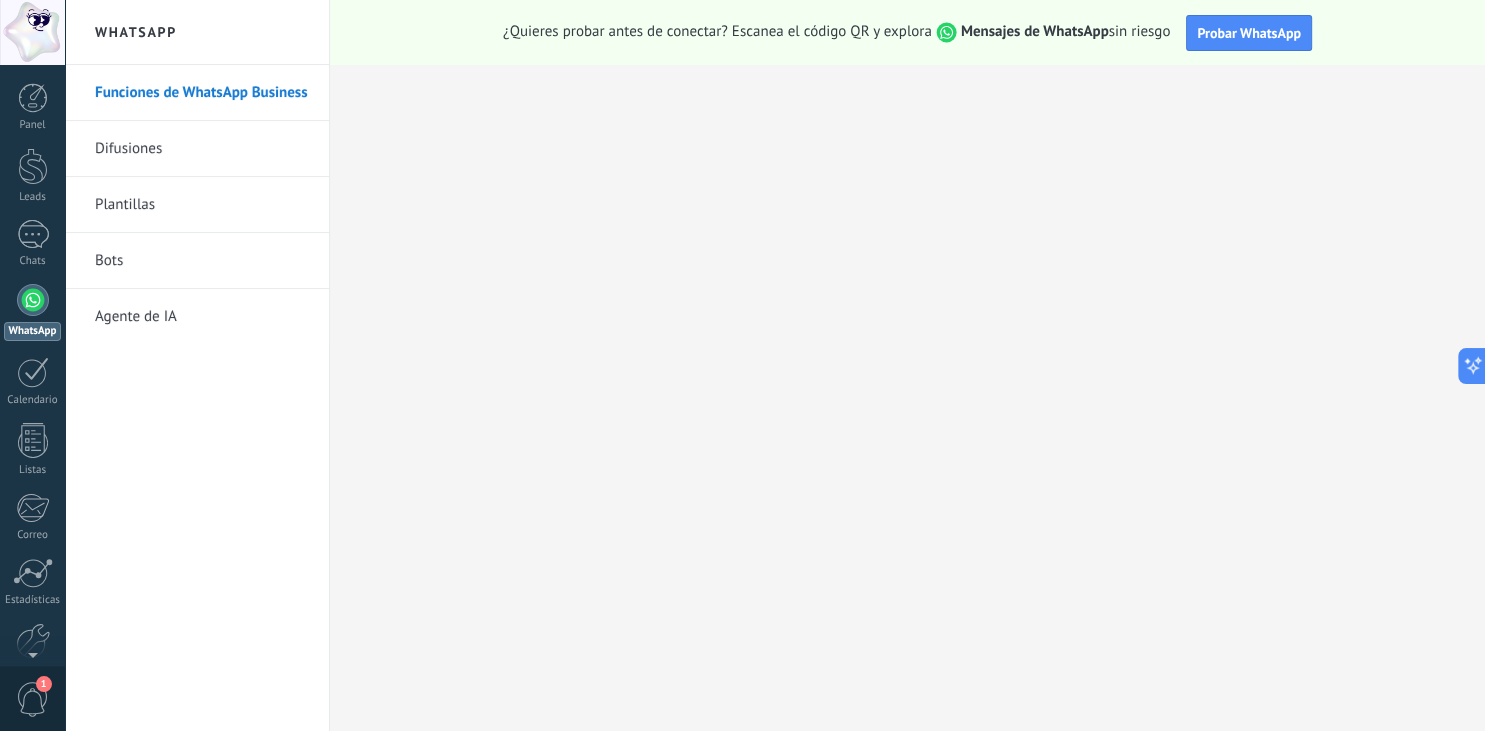 click on "Bots" at bounding box center [202, 261] 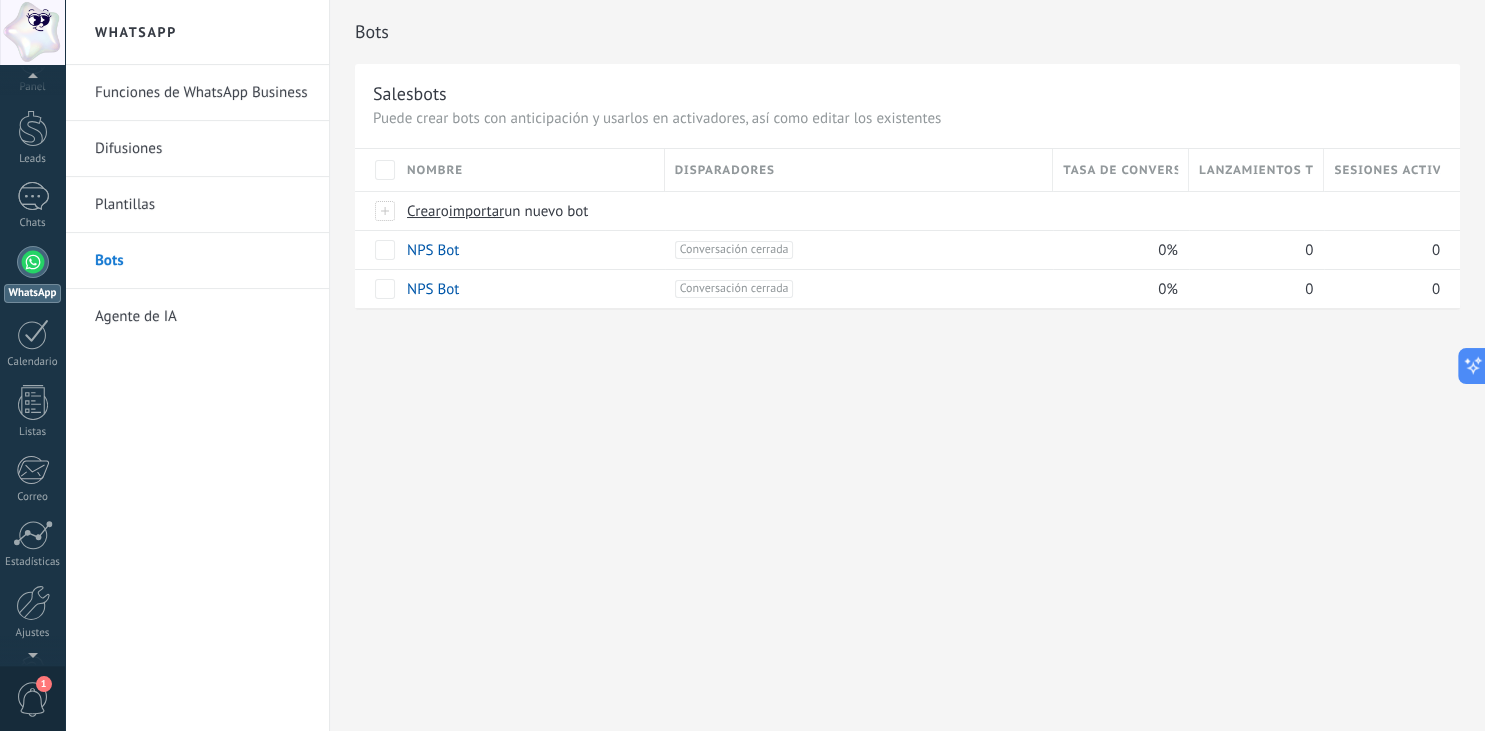 scroll, scrollTop: 0, scrollLeft: 0, axis: both 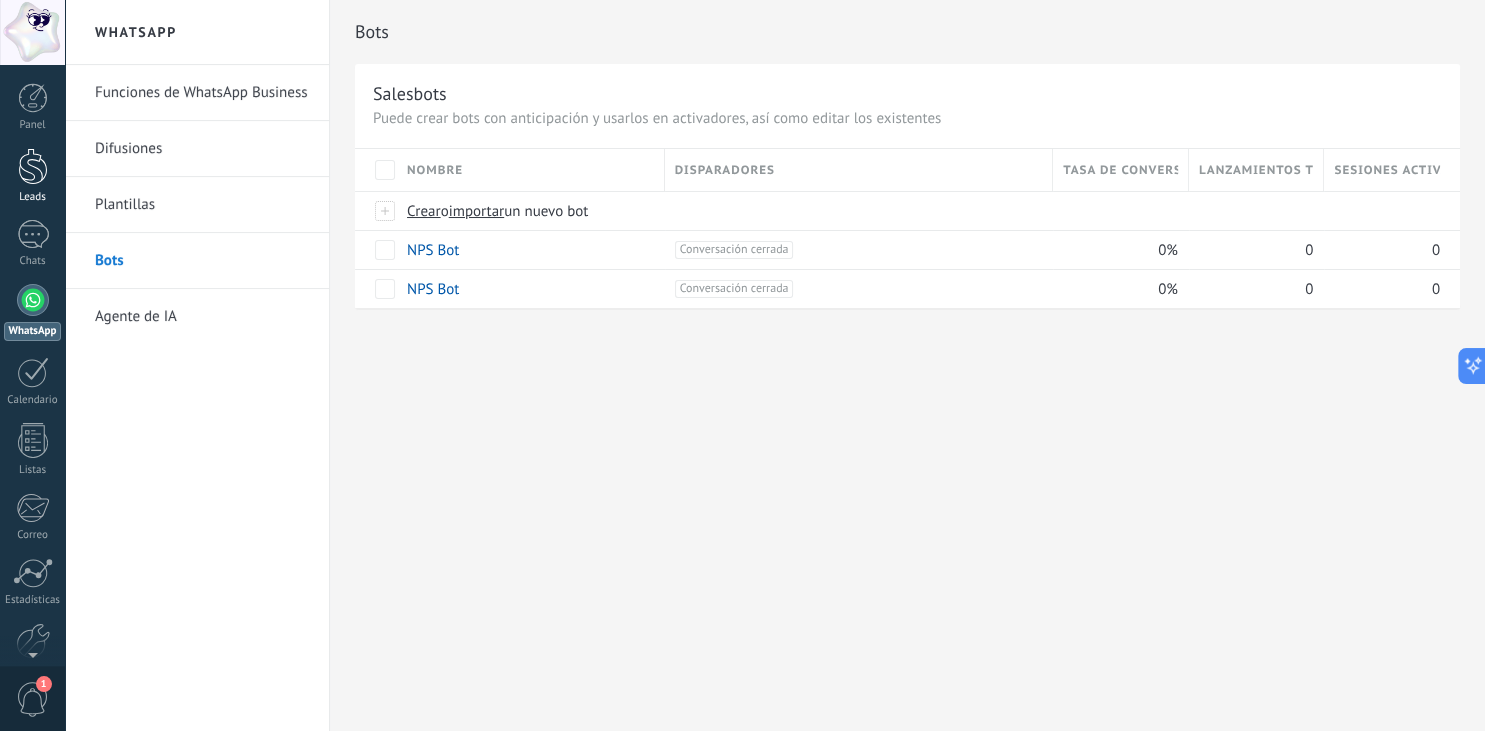 click at bounding box center [33, 166] 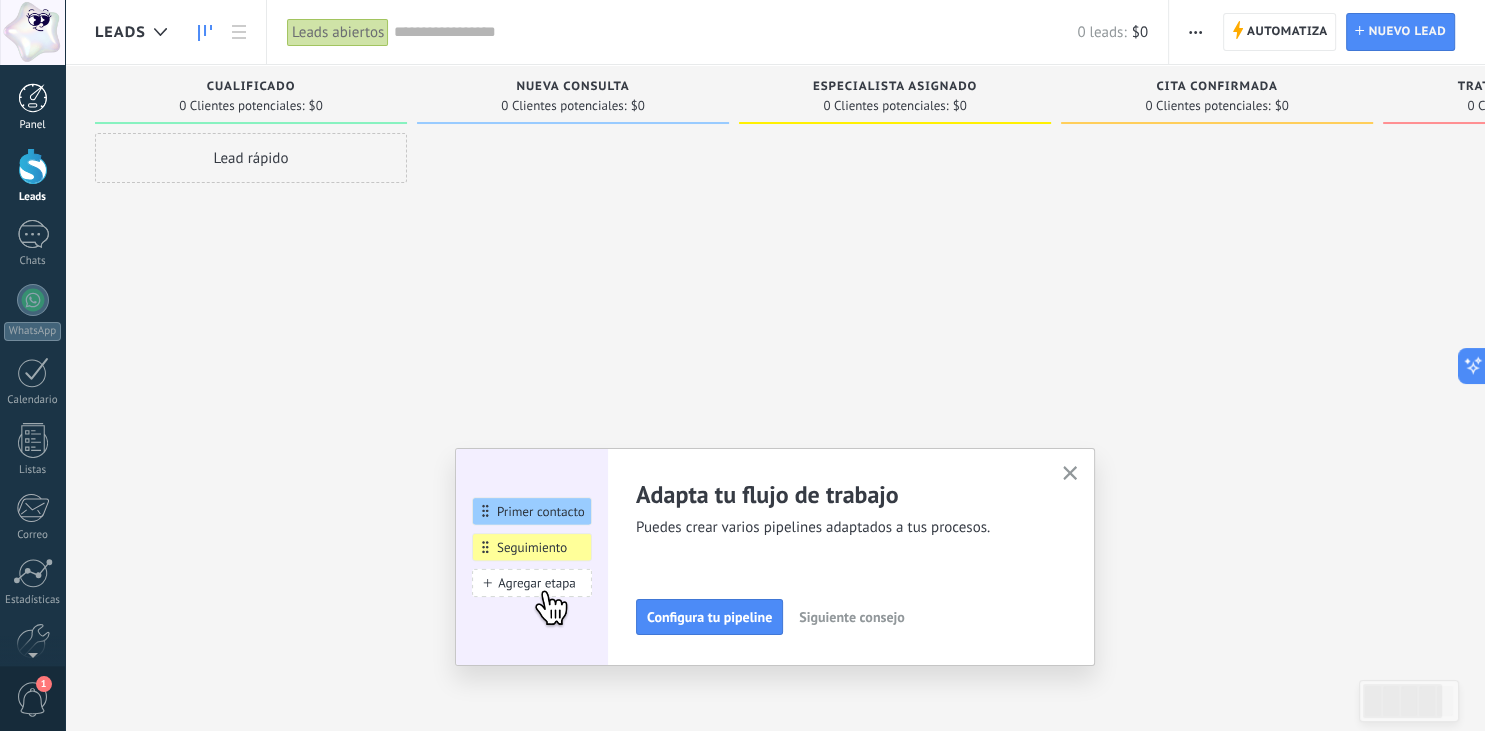 click at bounding box center (33, 98) 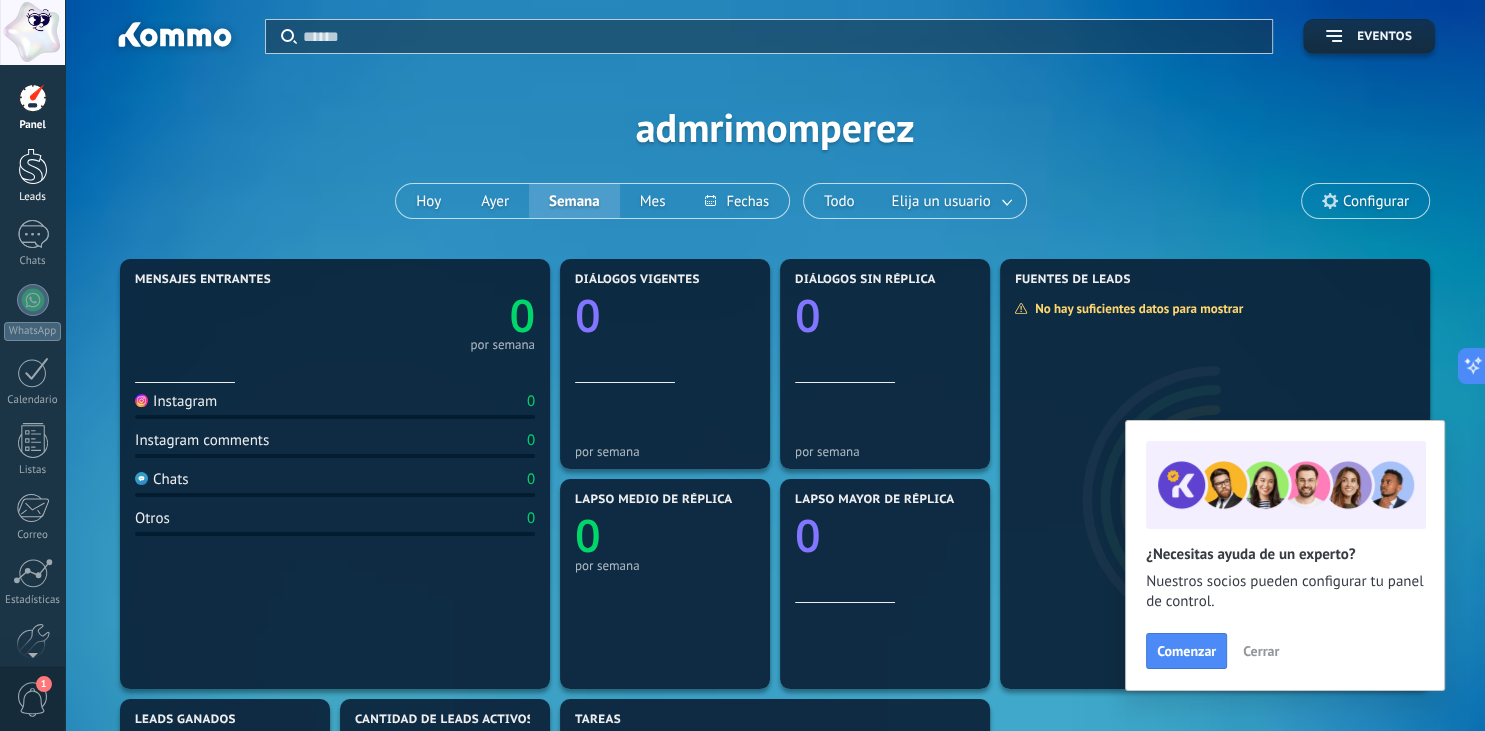 click at bounding box center (33, 166) 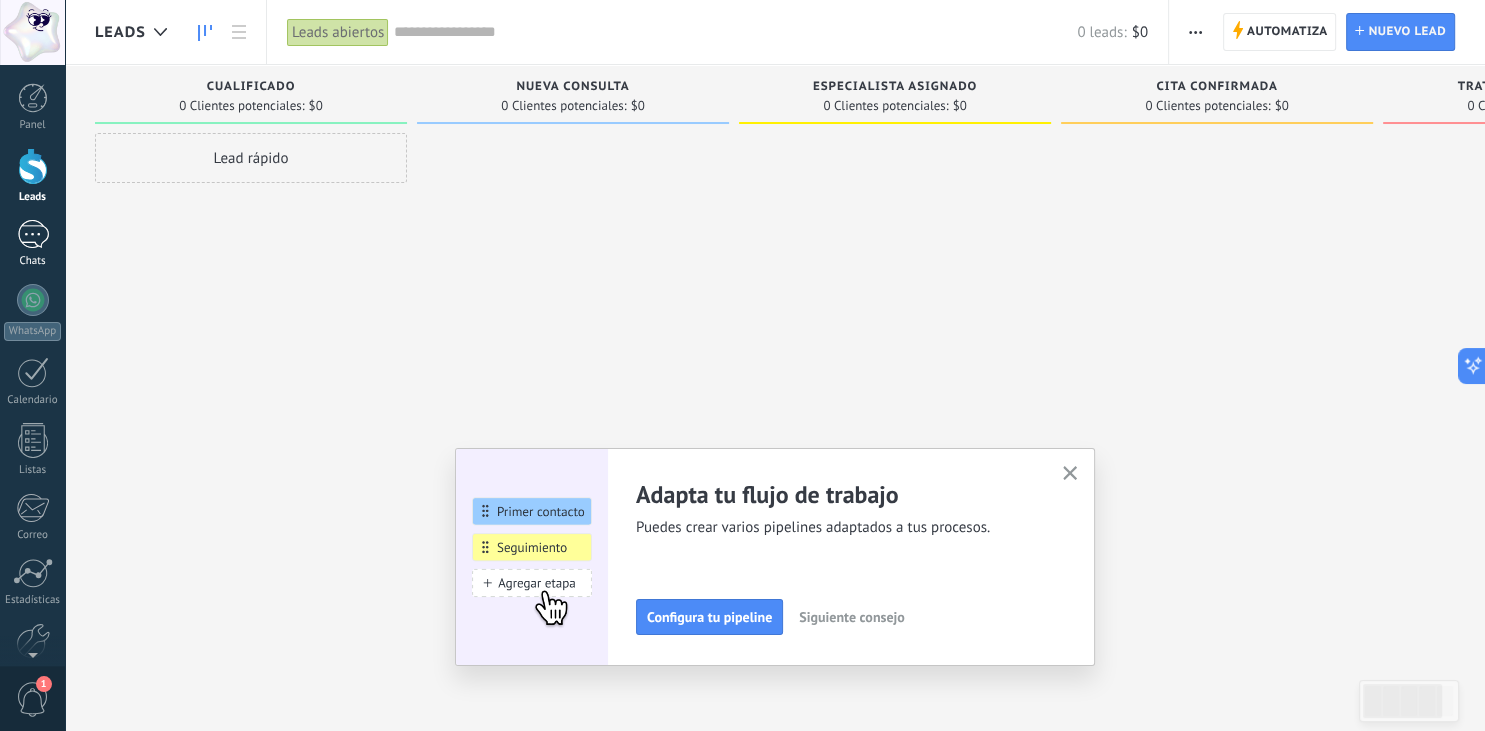 click at bounding box center [33, 234] 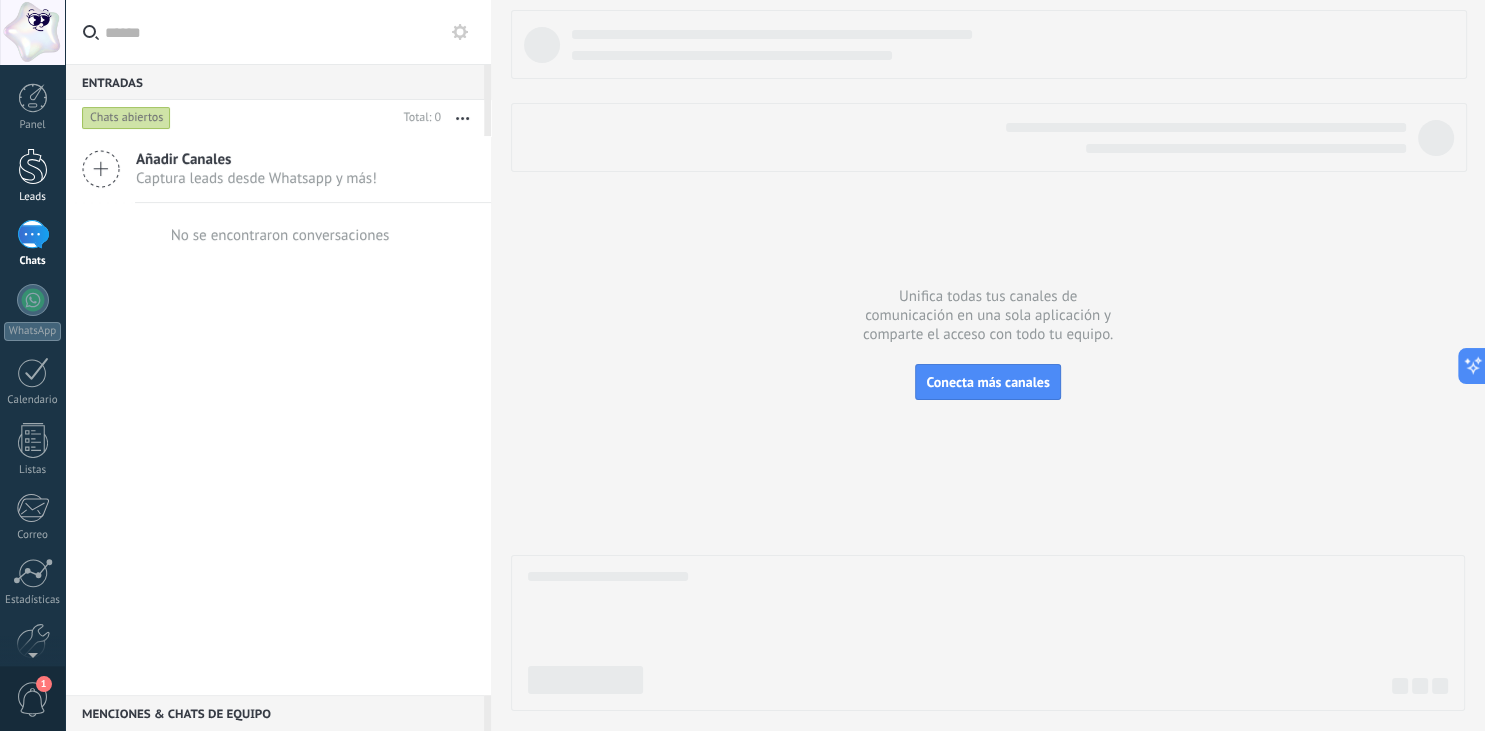 click at bounding box center [33, 166] 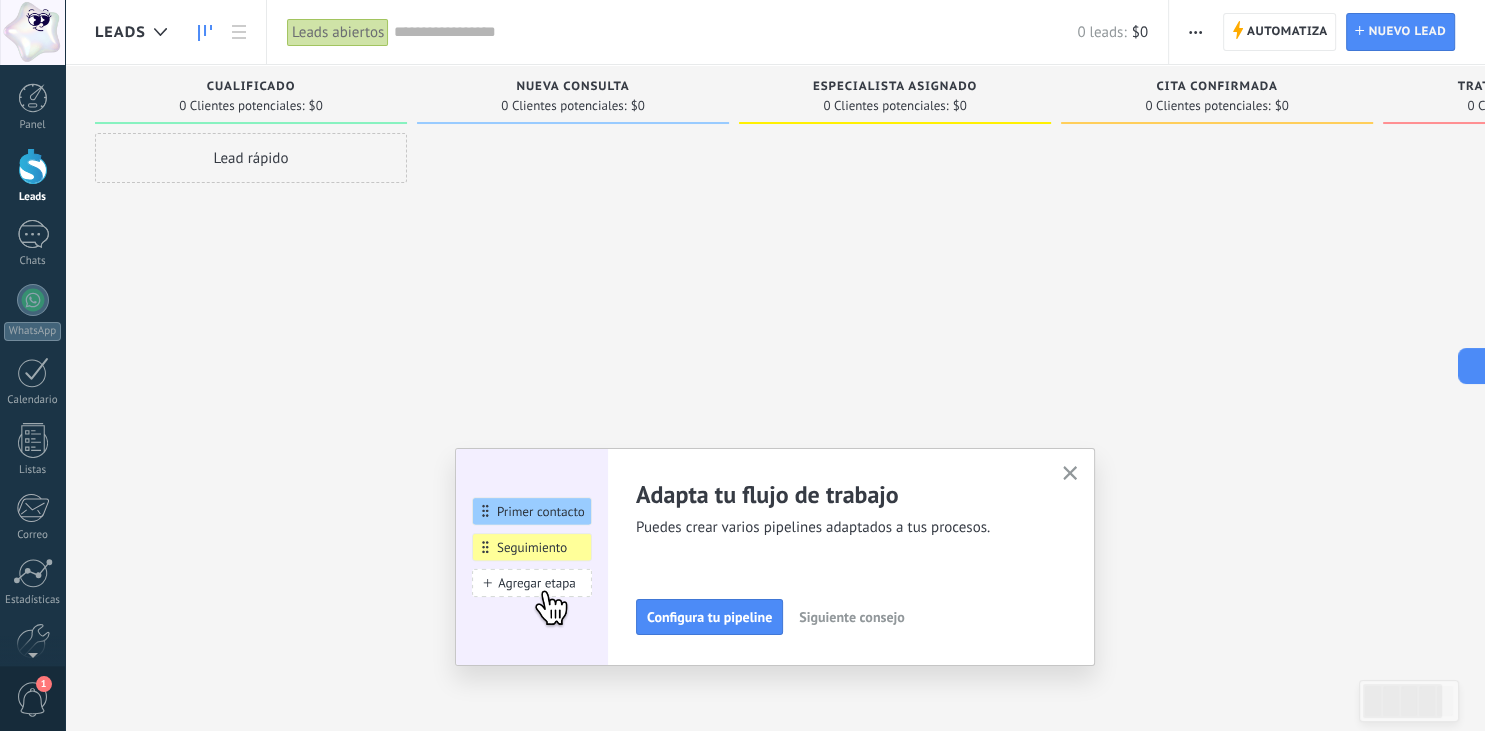 click on "Lead rápido" at bounding box center (251, 158) 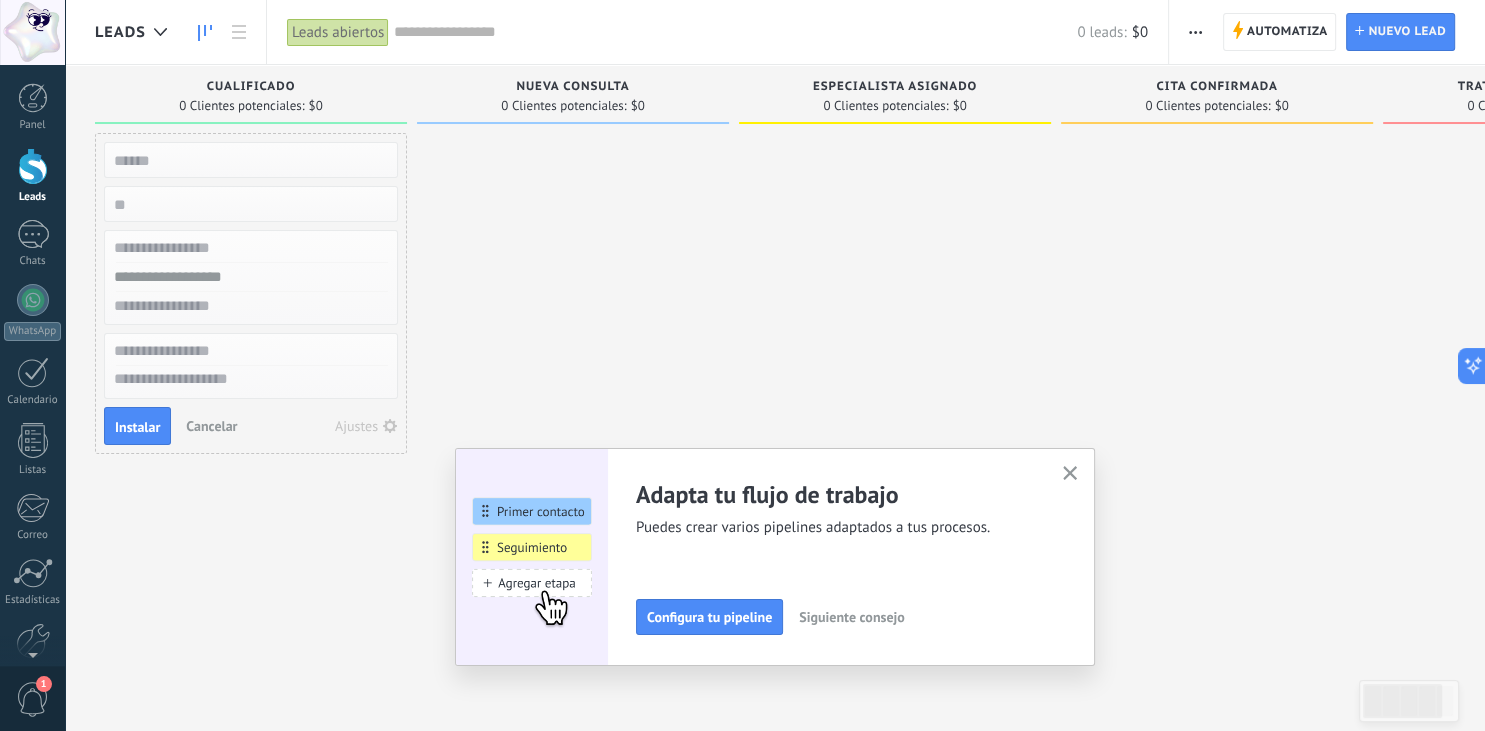 click on "Cancelar" at bounding box center (211, 426) 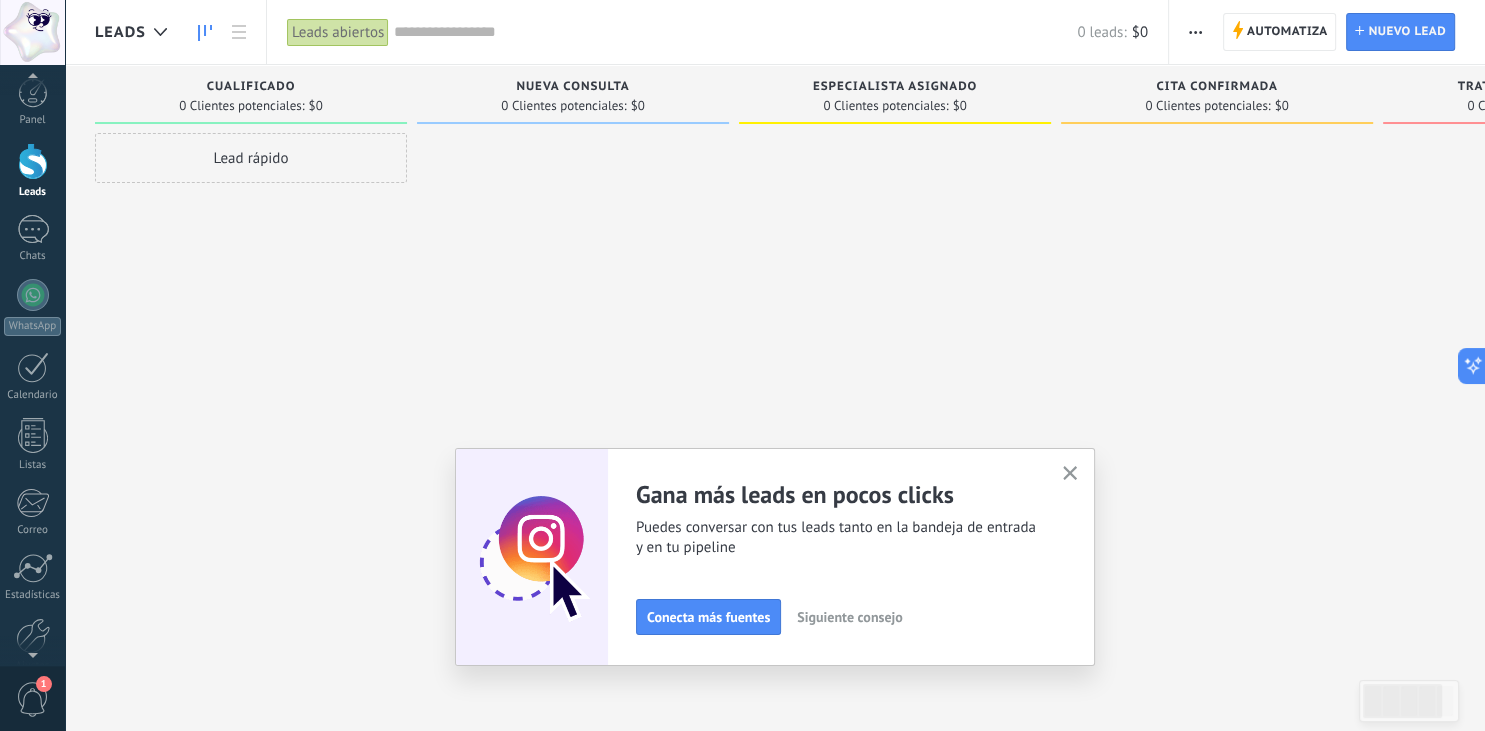 scroll, scrollTop: 0, scrollLeft: 0, axis: both 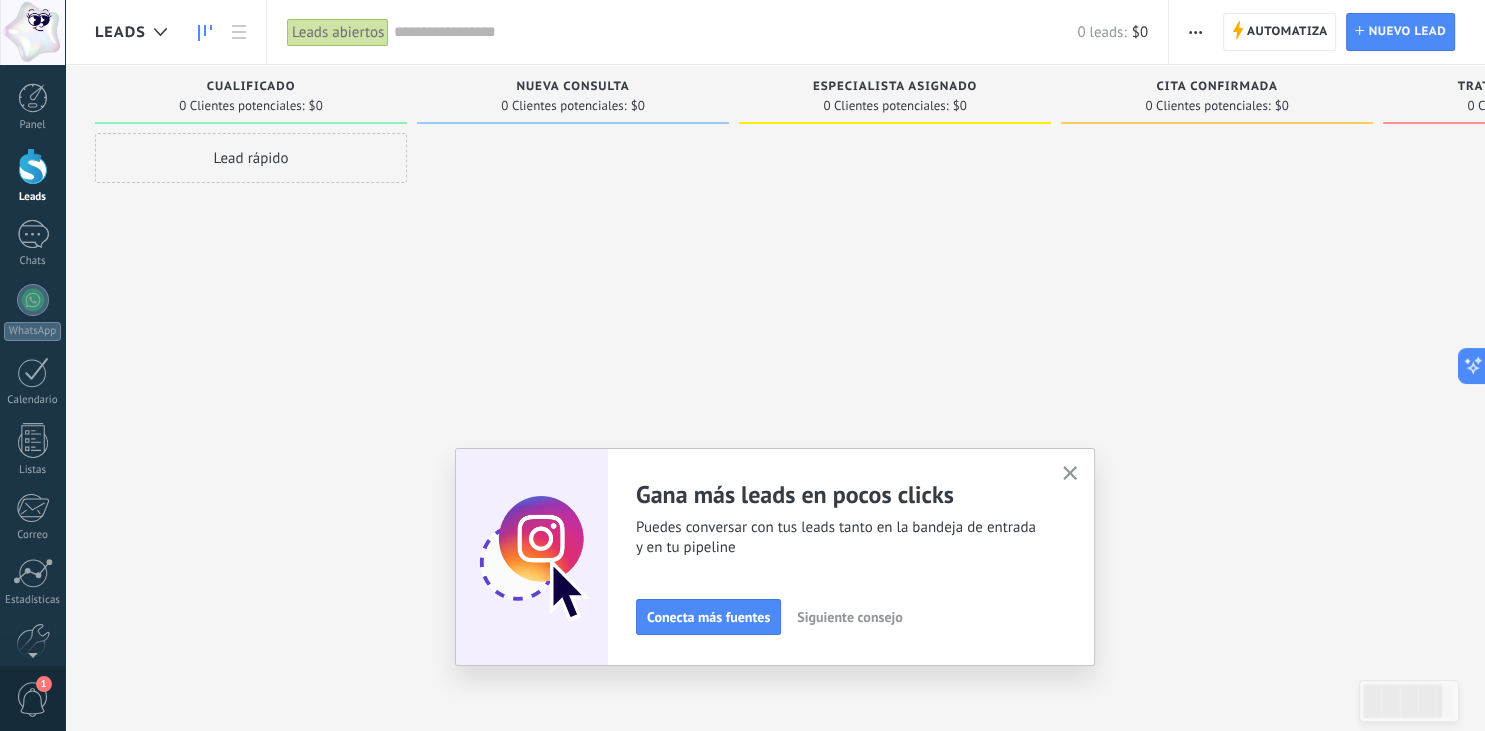 click on "Lead rápido" at bounding box center (251, 368) 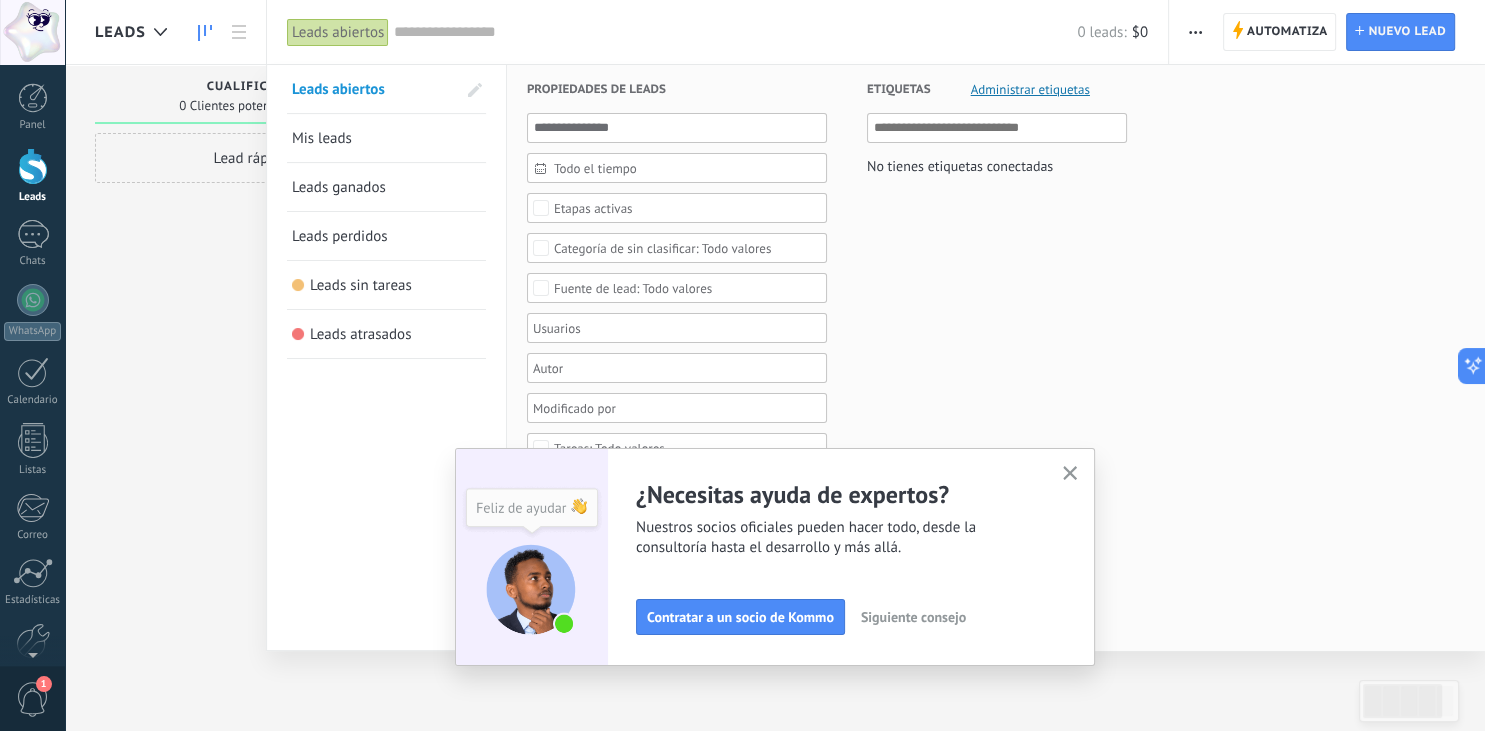 click 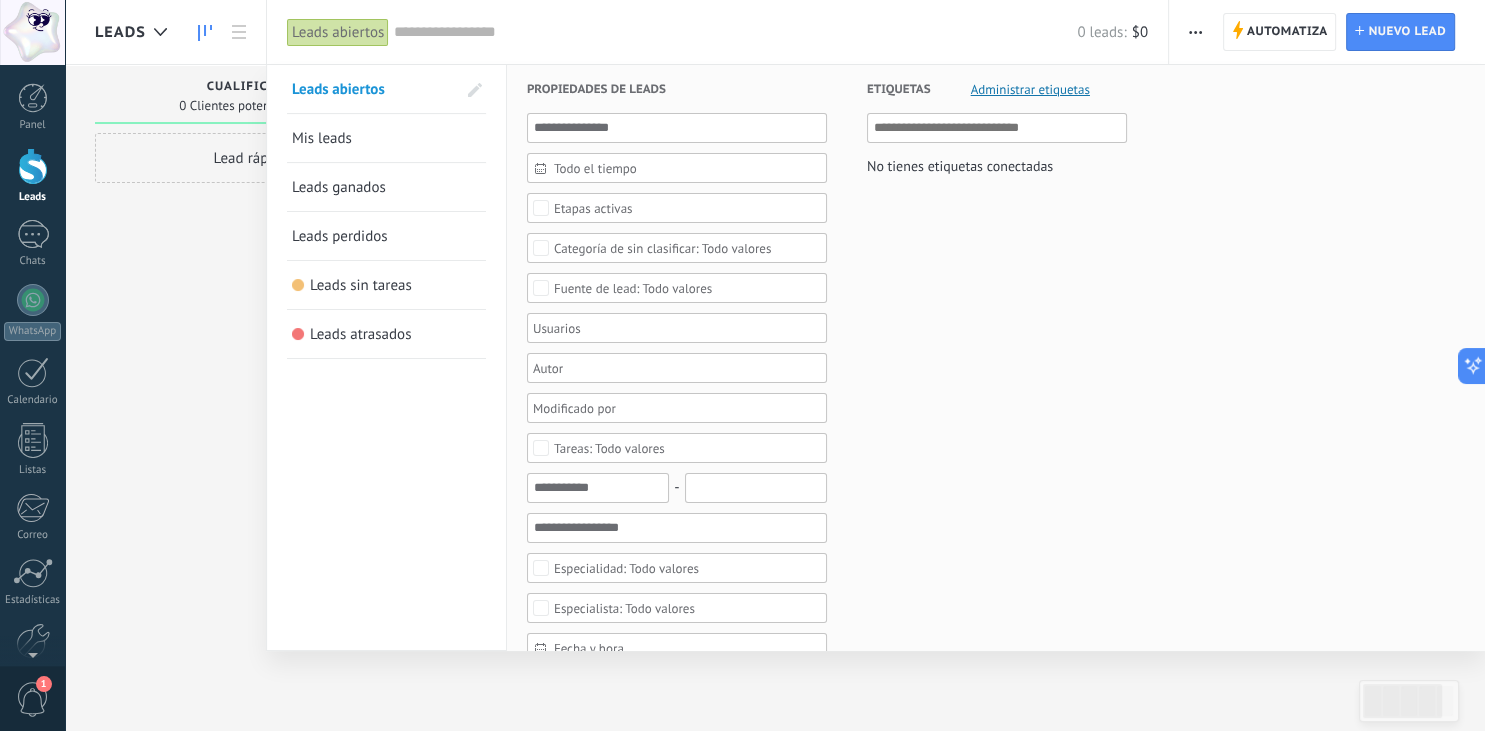 click at bounding box center [742, 365] 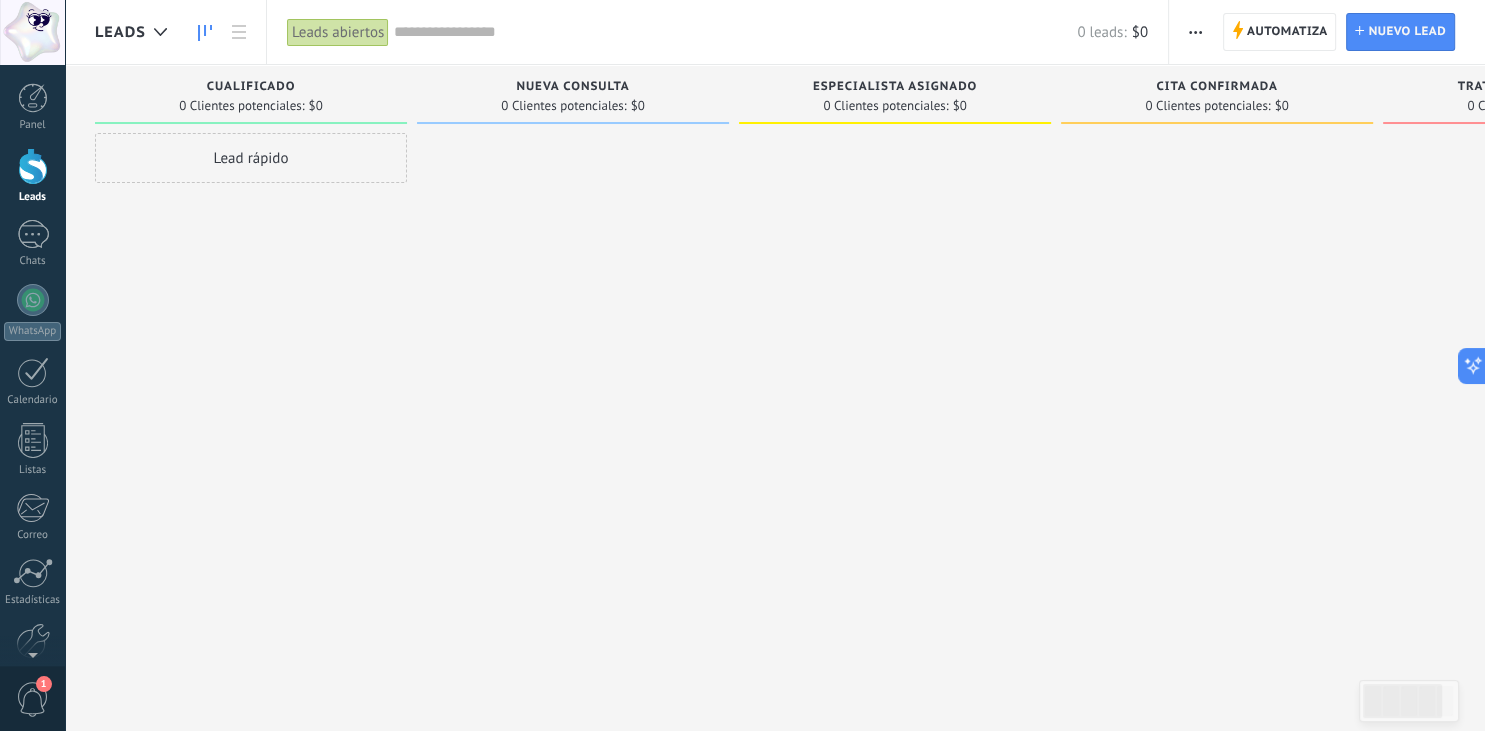drag, startPoint x: 98, startPoint y: 378, endPoint x: 119, endPoint y: 476, distance: 100.22475 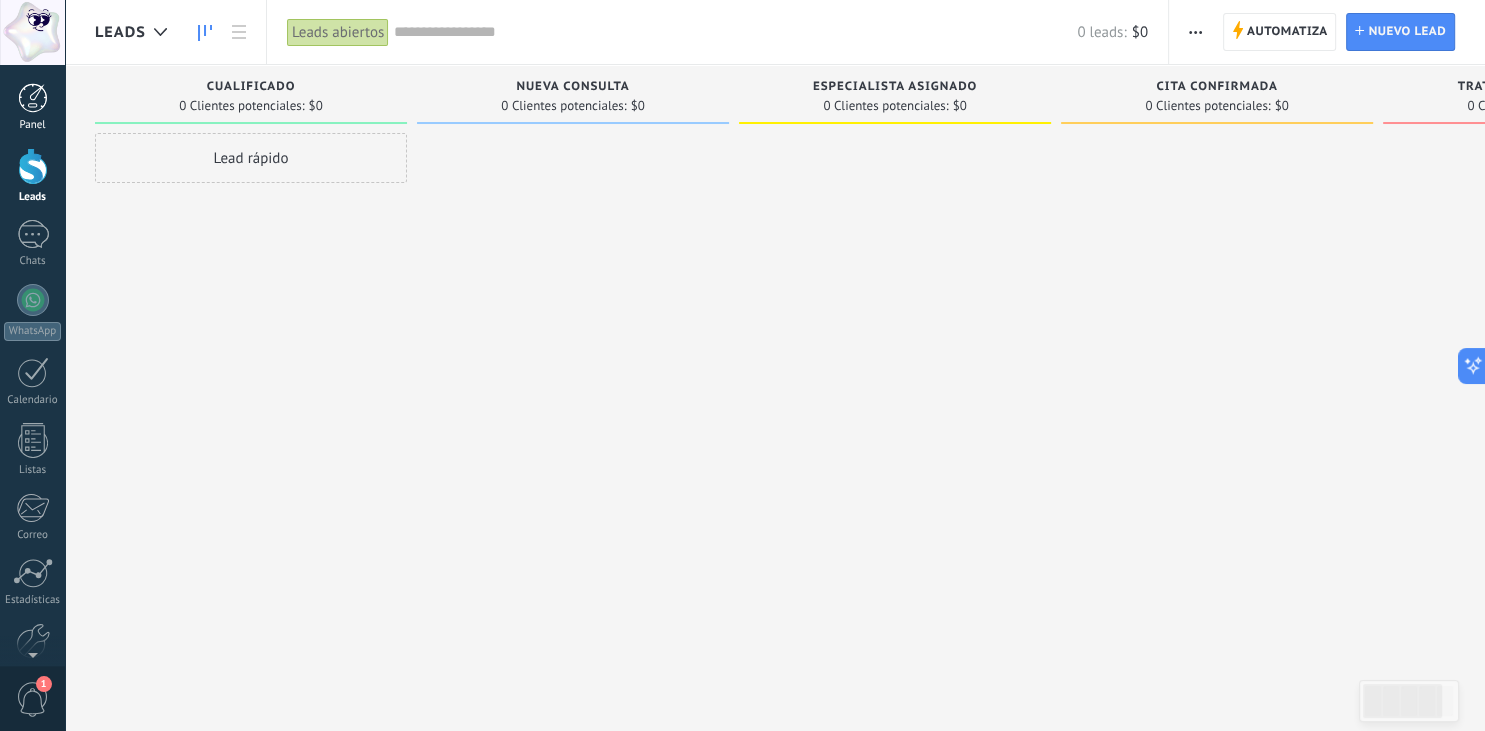 click on "Panel" at bounding box center [32, 107] 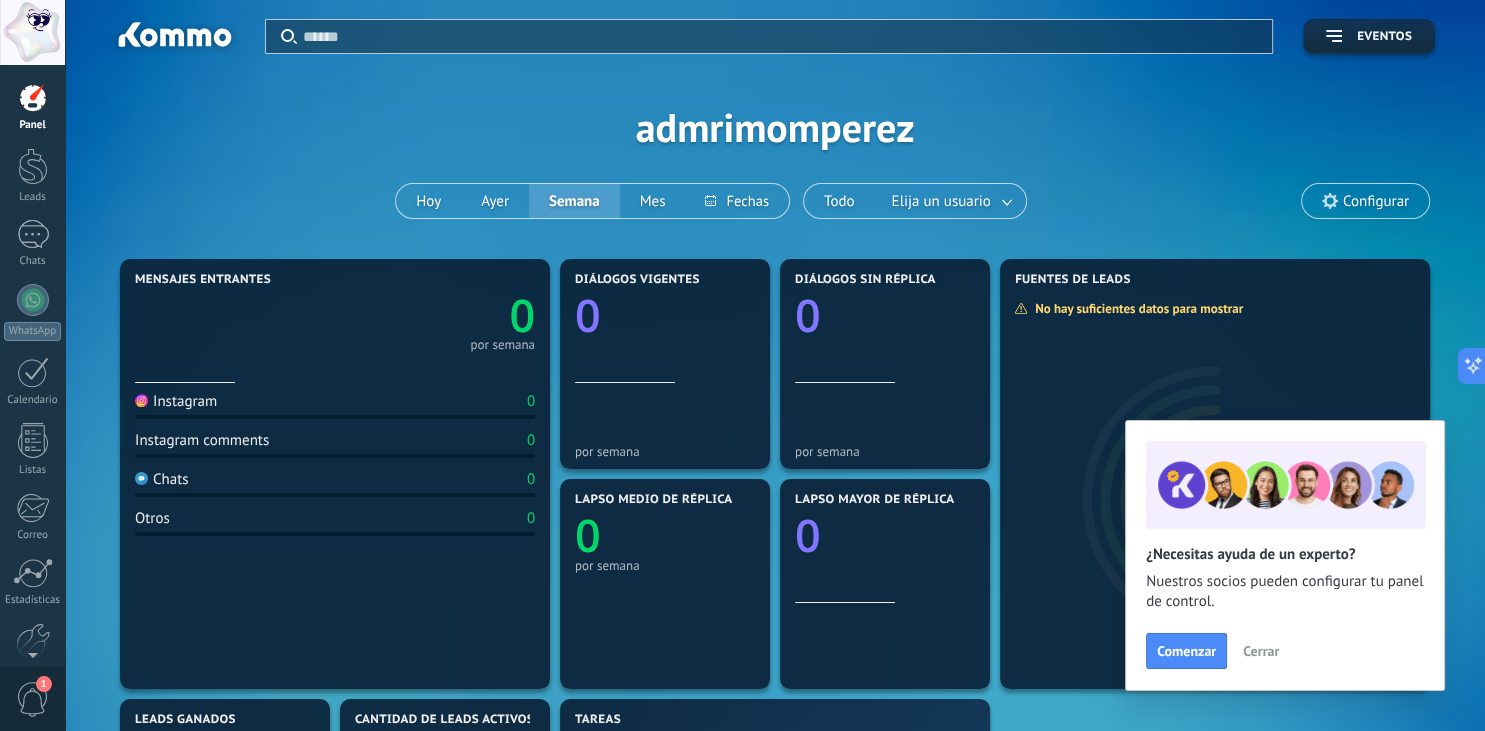 click on "Panel
Leads
Chats
WhatsApp
Clientes" at bounding box center [32, 425] 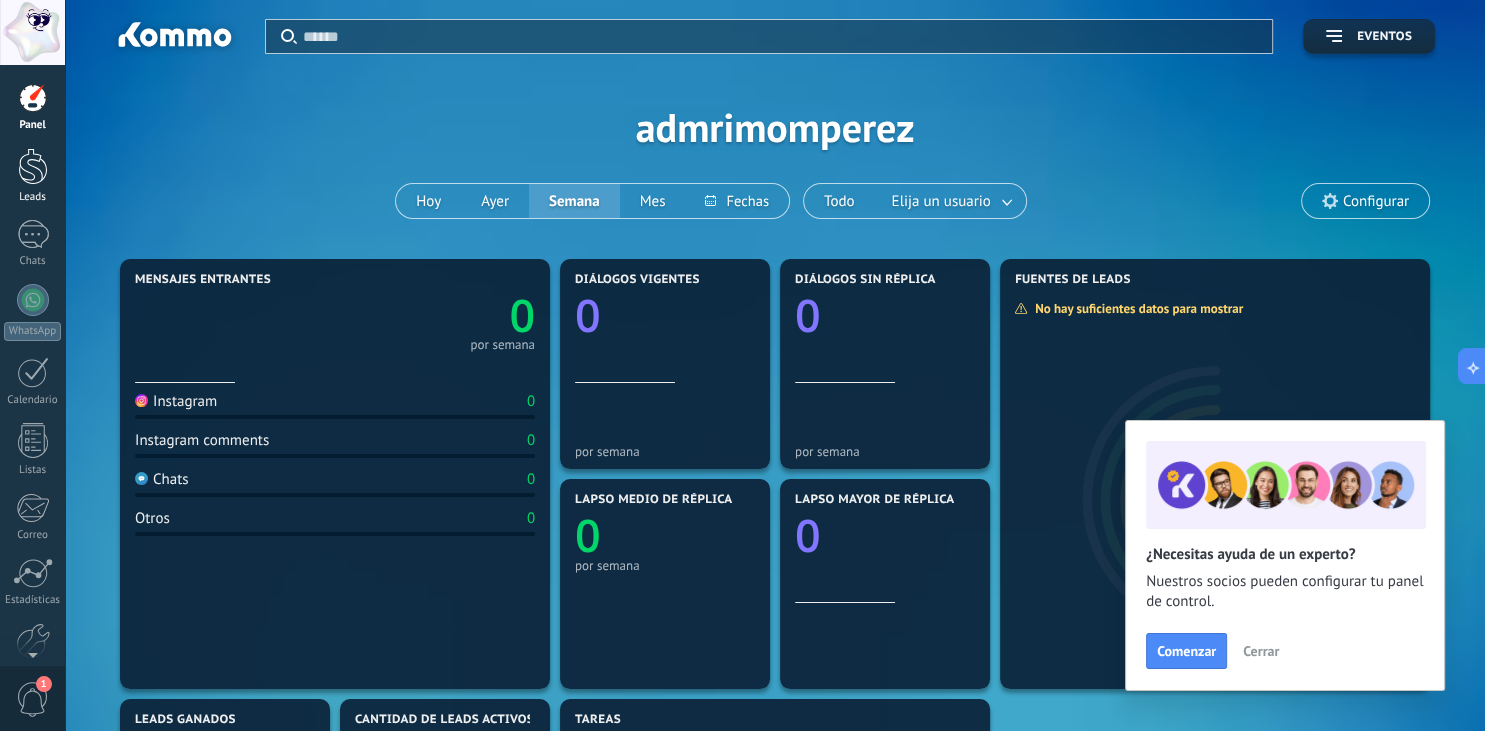 click at bounding box center [33, 166] 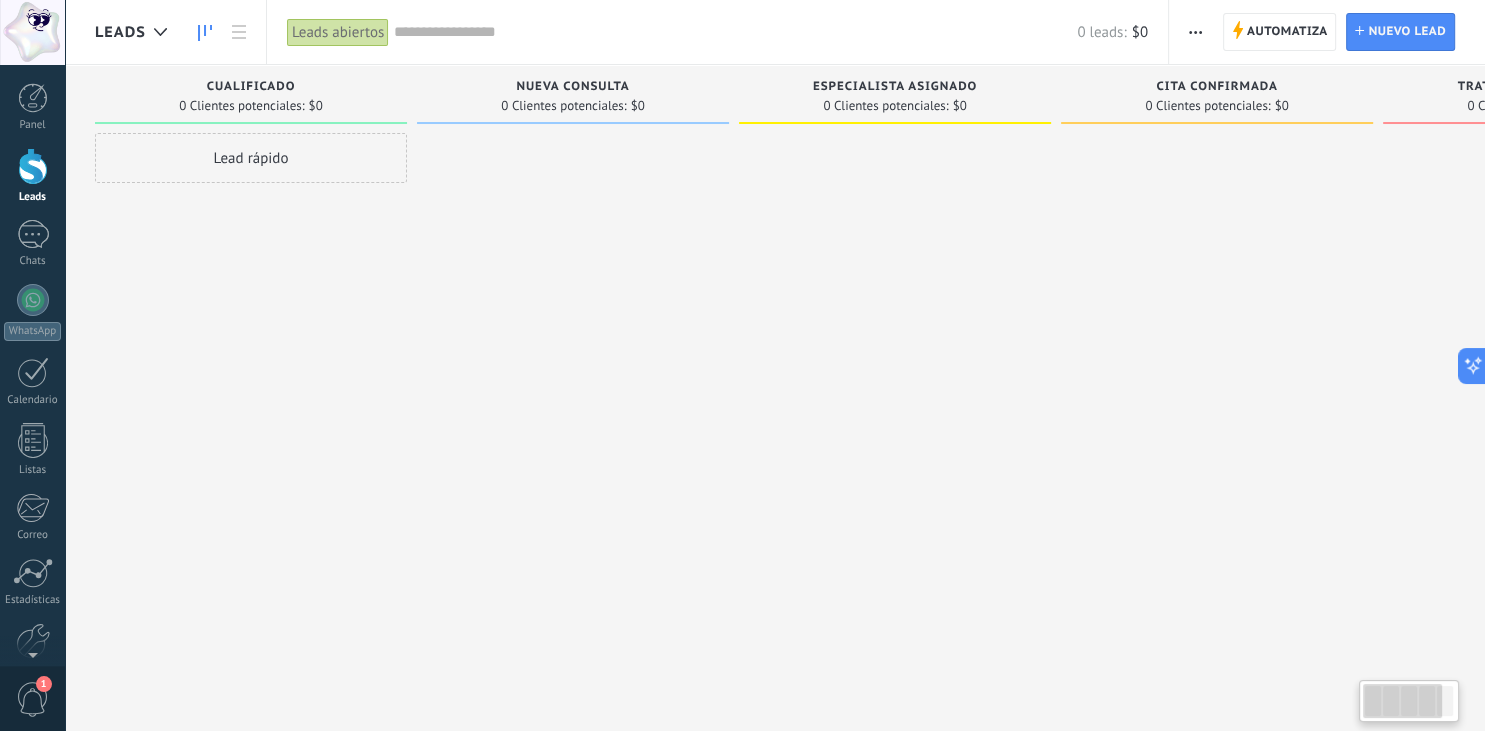 click at bounding box center [573, 368] 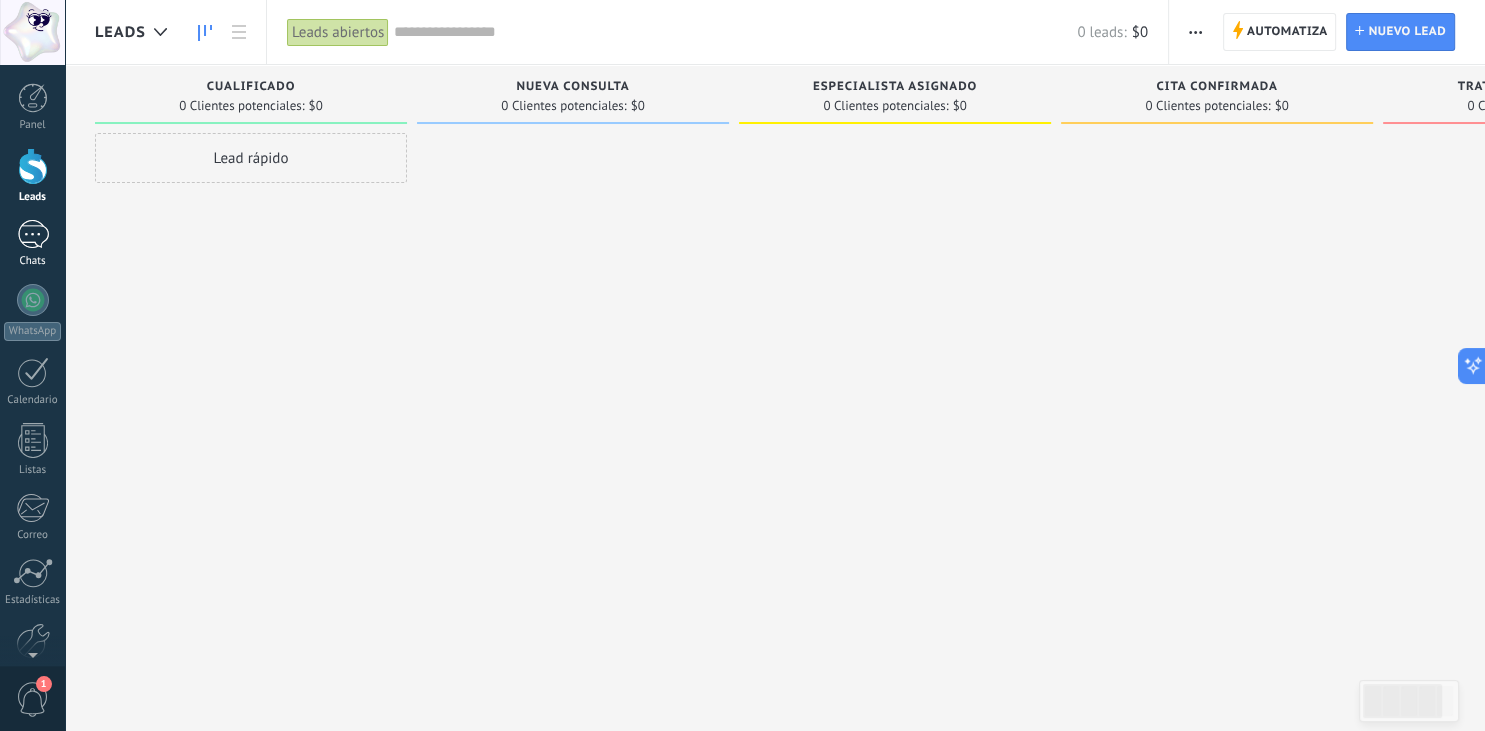 click at bounding box center (33, 234) 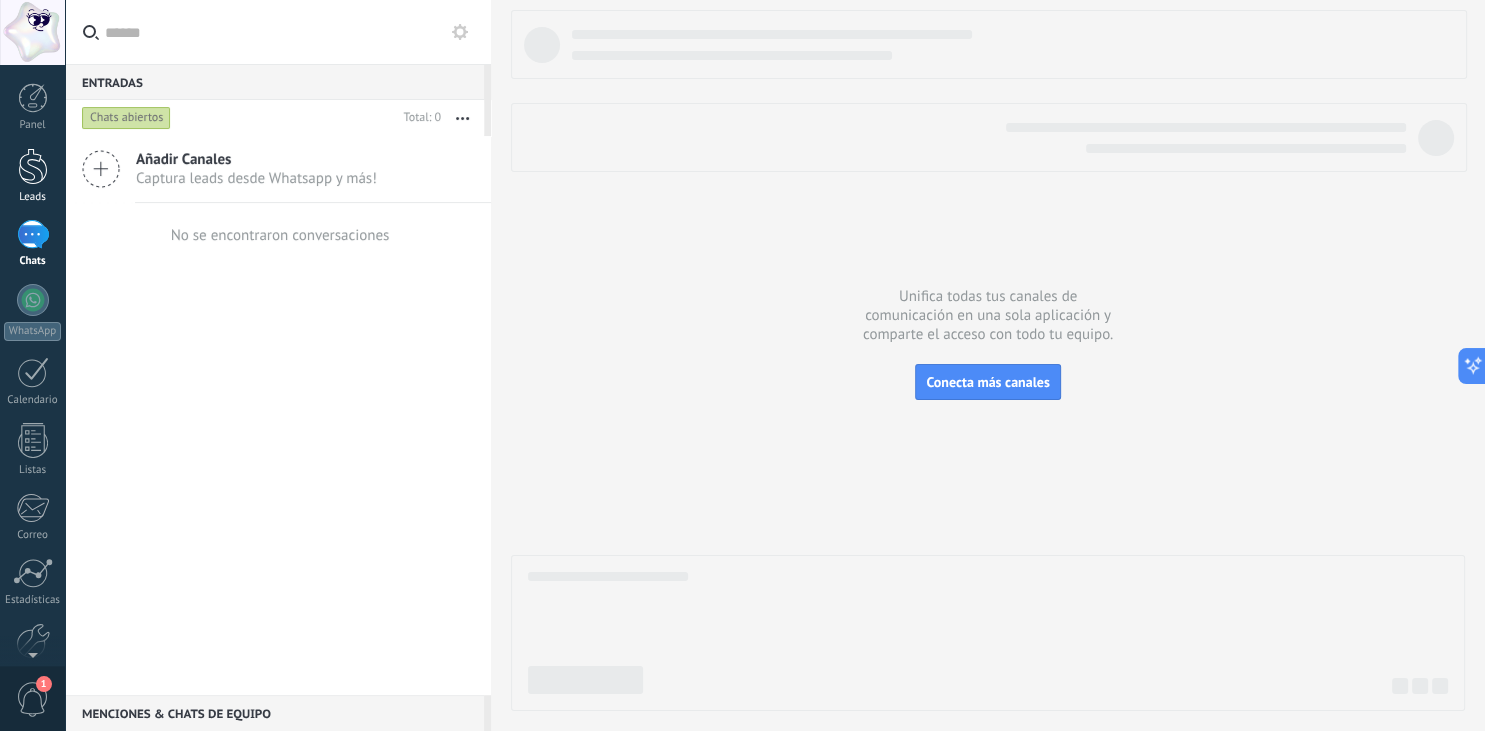 click on "Leads" at bounding box center (32, 176) 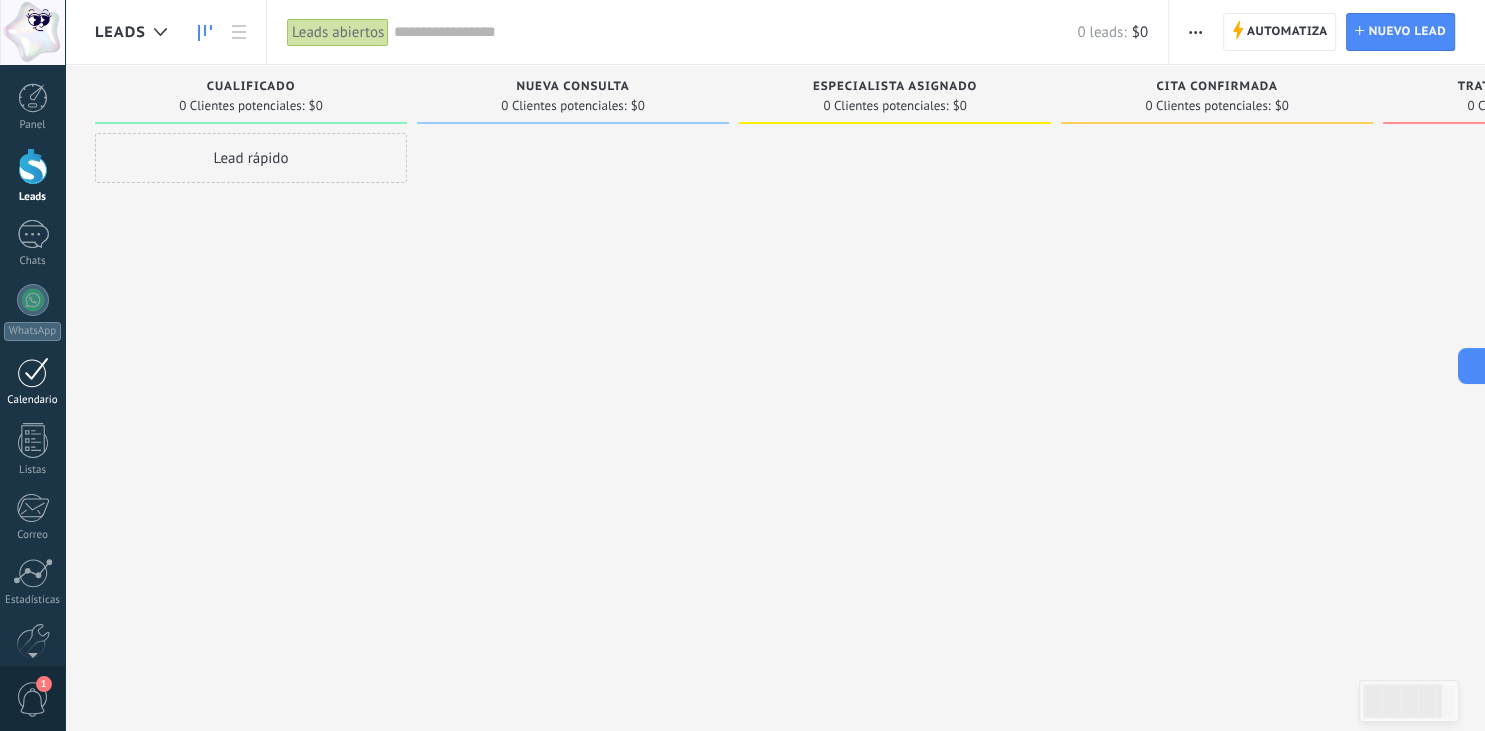 click at bounding box center (33, 372) 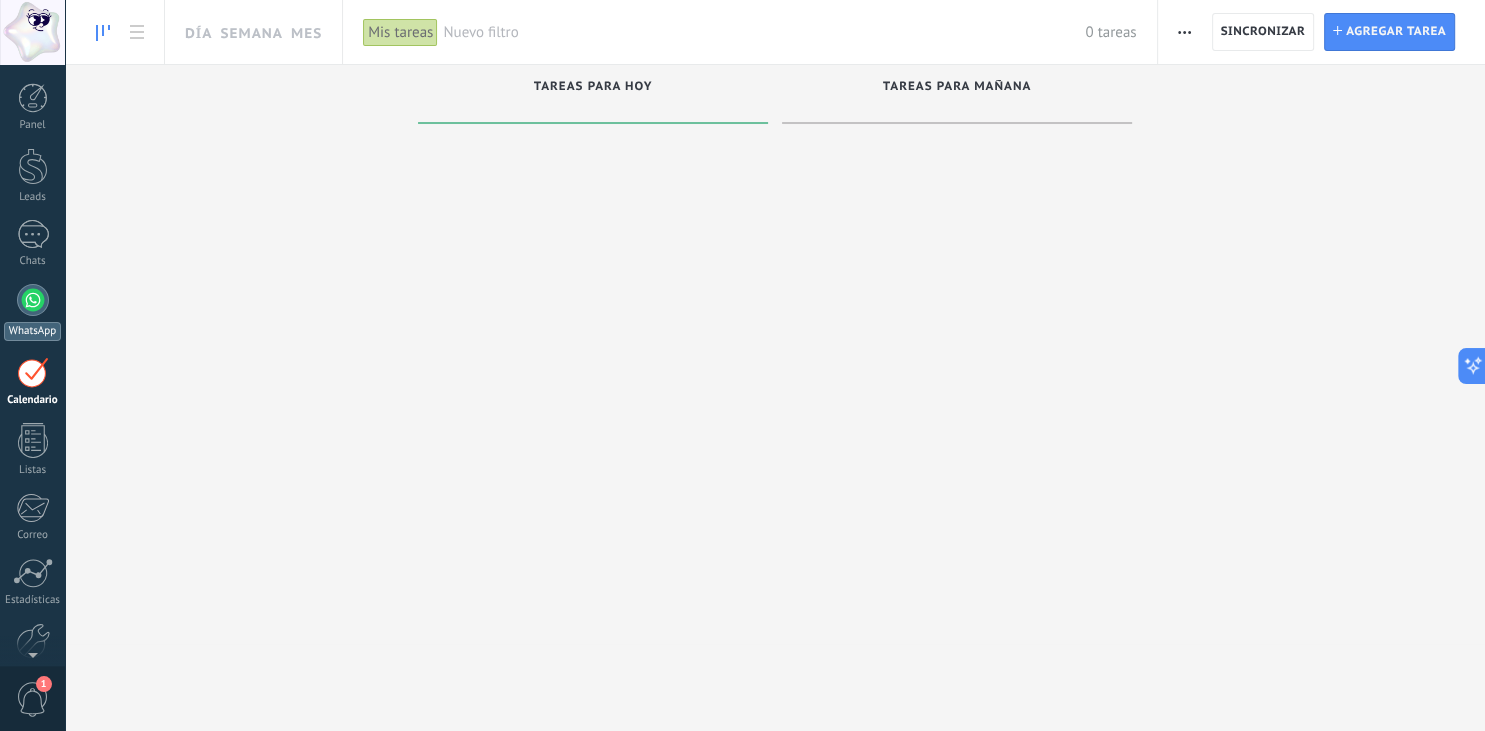 click at bounding box center (33, 300) 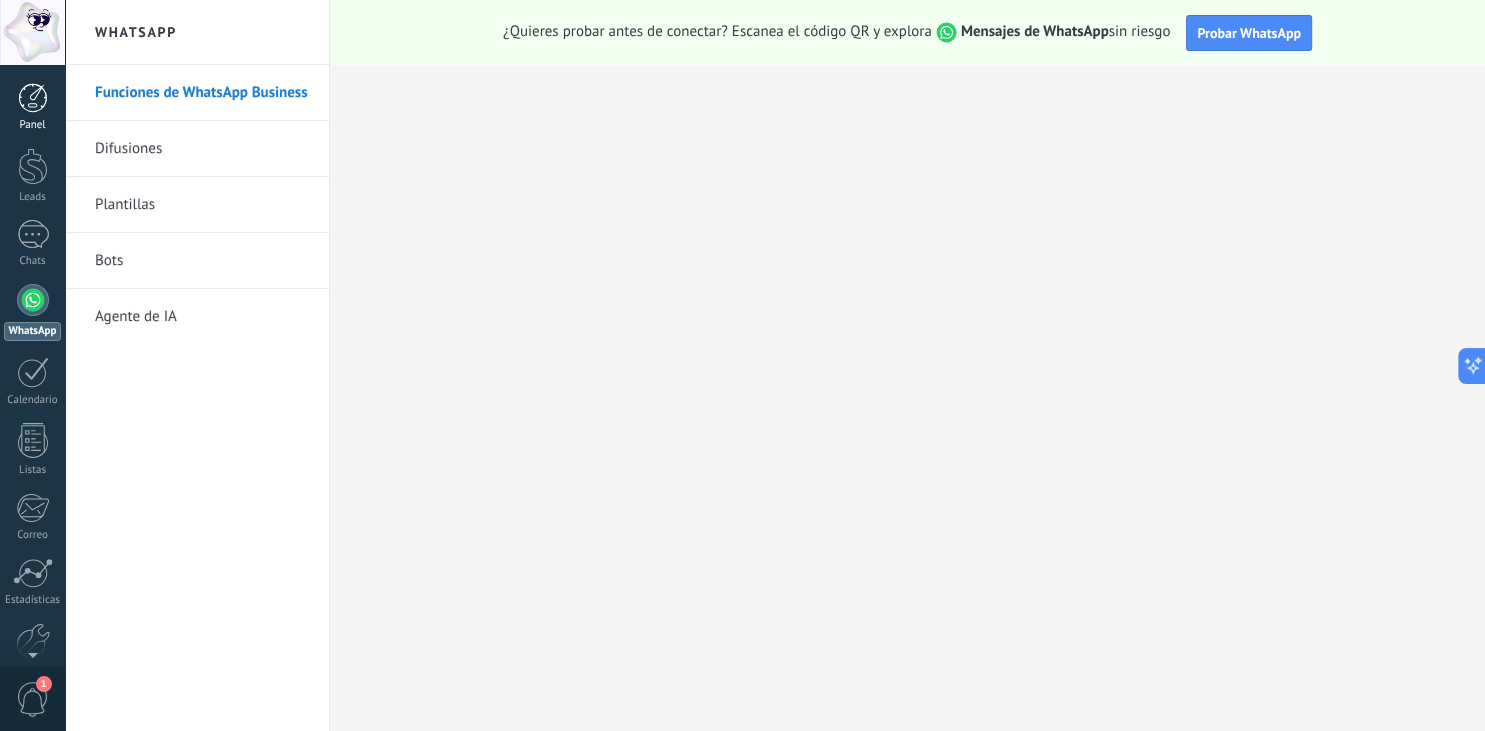 click at bounding box center (33, 98) 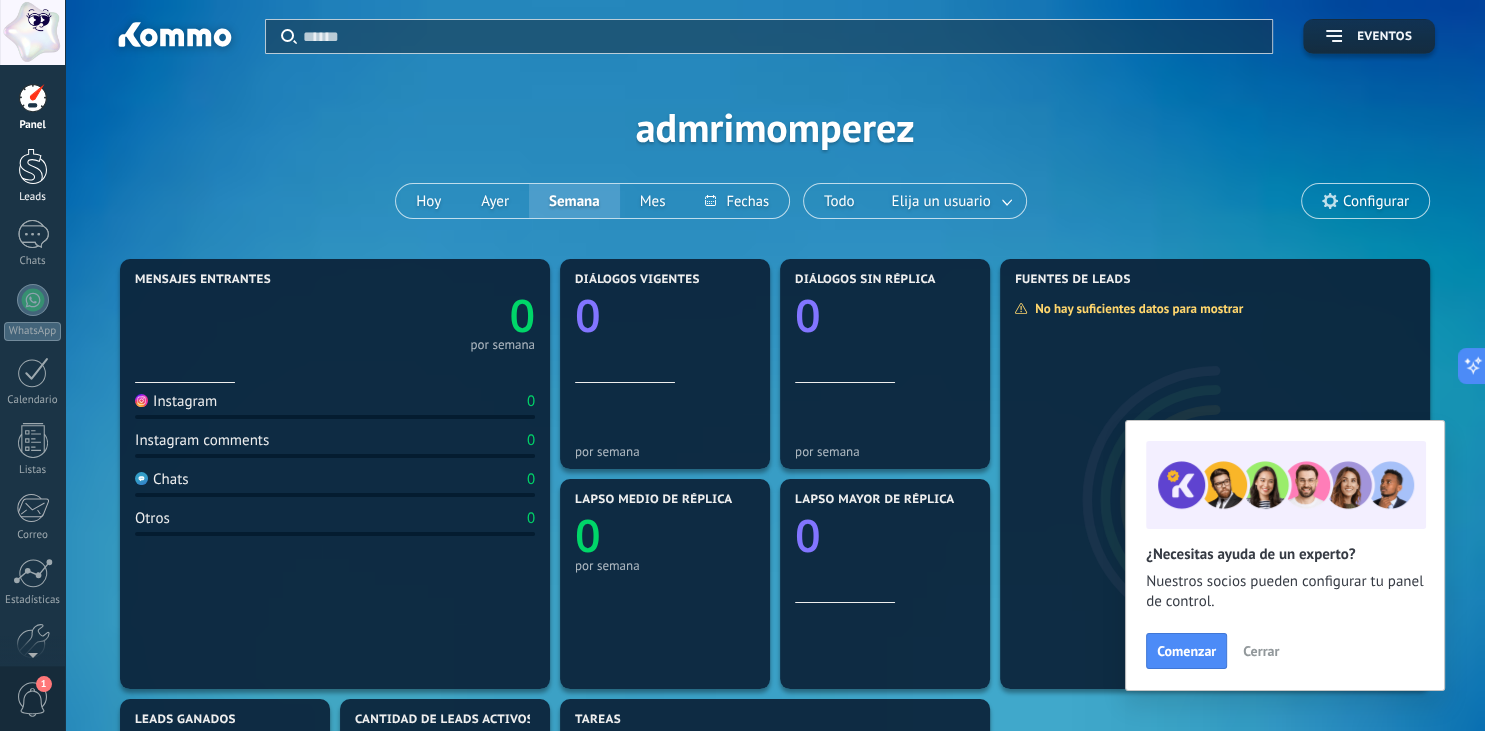 click at bounding box center [33, 166] 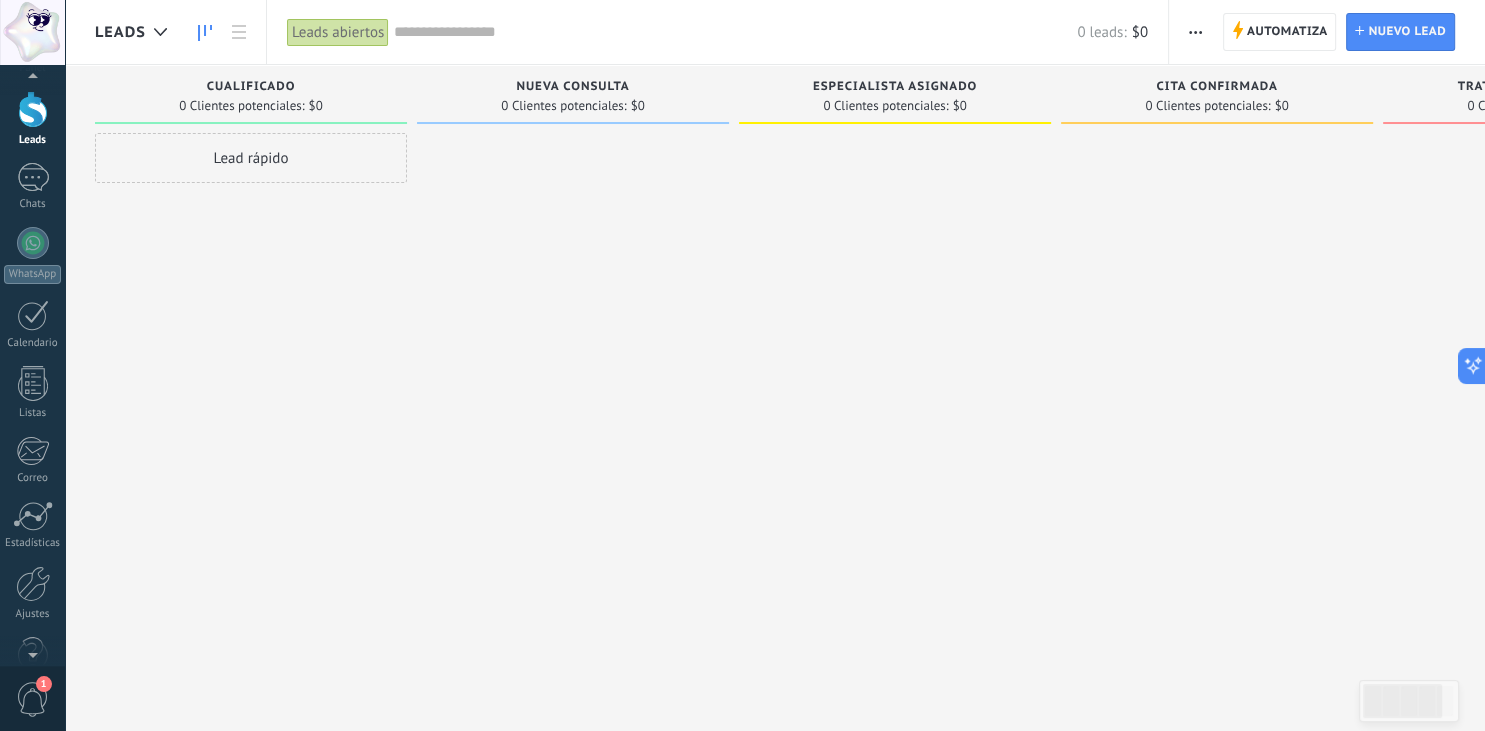 scroll, scrollTop: 101, scrollLeft: 0, axis: vertical 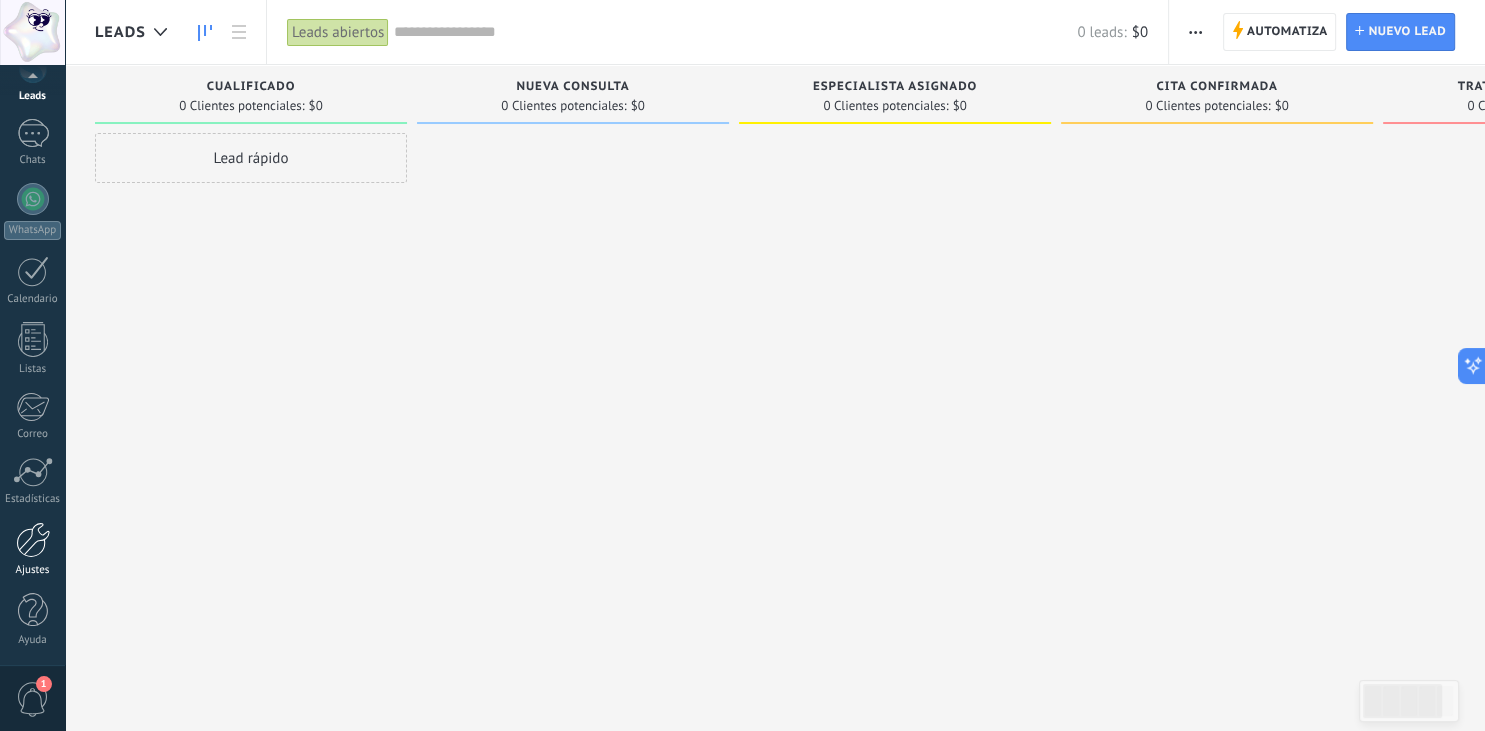 click at bounding box center [33, 540] 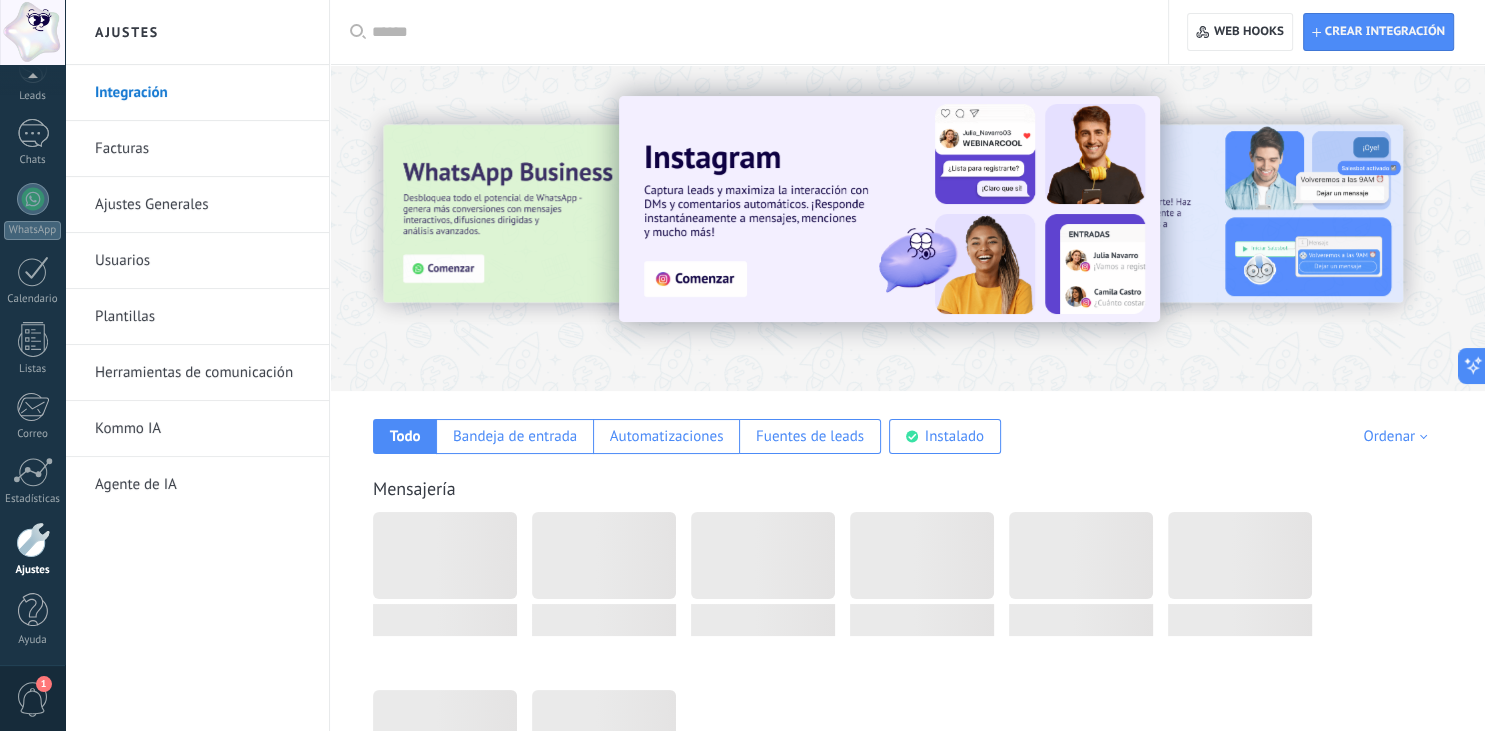 scroll, scrollTop: 101, scrollLeft: 0, axis: vertical 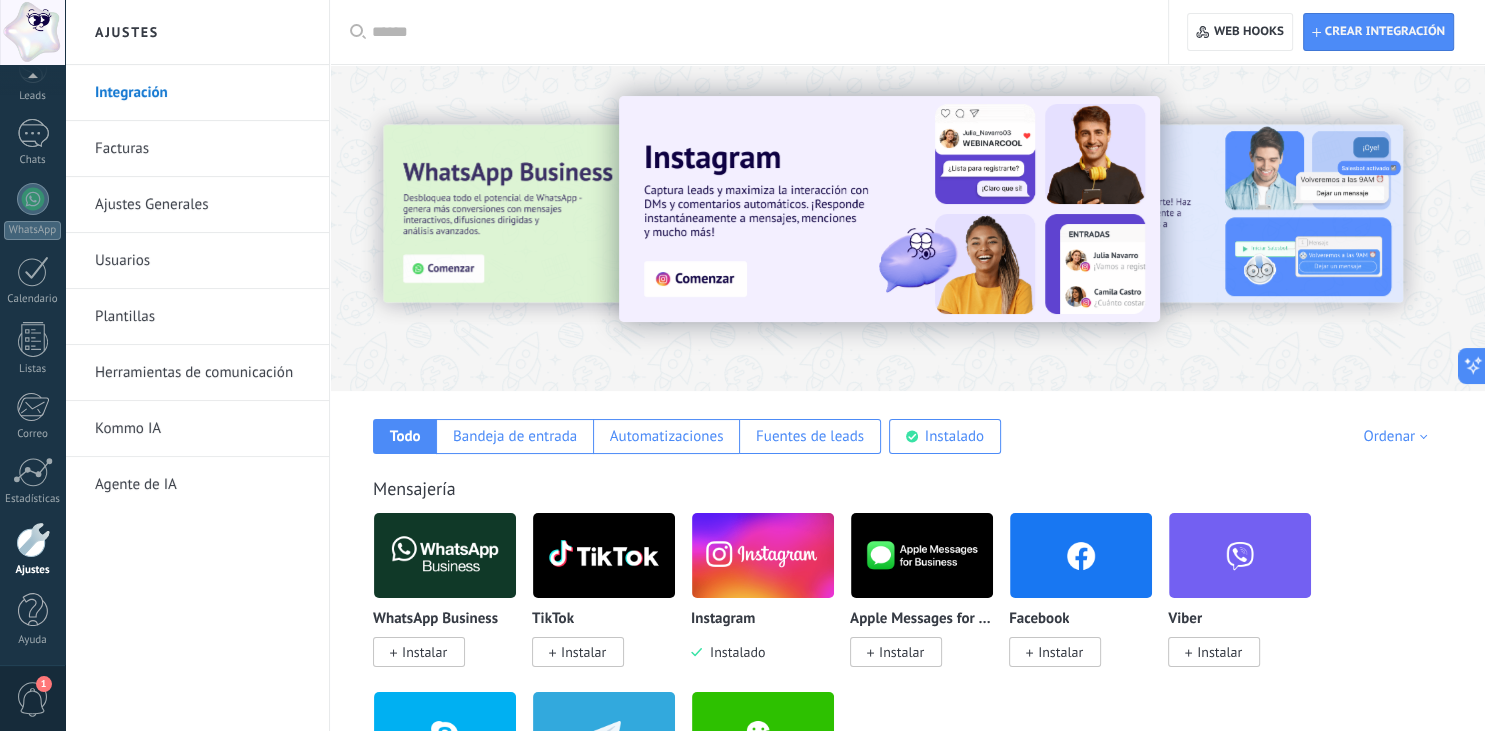 click on "Instalar" at bounding box center [424, 652] 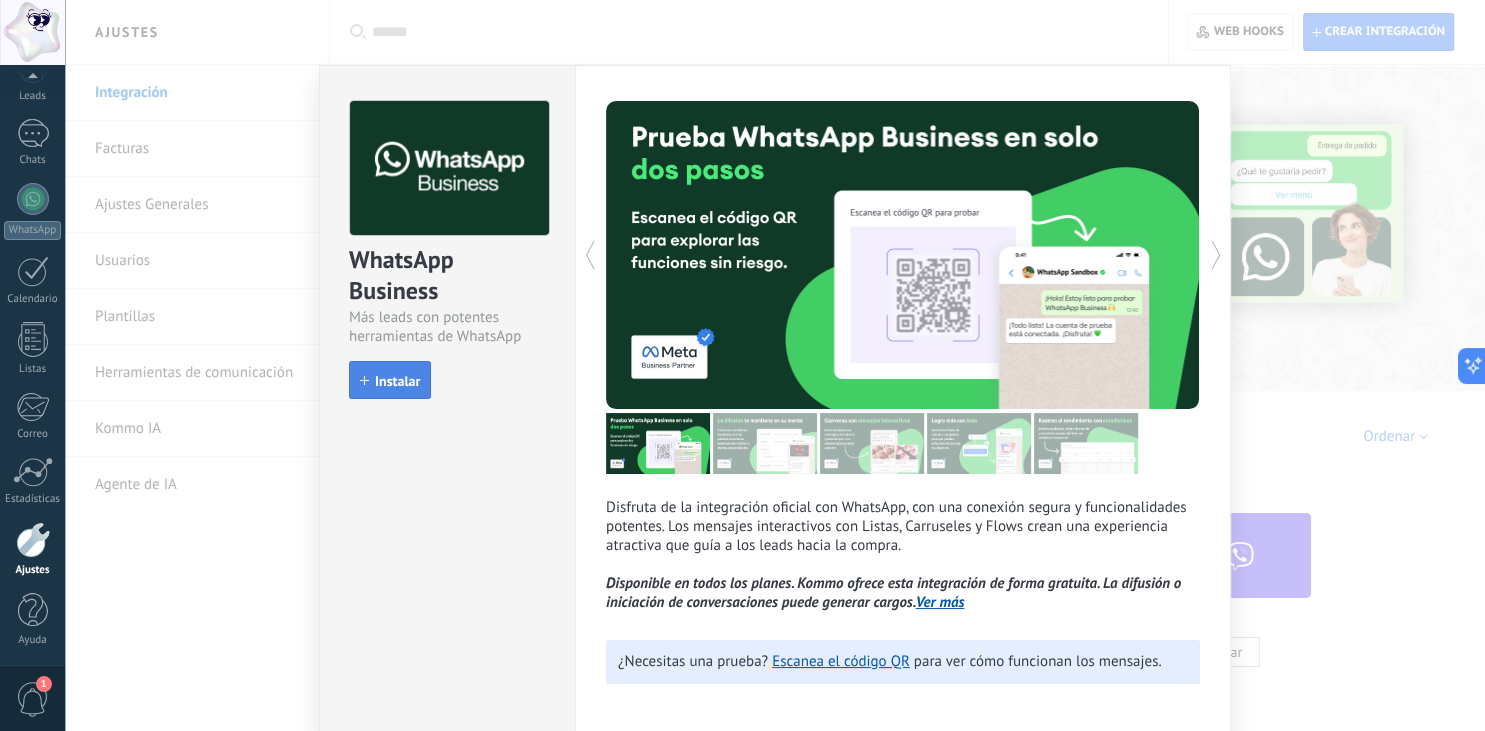 click on "Instalar" at bounding box center [390, 380] 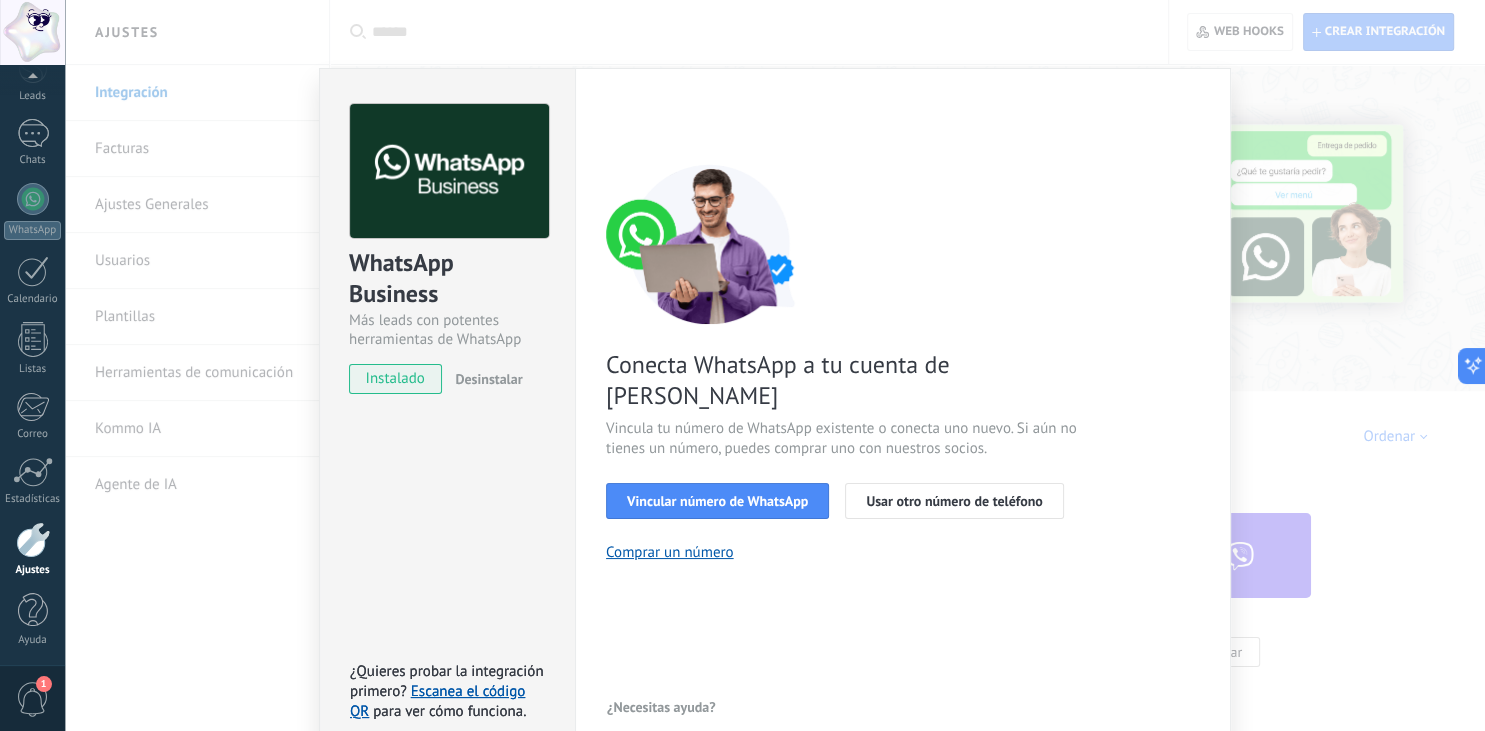 click on "WhatsApp Business Más leads con potentes herramientas de WhatsApp instalado Desinstalar ¿Quieres probar la integración primero?   Escanea el código QR   para ver cómo funciona. ¿Quieres probar la integración primero?   Escanea el código QR   para ver cómo funciona. Configuraciones Autorizaciones Esta pestaña registra a los usuarios que han concedido acceso a las integración a esta cuenta. Si deseas remover la posibilidad que un usuario pueda enviar solicitudes a la cuenta en nombre de esta integración, puedes revocar el acceso. Si el acceso a todos los usuarios es revocado, la integración dejará de funcionar. Esta aplicacion está instalada, pero nadie le ha dado acceso aun. WhatsApp Cloud API más _:  Guardar < Volver 1 Seleccionar aplicación 2 Conectar Facebook  3 Finalizar configuración Conecta WhatsApp a tu cuenta de Kommo Vincula tu número de WhatsApp existente o conecta uno nuevo. Si aún no tienes un número, puedes comprar uno con nuestros socios. Vincular número de WhatsApp" at bounding box center [775, 365] 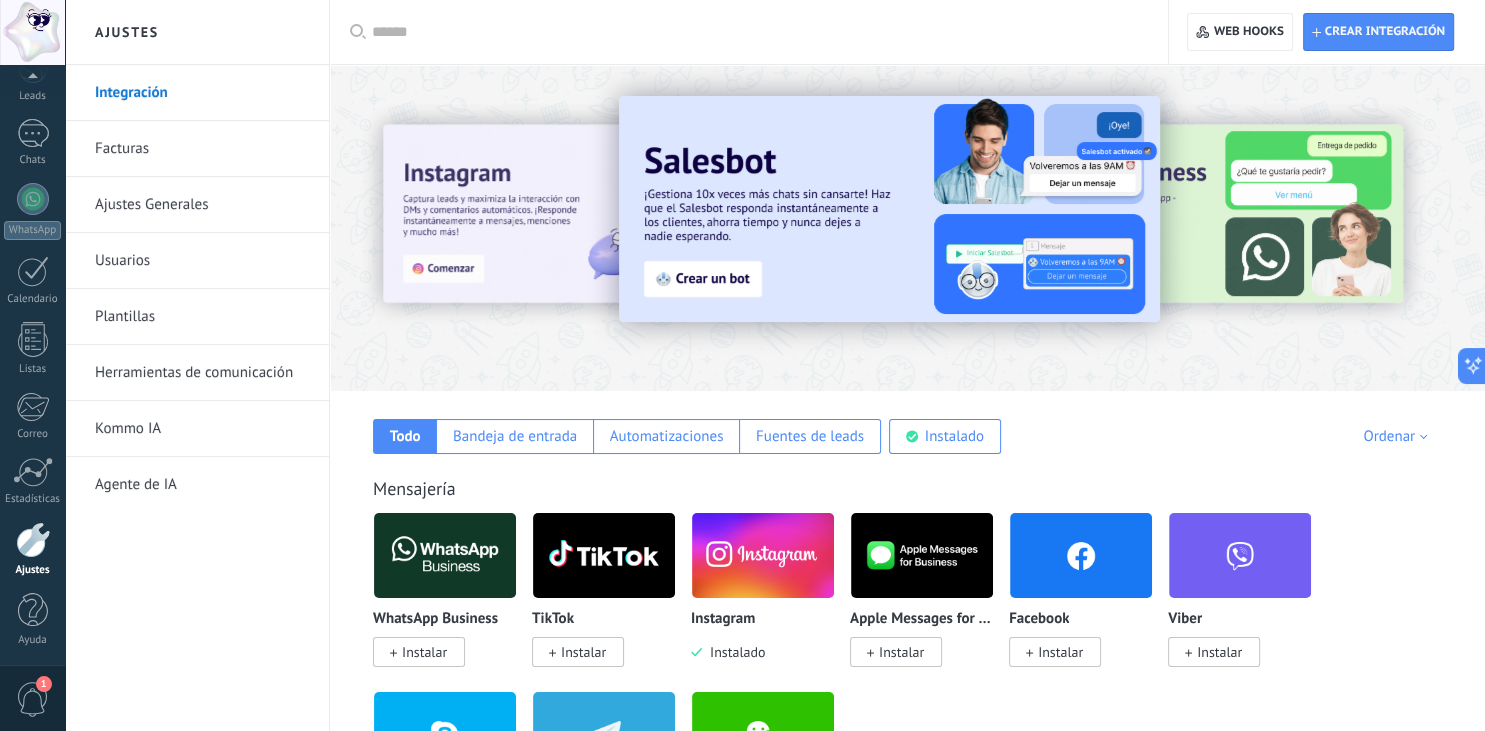 click on "WhatsApp Business Instalar" at bounding box center [445, 636] 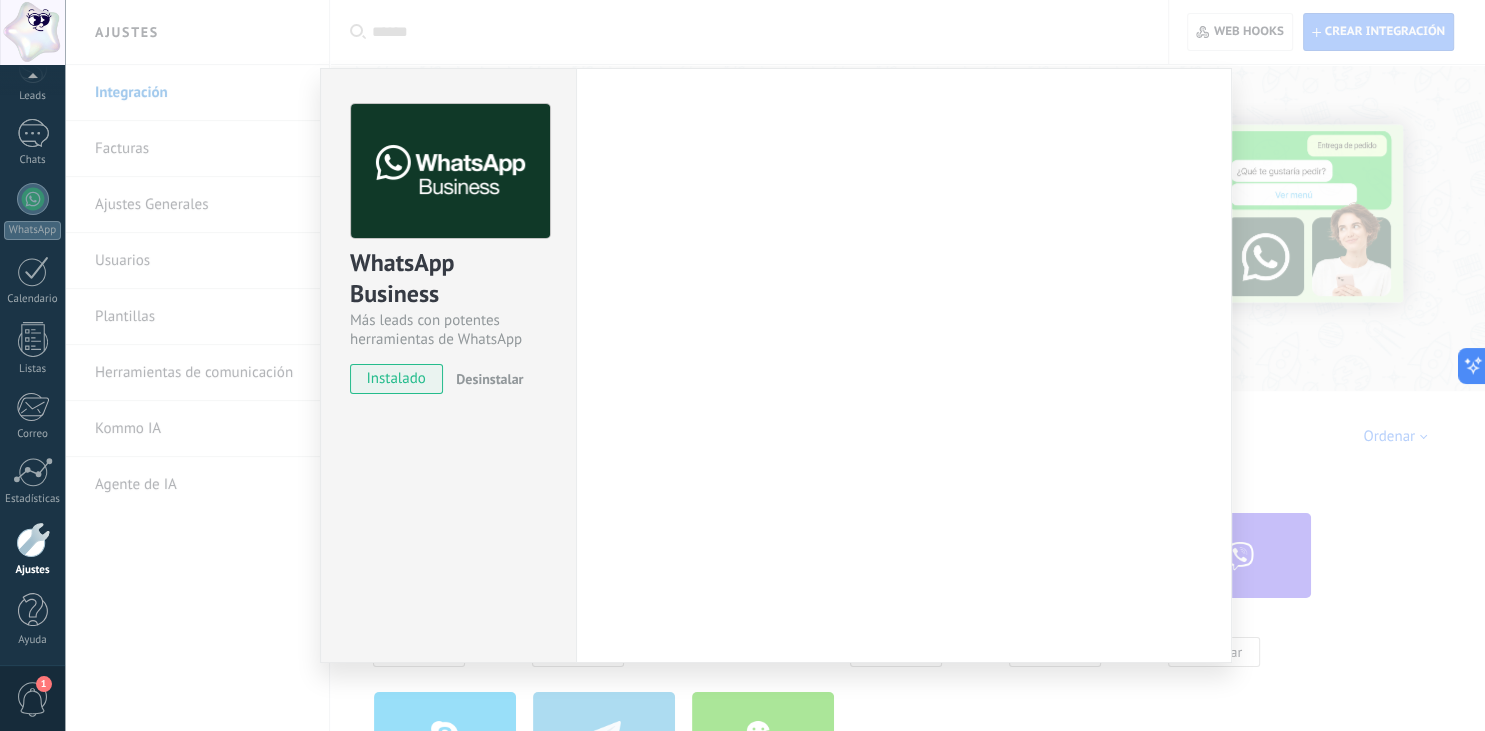 click on "WhatsApp Business Más leads con potentes herramientas de WhatsApp instalado Desinstalar" at bounding box center [448, 365] 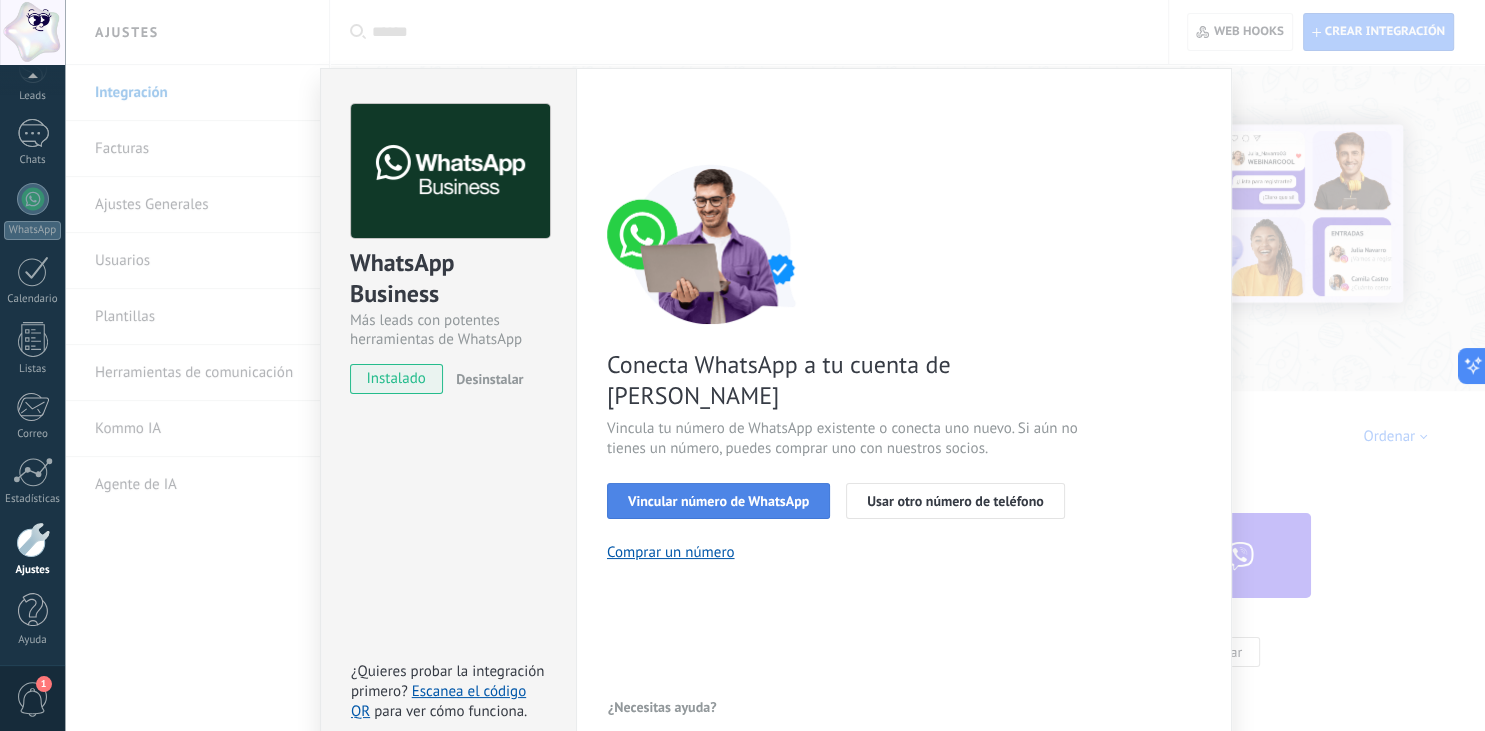 click on "Vincular número de WhatsApp" at bounding box center [718, 501] 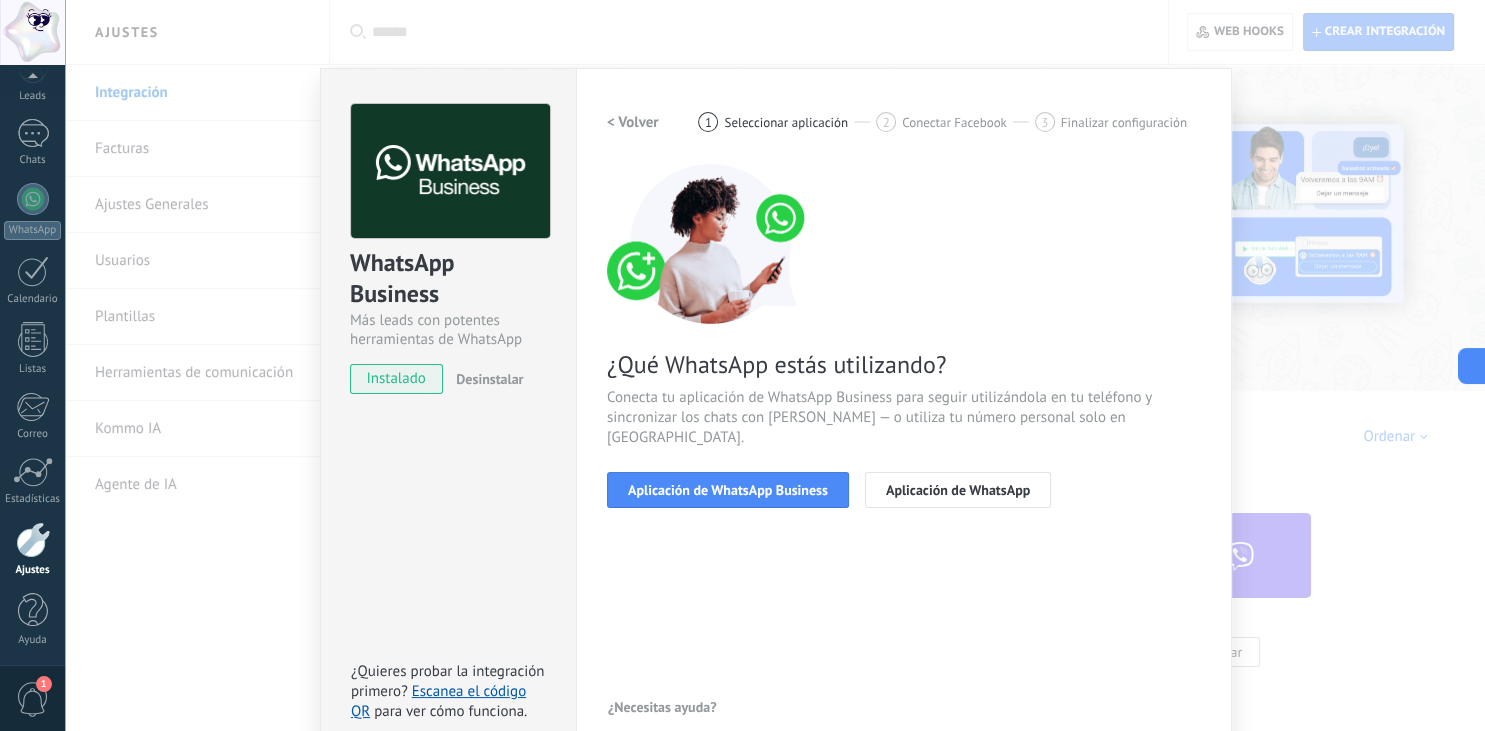 click on "Aplicación de WhatsApp Business" at bounding box center [728, 490] 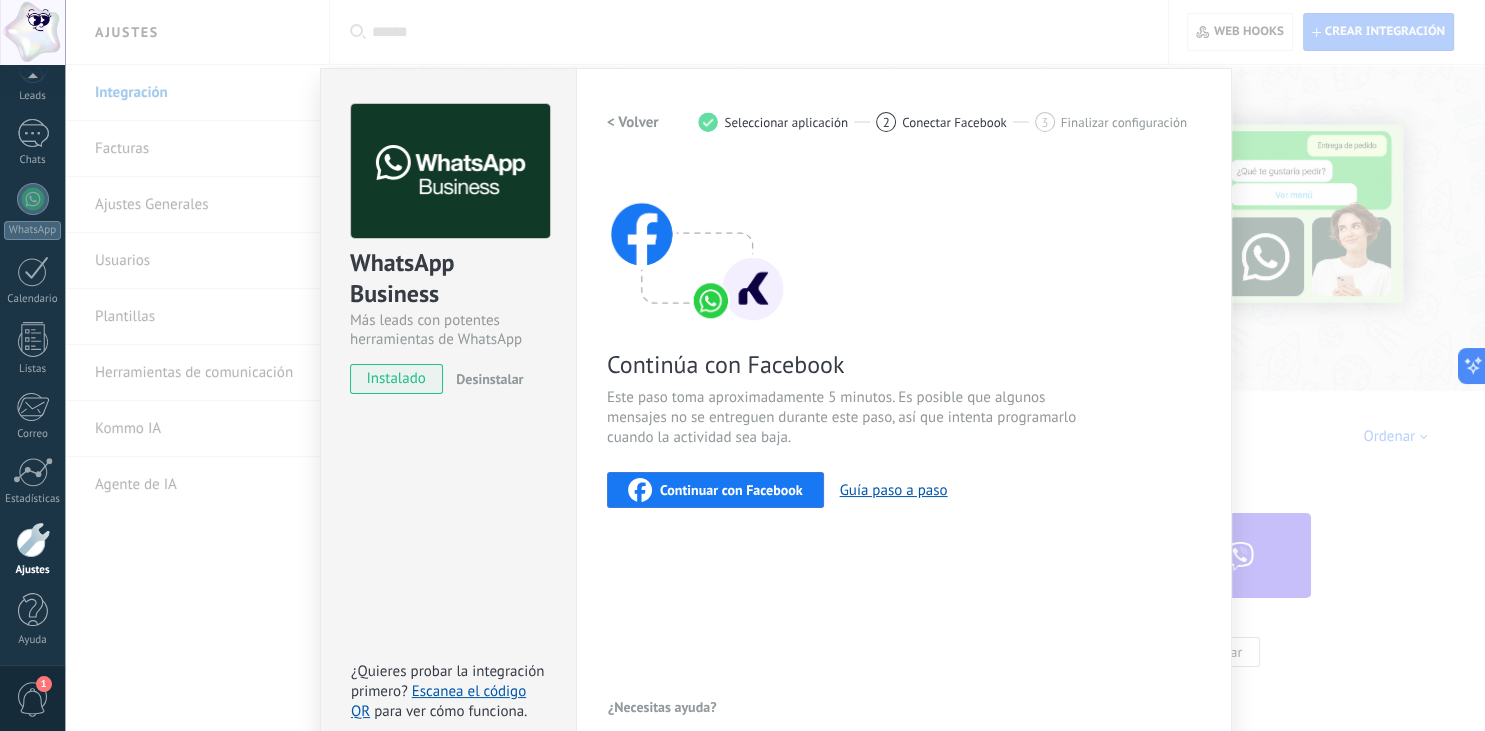 click on "Continuar con Facebook" at bounding box center (731, 490) 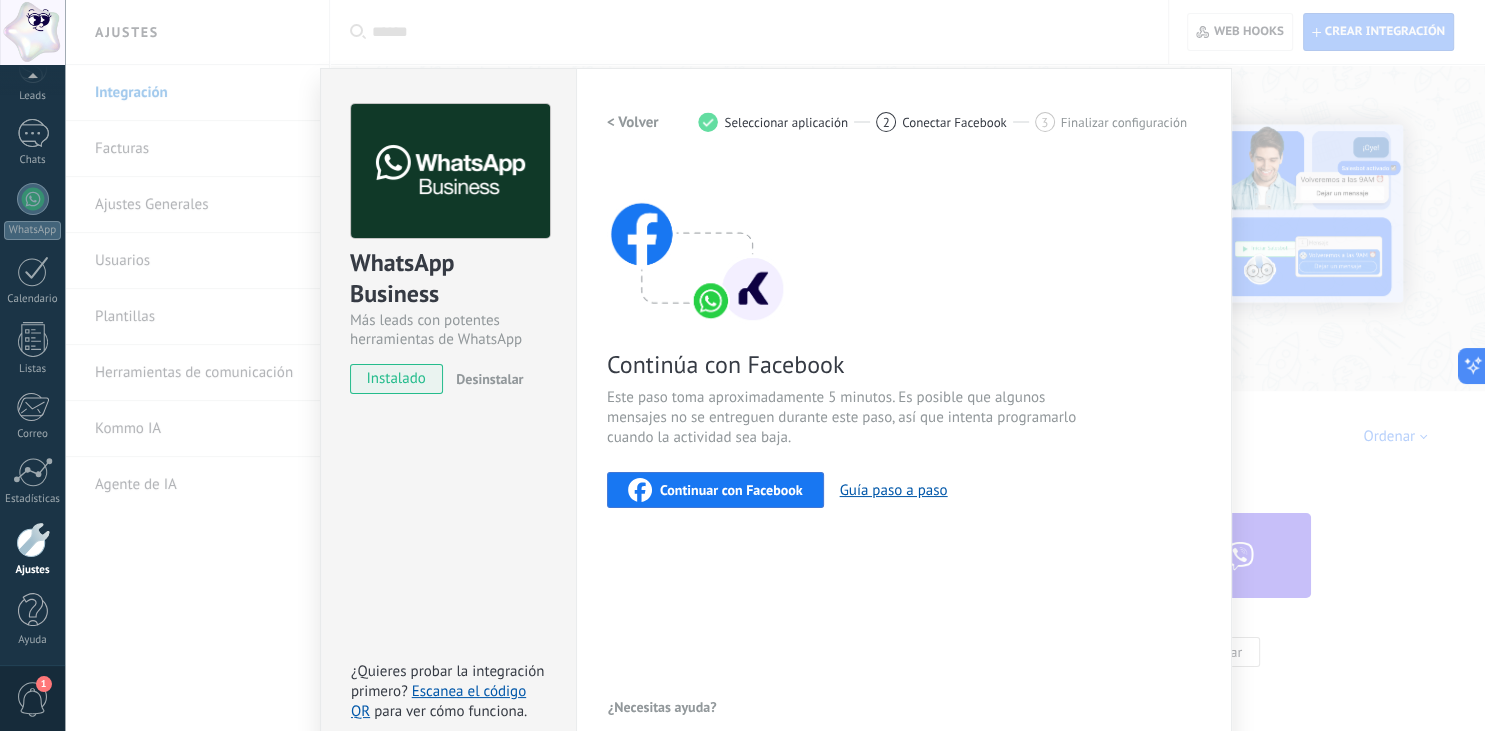 click on "WhatsApp Business Más leads con potentes herramientas de WhatsApp instalado Desinstalar ¿Quieres probar la integración primero?   Escanea el código QR   para ver cómo funciona. Configuraciones Autorizaciones Esta pestaña registra a los usuarios que han concedido acceso a las integración a esta cuenta. Si deseas remover la posibilidad que un usuario pueda enviar solicitudes a la cuenta en nombre de esta integración, puedes revocar el acceso. Si el acceso a todos los usuarios es revocado, la integración dejará de funcionar. Esta aplicacion está instalada, pero nadie le ha dado acceso aun. WhatsApp Cloud API más _:  Guardar < Volver 1 Seleccionar aplicación 2 Conectar Facebook  3 Finalizar configuración Continúa con Facebook Este paso toma aproximadamente 5 minutos. Es posible que algunos mensajes no se entreguen durante este paso, así que intenta programarlo cuando la actividad sea baja. Continuar con Facebook Guía paso a paso ¿Necesitas ayuda?" at bounding box center (775, 365) 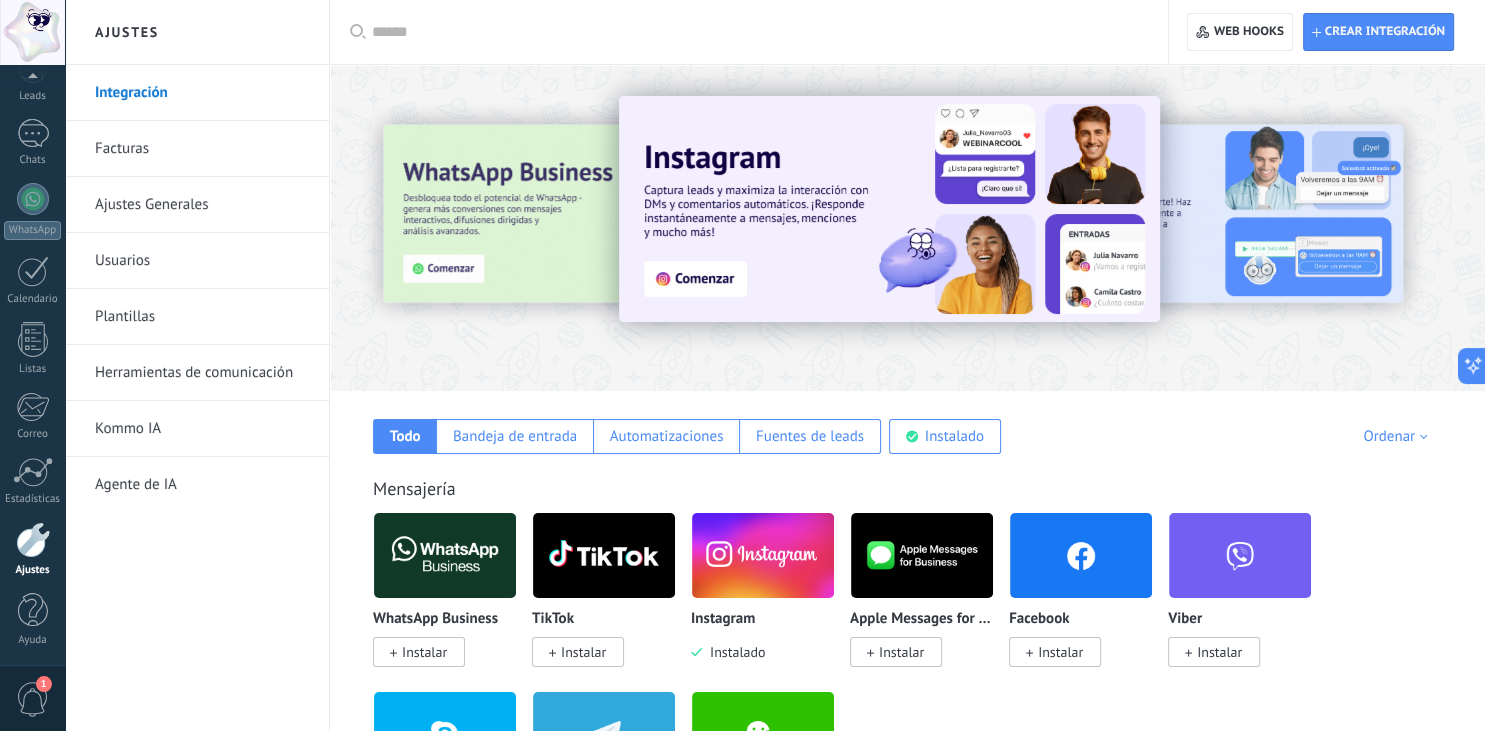 click on "Ajustes Generales" at bounding box center (202, 205) 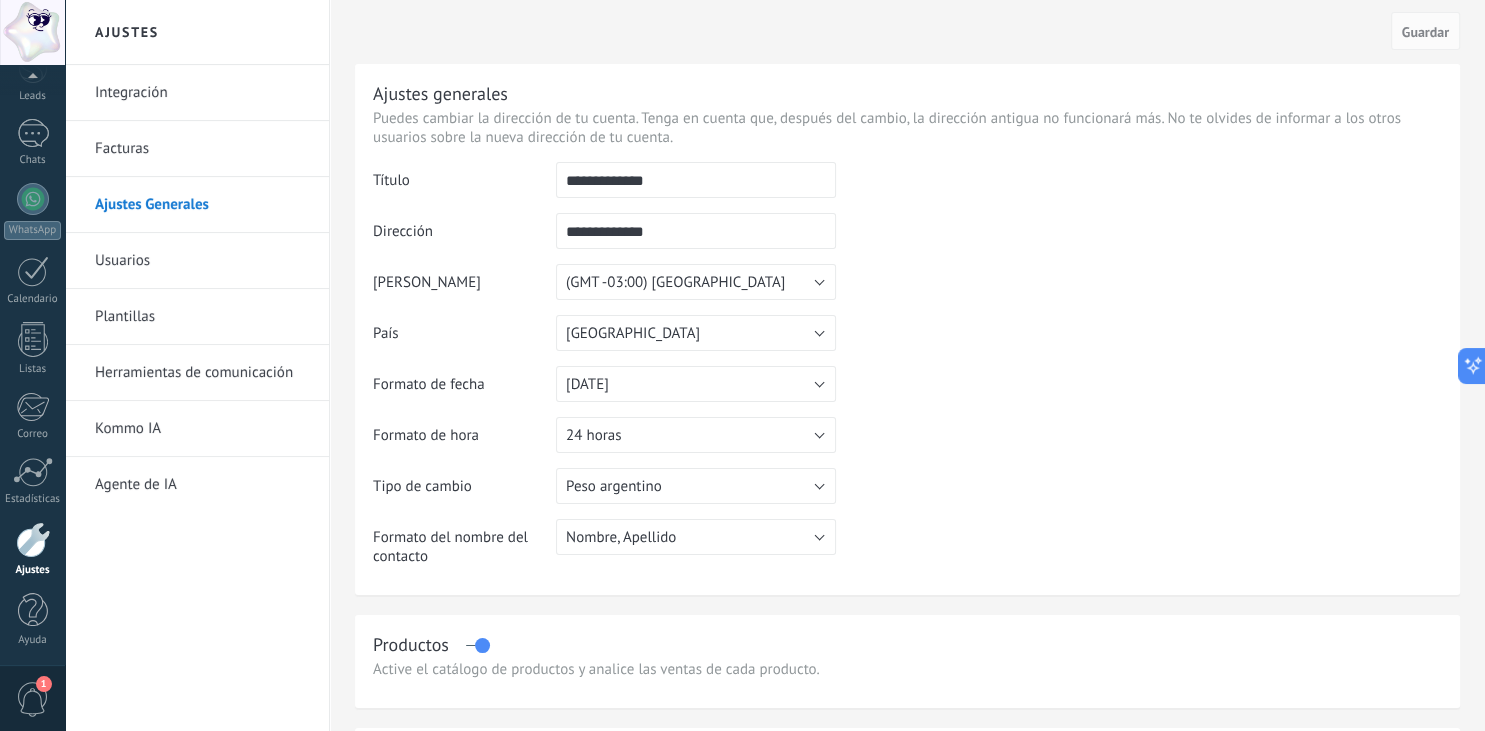 scroll, scrollTop: 101, scrollLeft: 0, axis: vertical 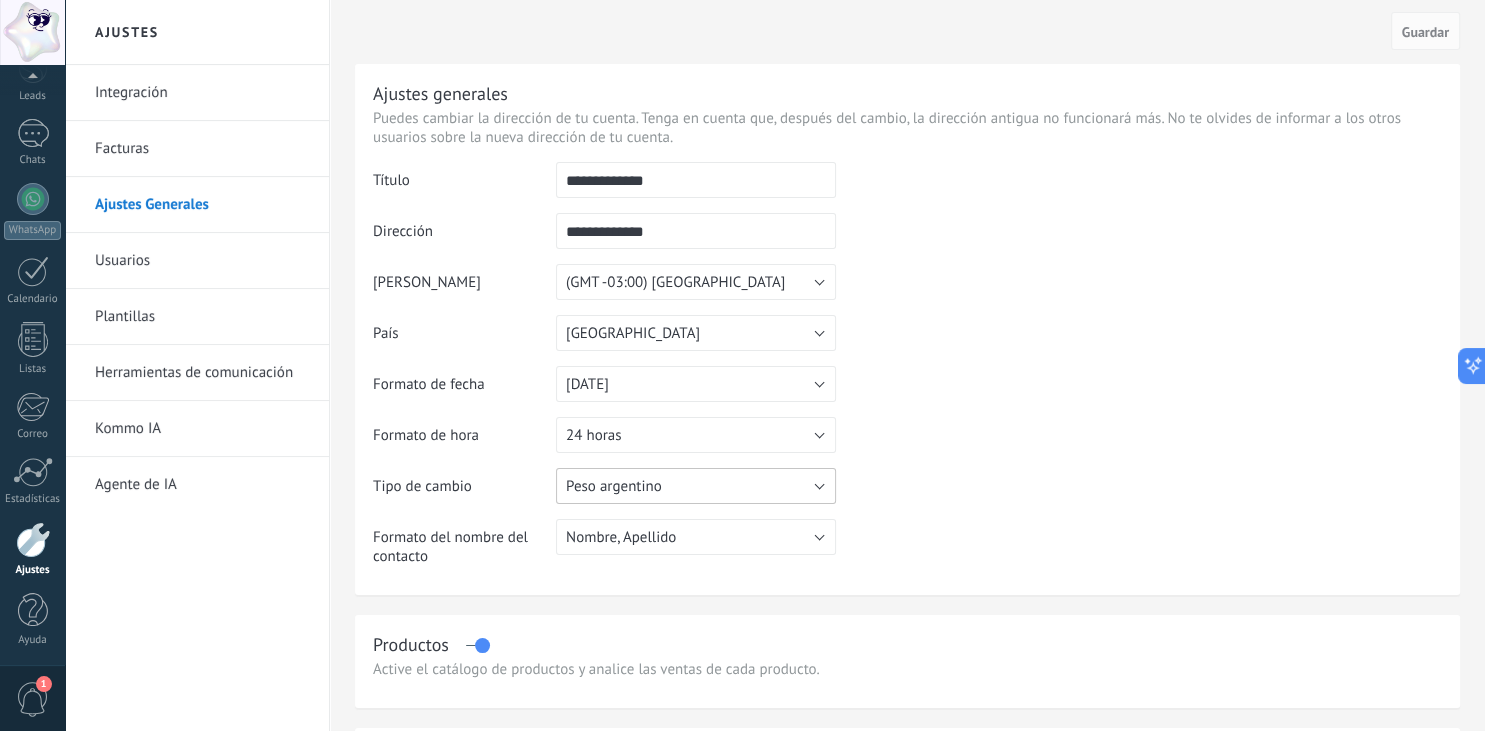 click on "Peso argentino" at bounding box center (696, 486) 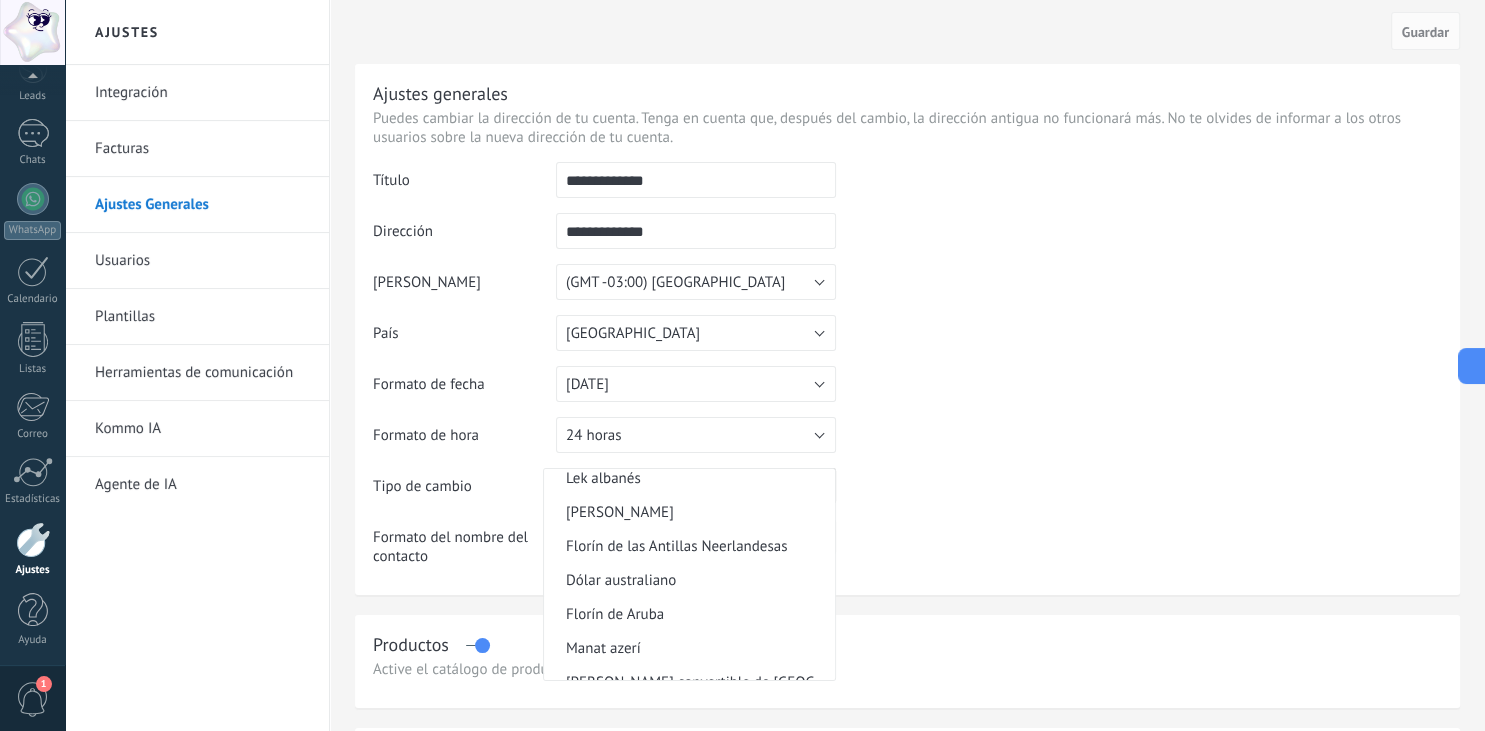 scroll, scrollTop: 0, scrollLeft: 0, axis: both 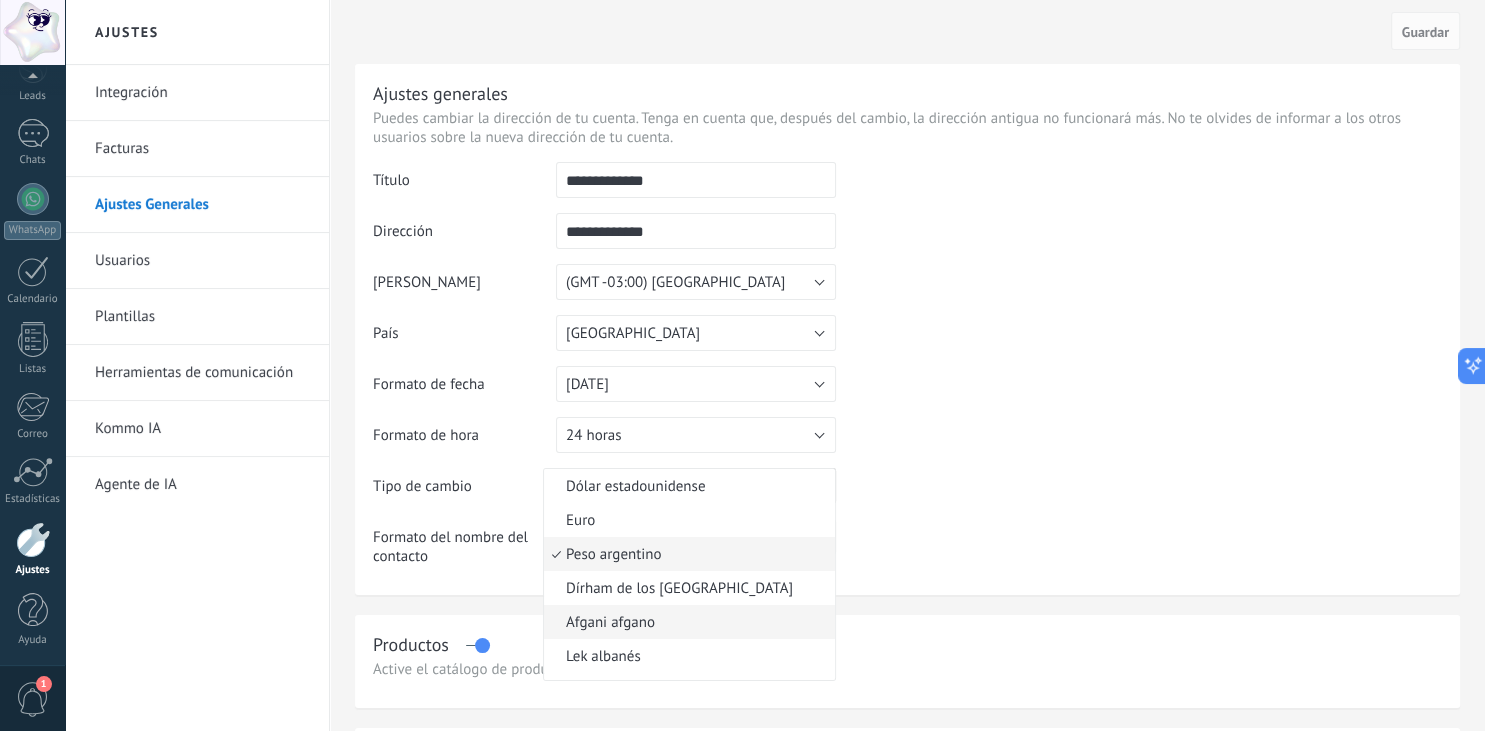 type 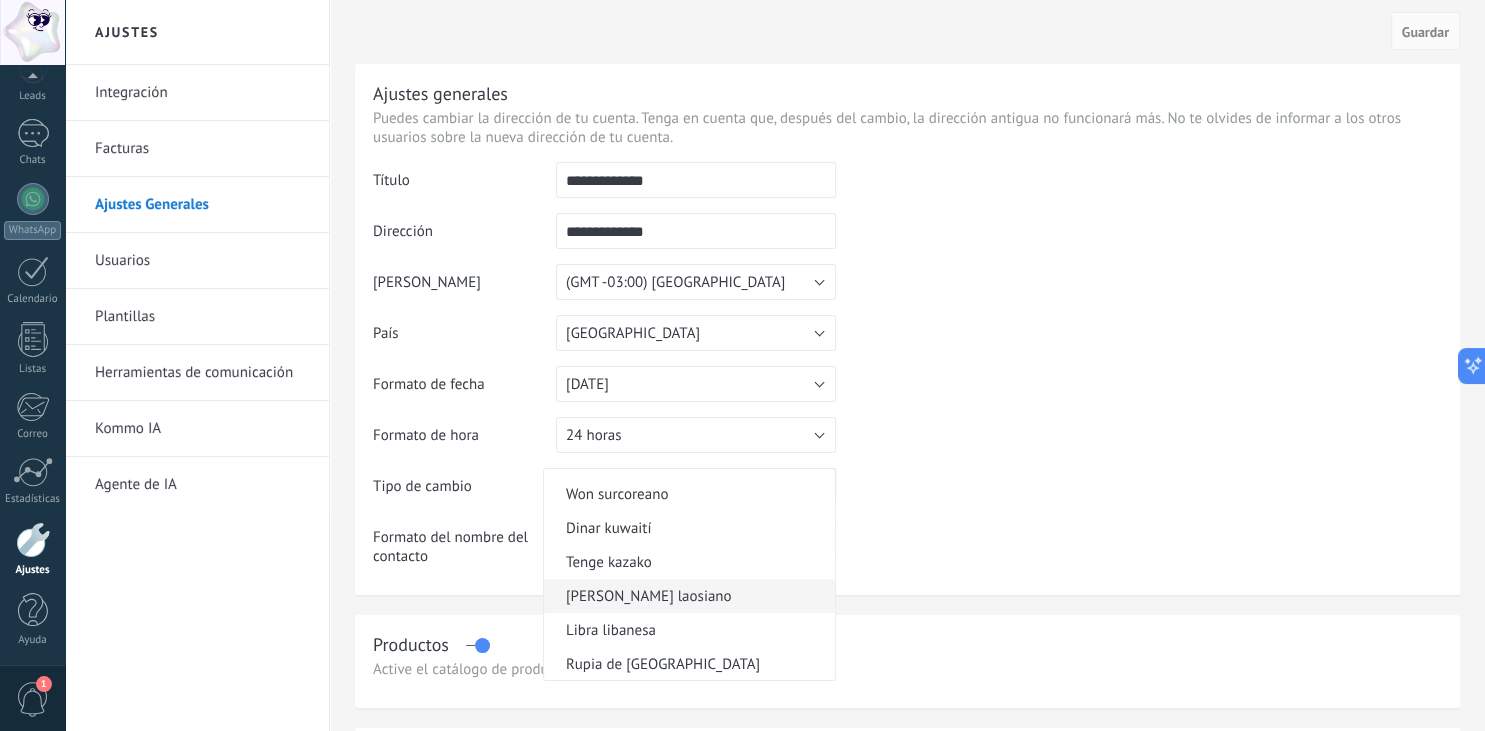 scroll, scrollTop: 1828, scrollLeft: 0, axis: vertical 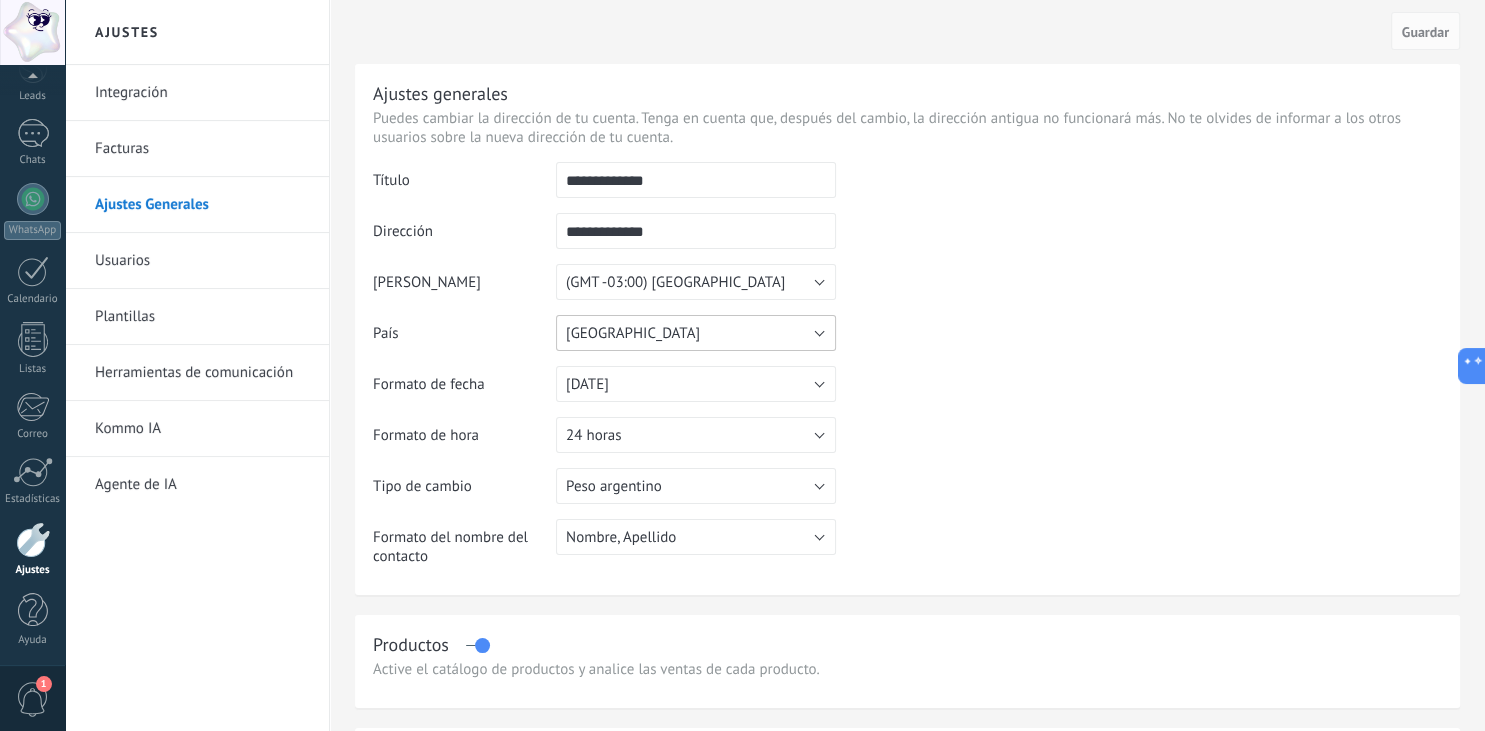 click on "Argentina" at bounding box center (696, 333) 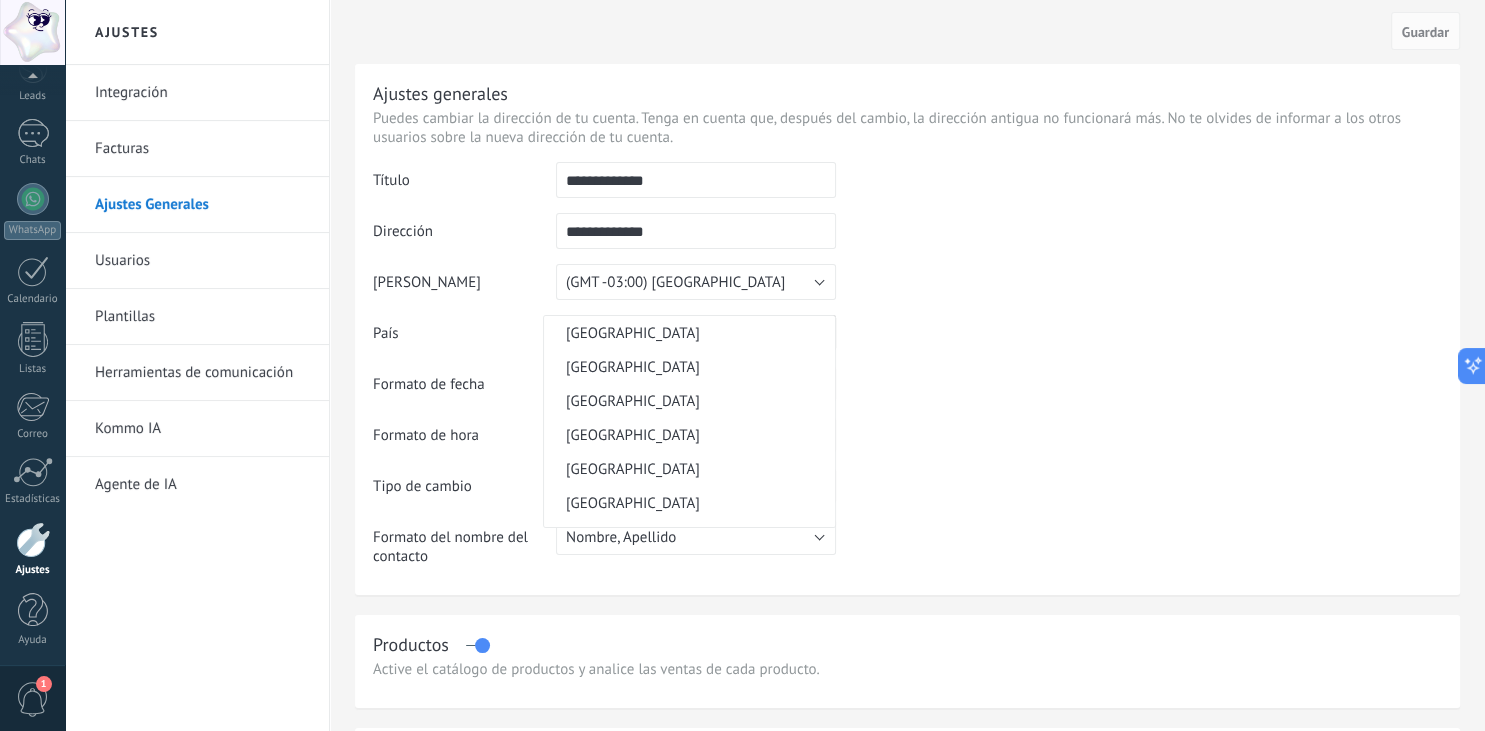 scroll, scrollTop: 255, scrollLeft: 0, axis: vertical 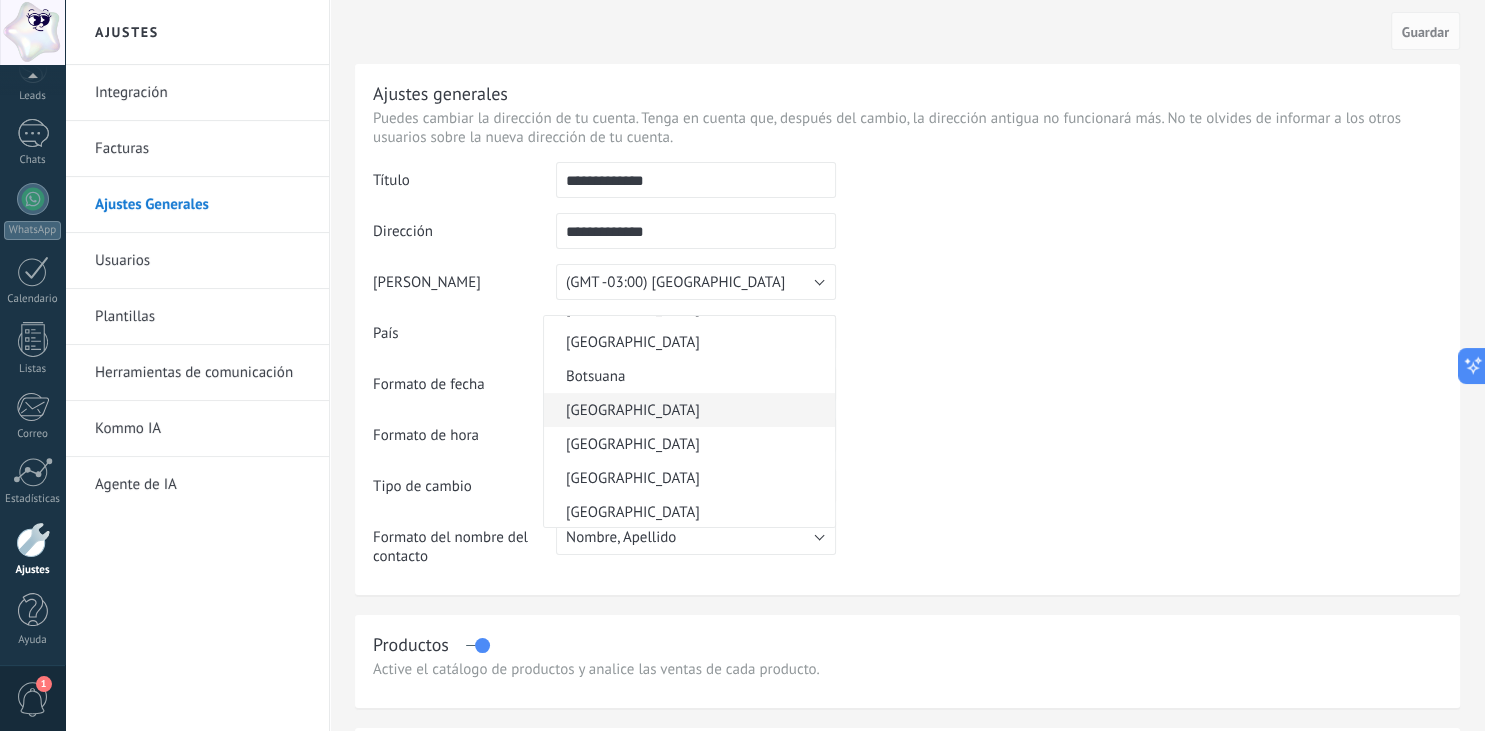 click on "Brasil" at bounding box center [686, 410] 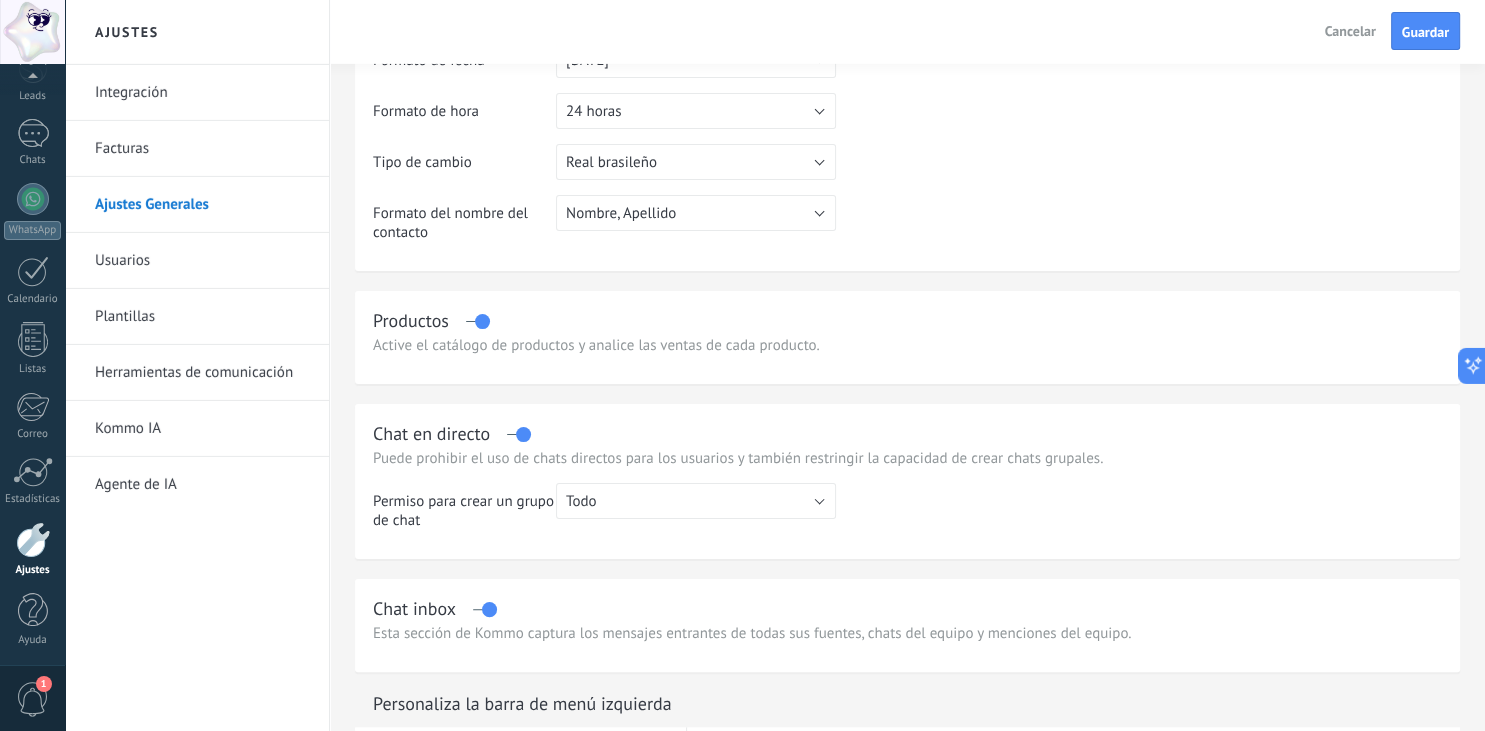 scroll, scrollTop: 0, scrollLeft: 0, axis: both 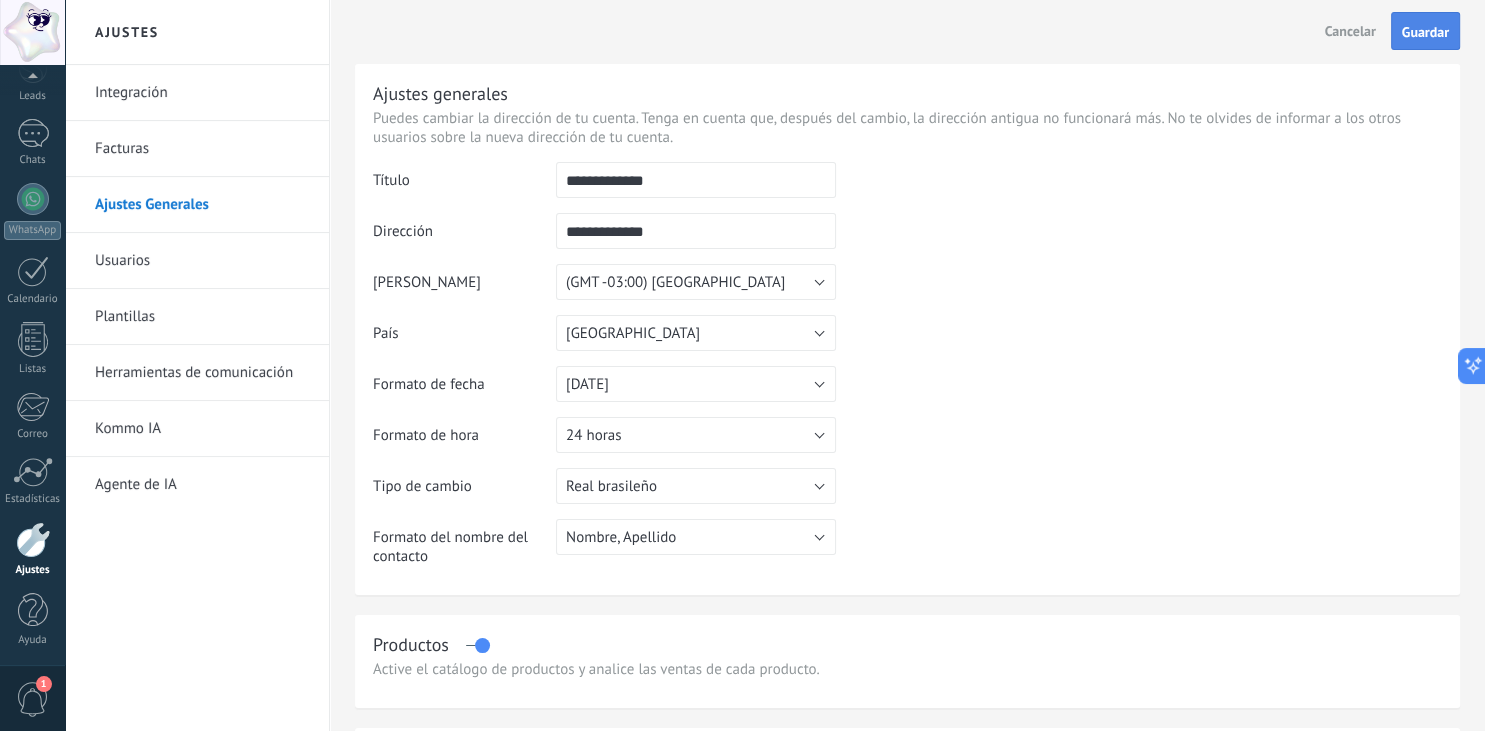 click on "Guardar" at bounding box center [1425, 31] 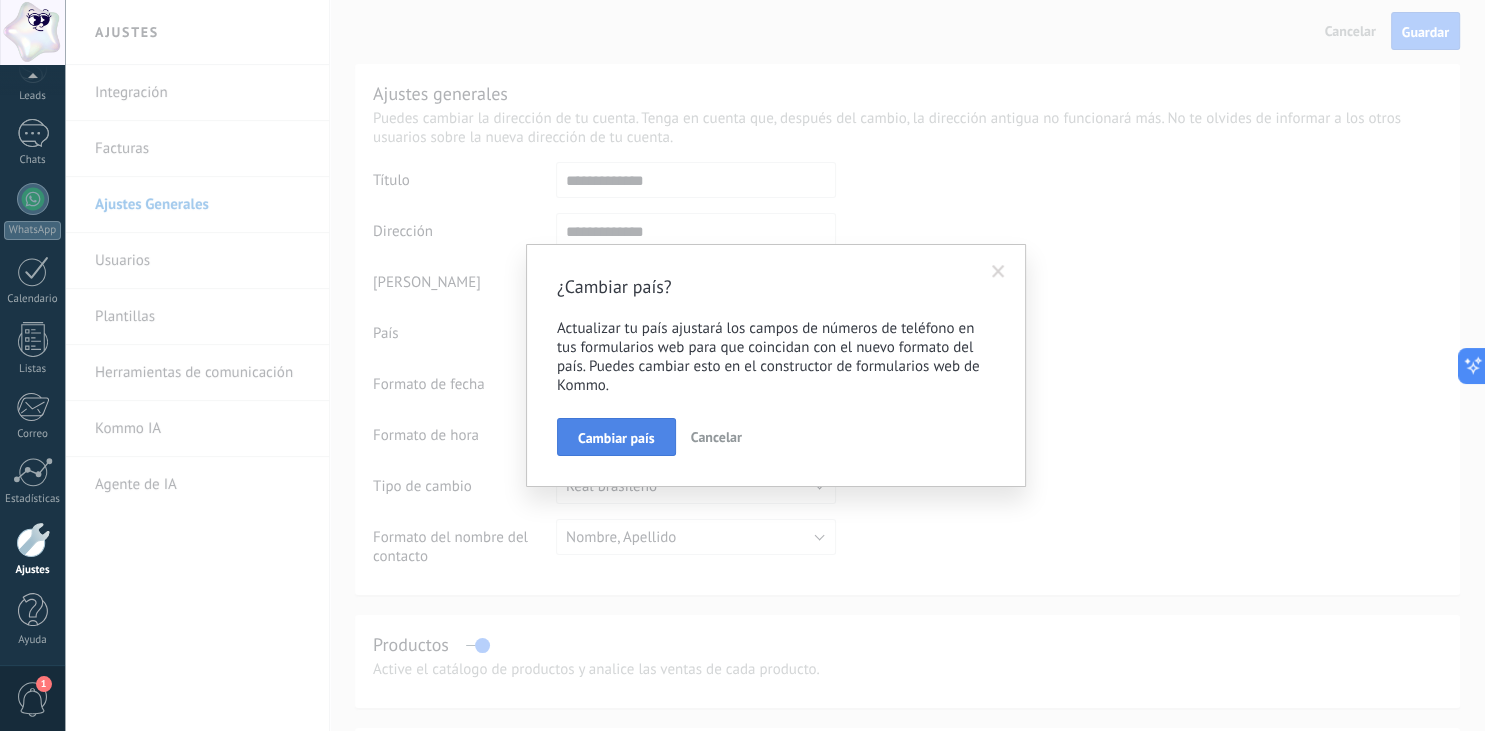 click on "Cambiar país" at bounding box center (616, 438) 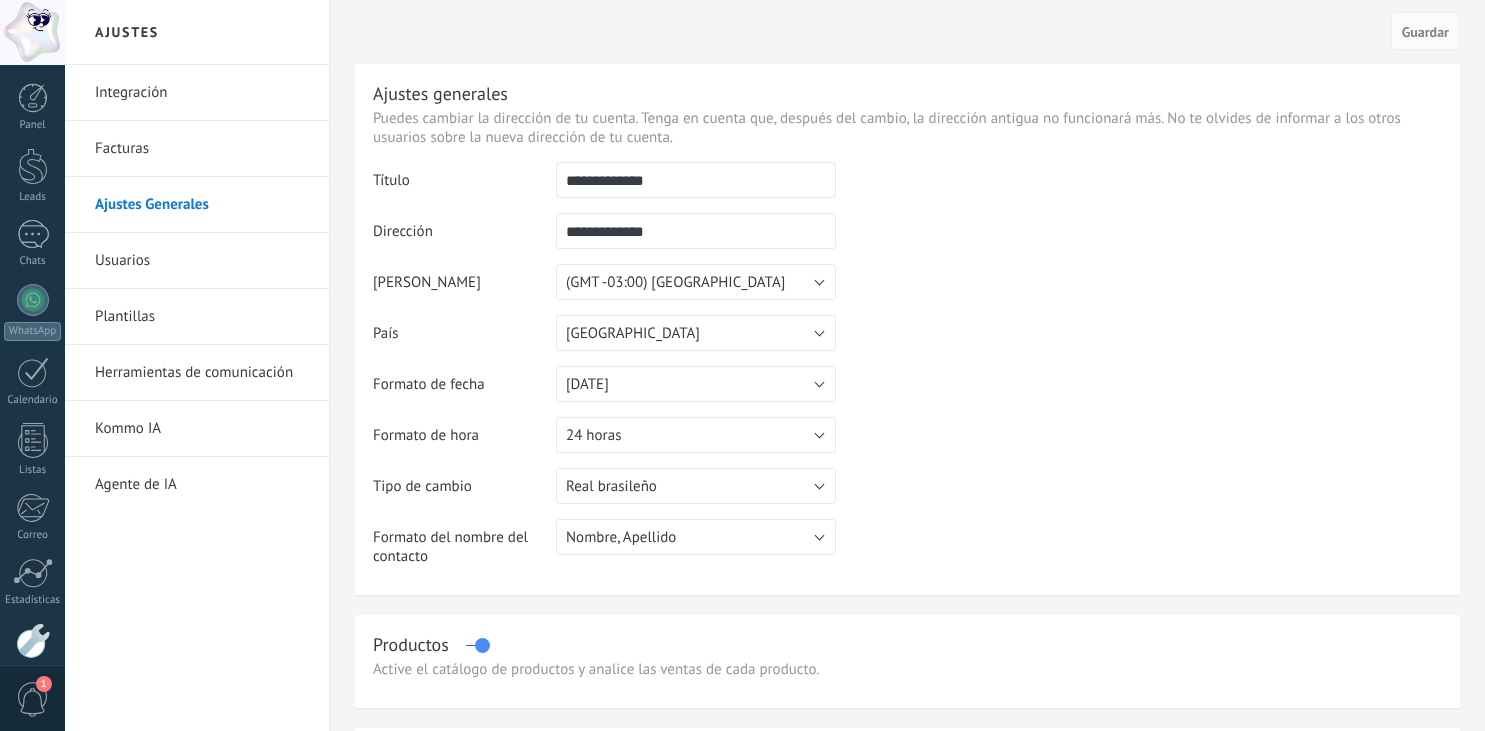 scroll, scrollTop: 0, scrollLeft: 0, axis: both 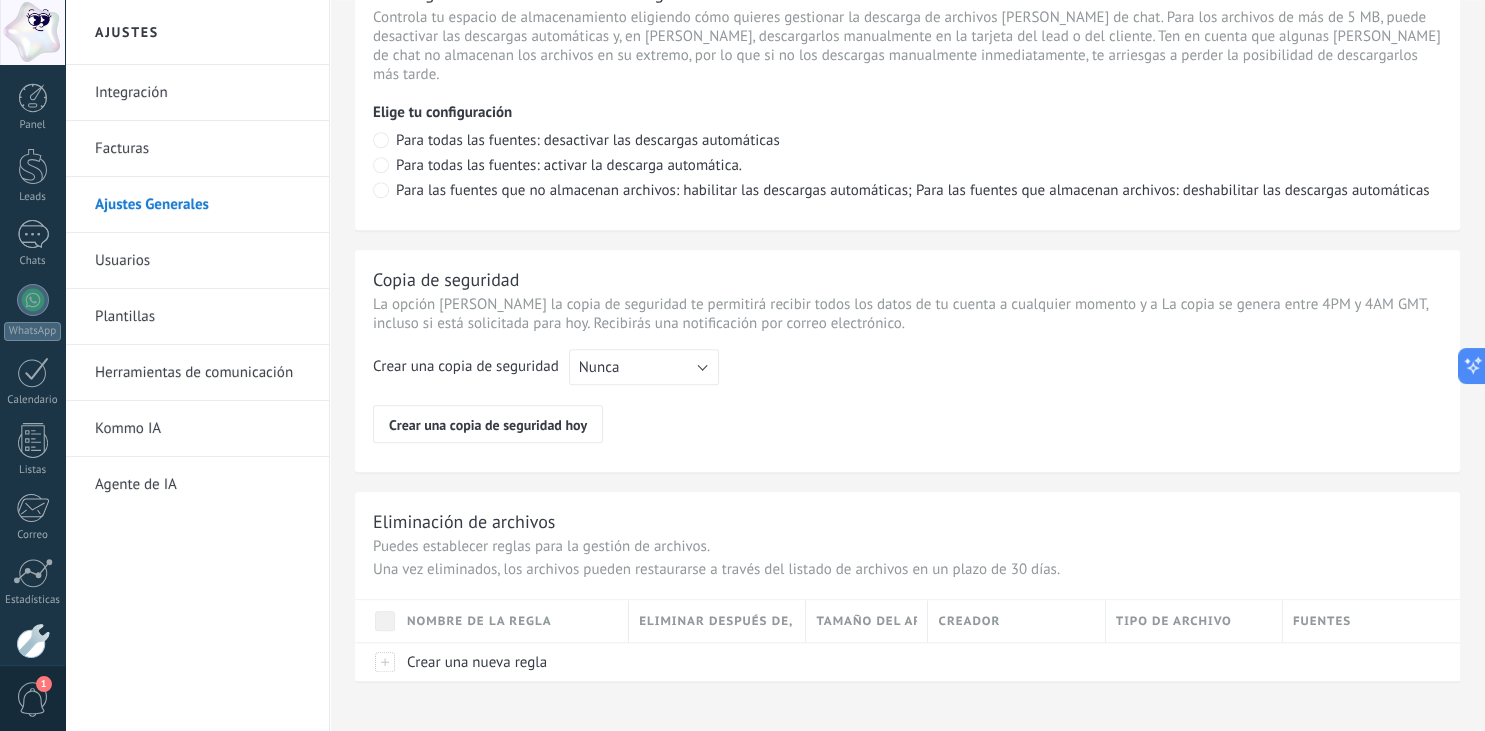 click on "Herramientas de comunicación" at bounding box center [202, 373] 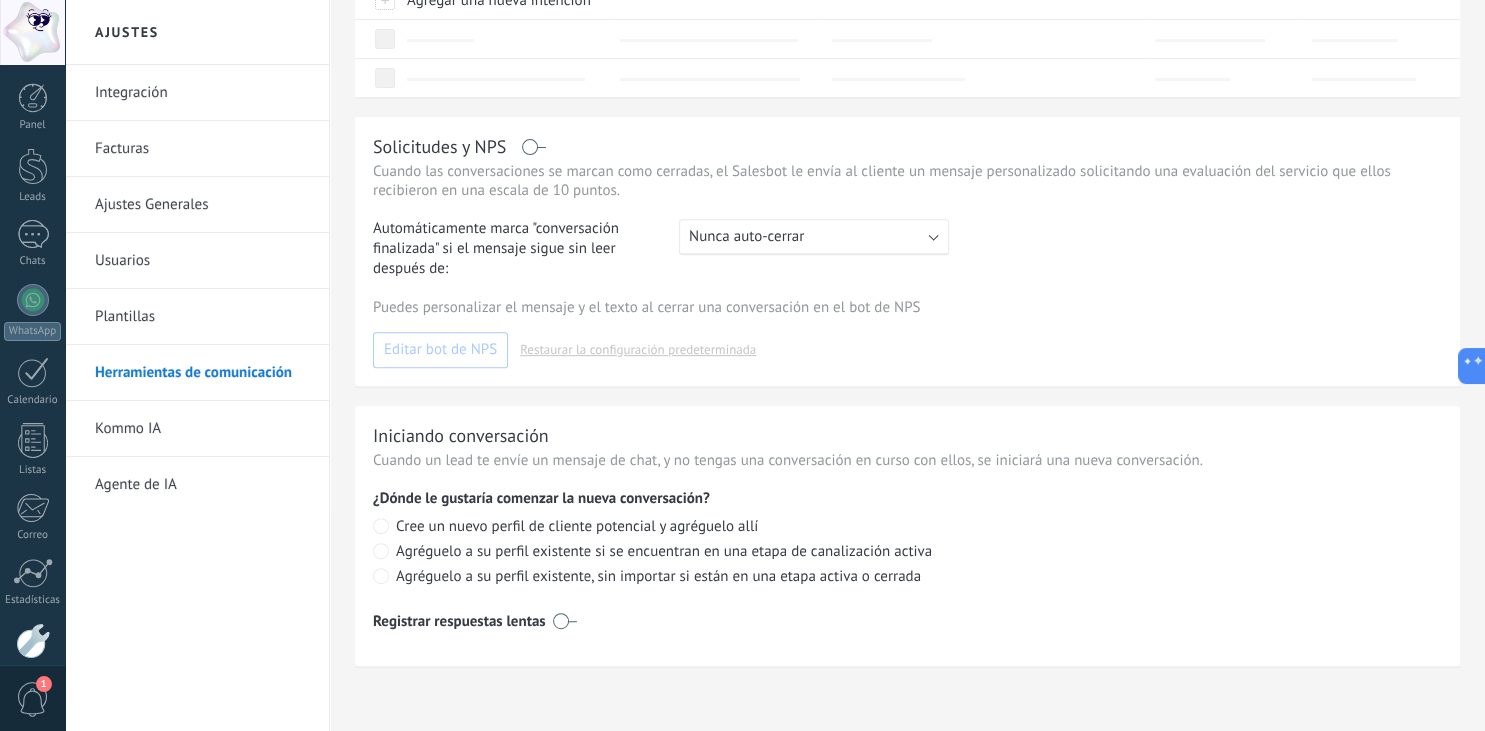 scroll, scrollTop: 0, scrollLeft: 0, axis: both 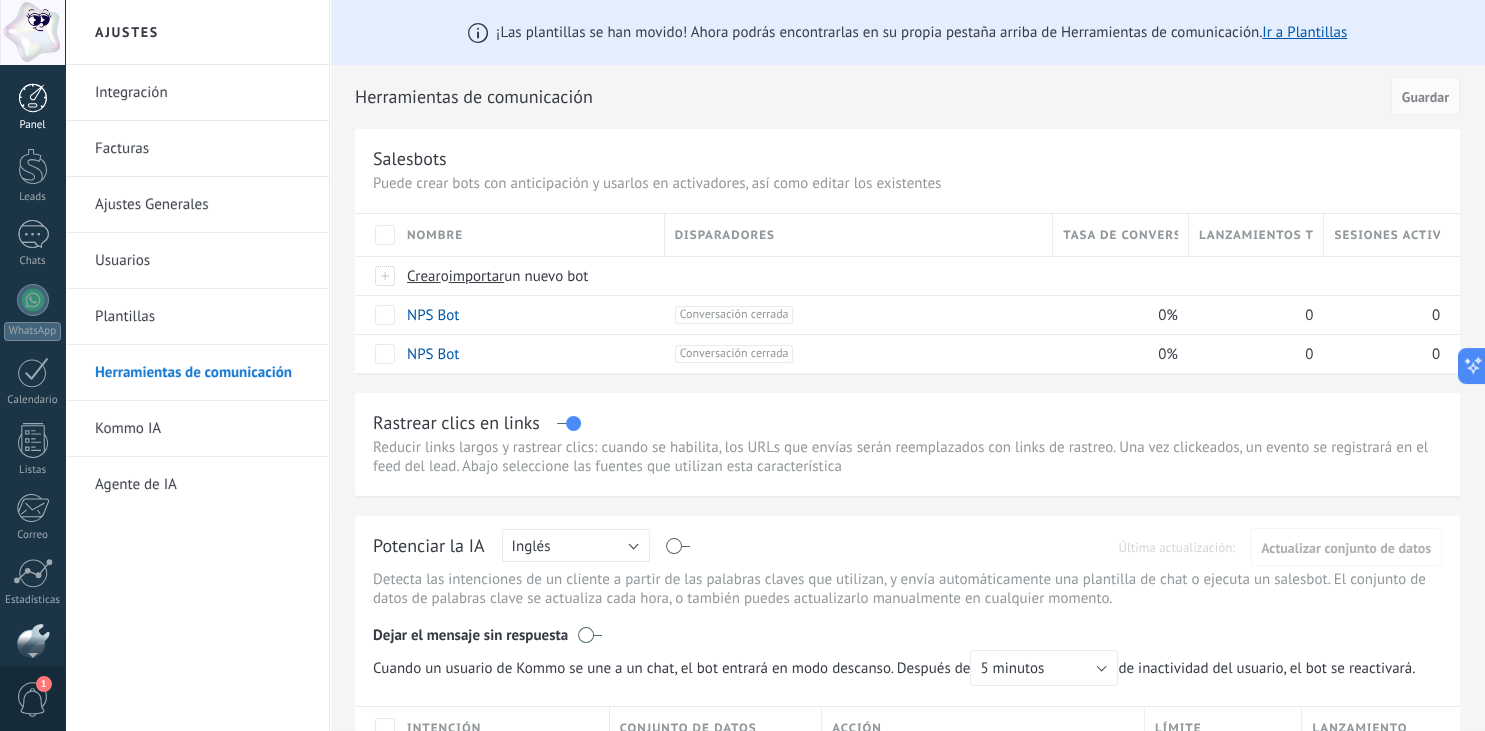 click at bounding box center [33, 98] 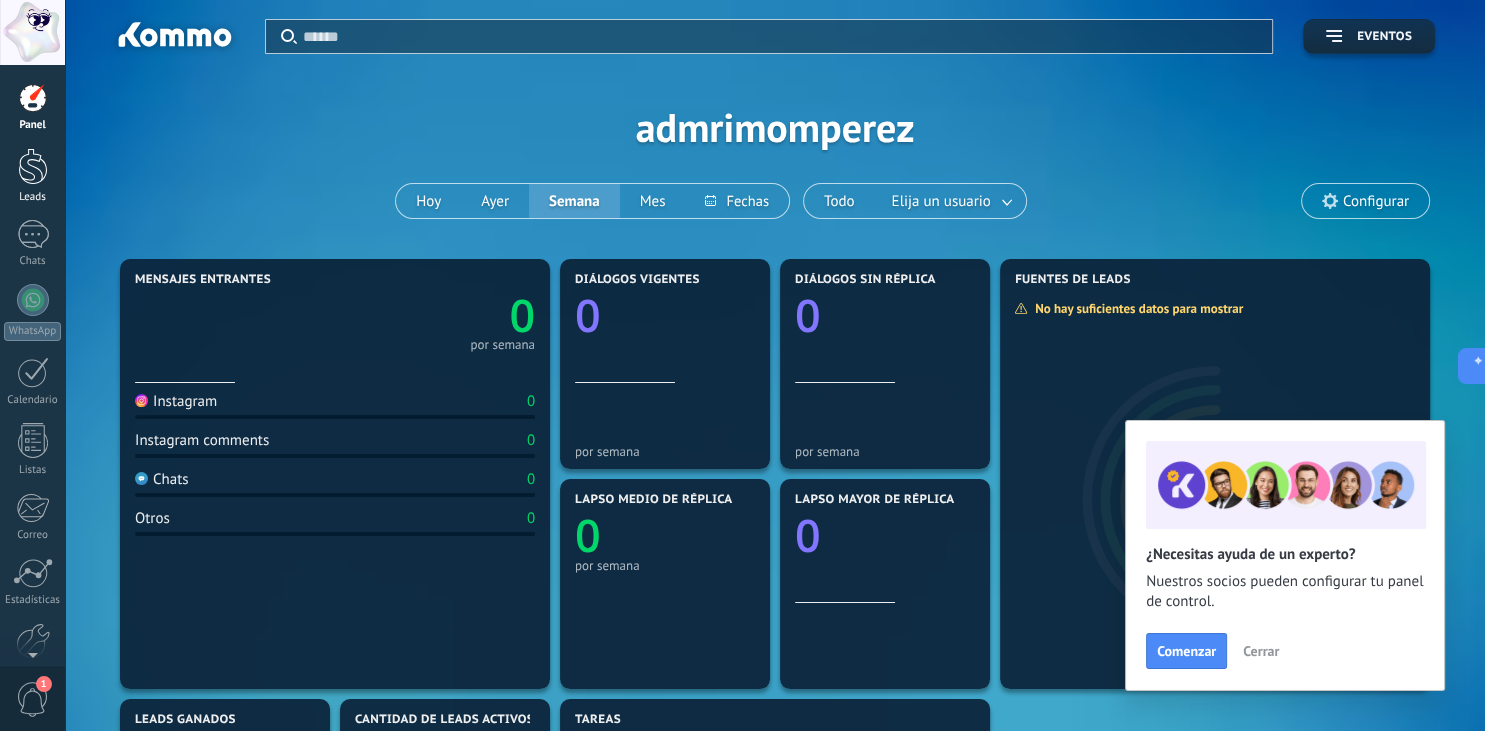click at bounding box center [33, 166] 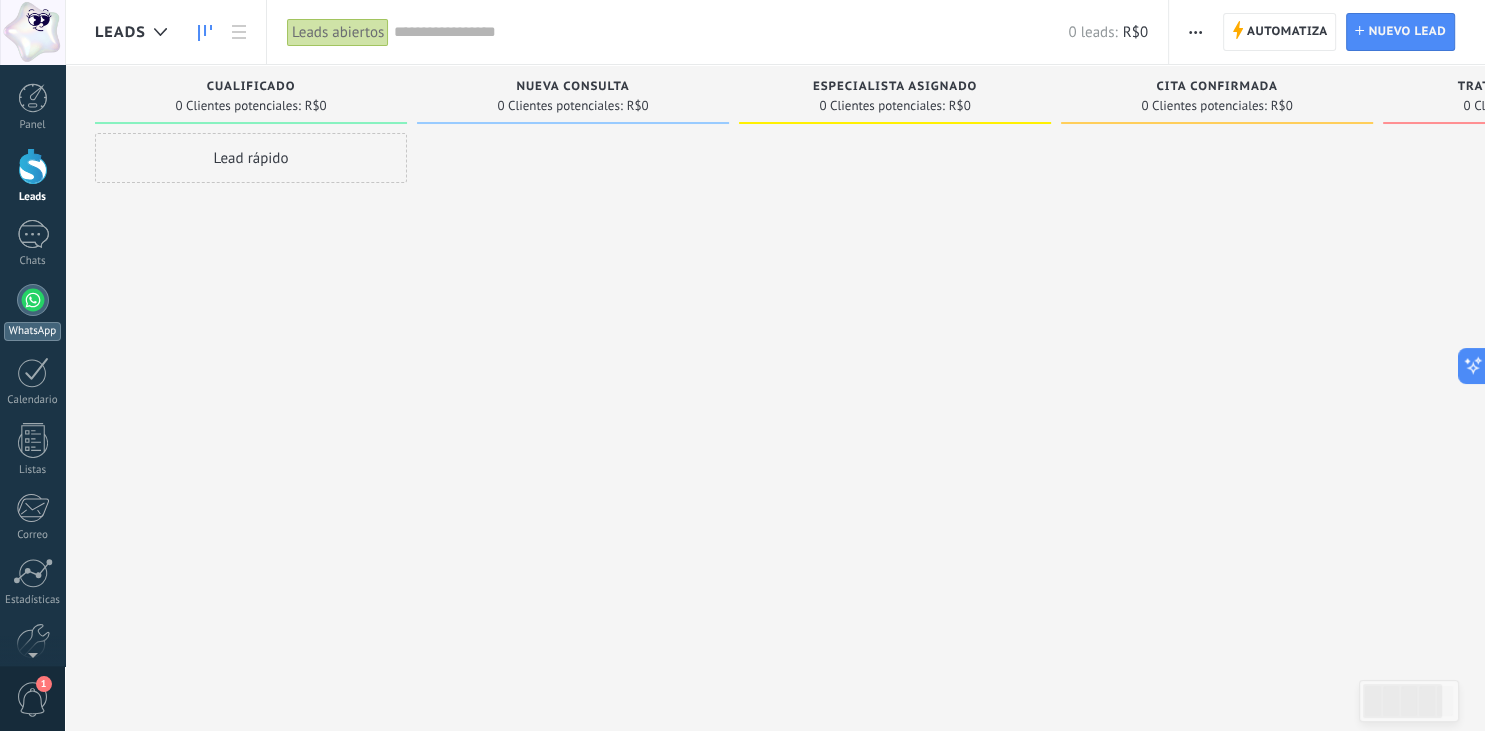 click on "WhatsApp" at bounding box center [32, 331] 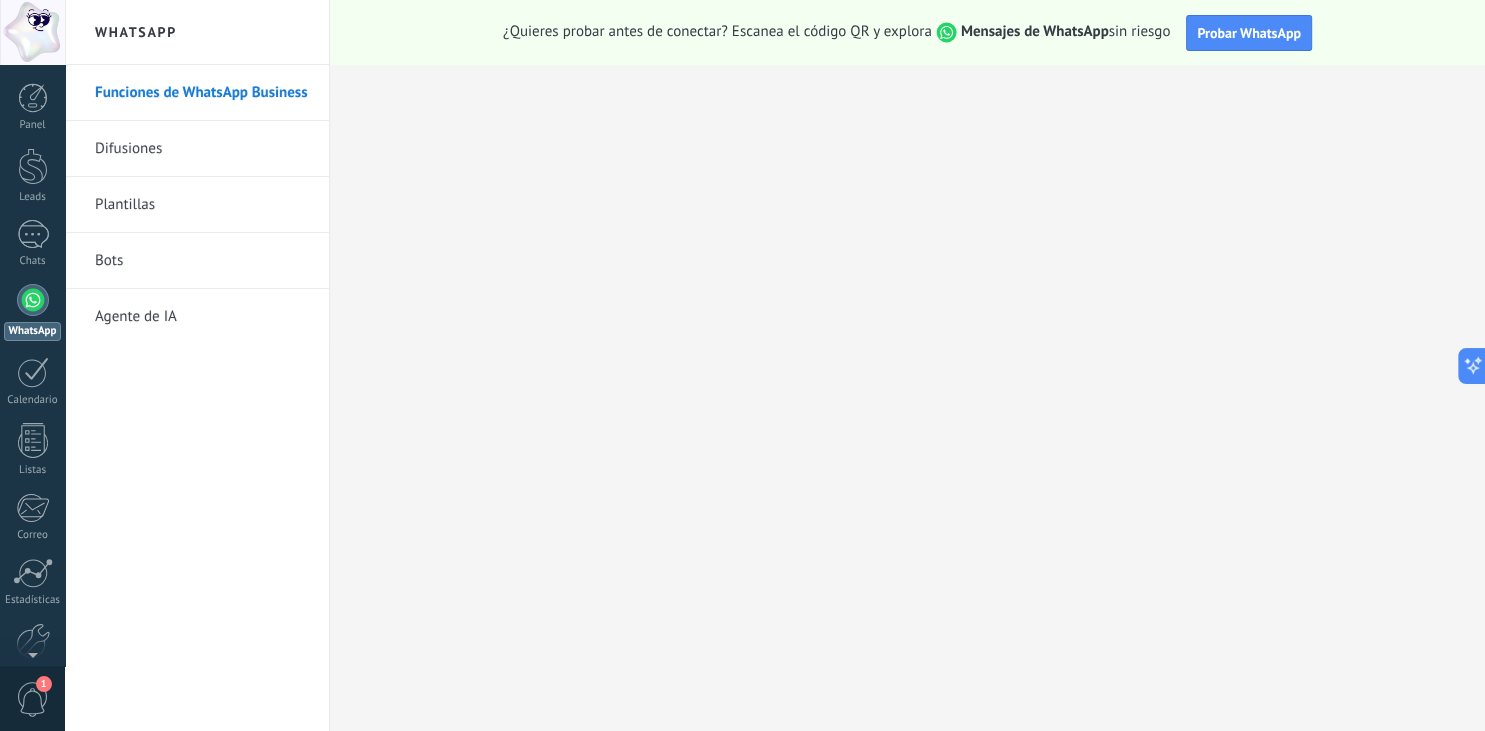 click on "Plantillas" at bounding box center (202, 205) 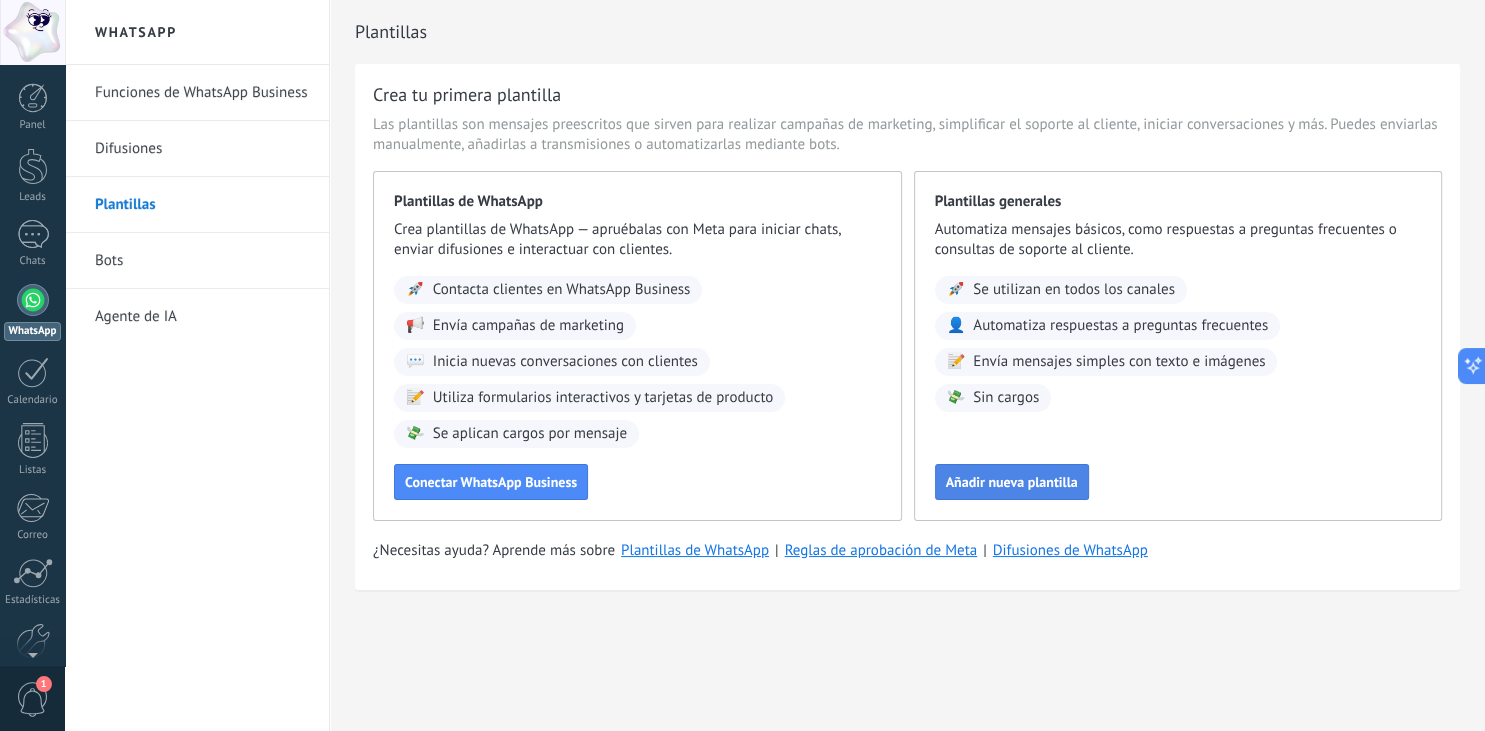 click on "Añadir nueva plantilla" at bounding box center [1012, 482] 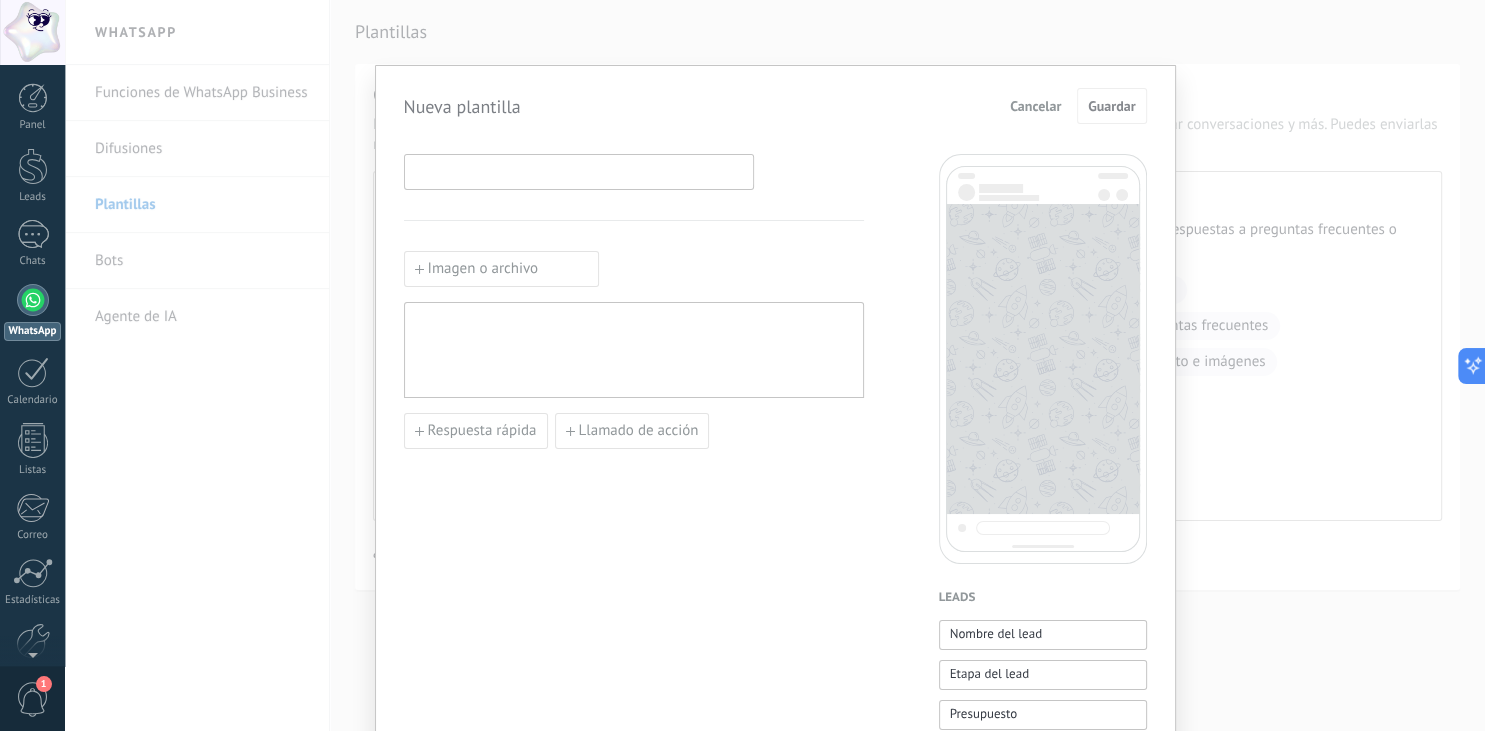 click at bounding box center [579, 171] 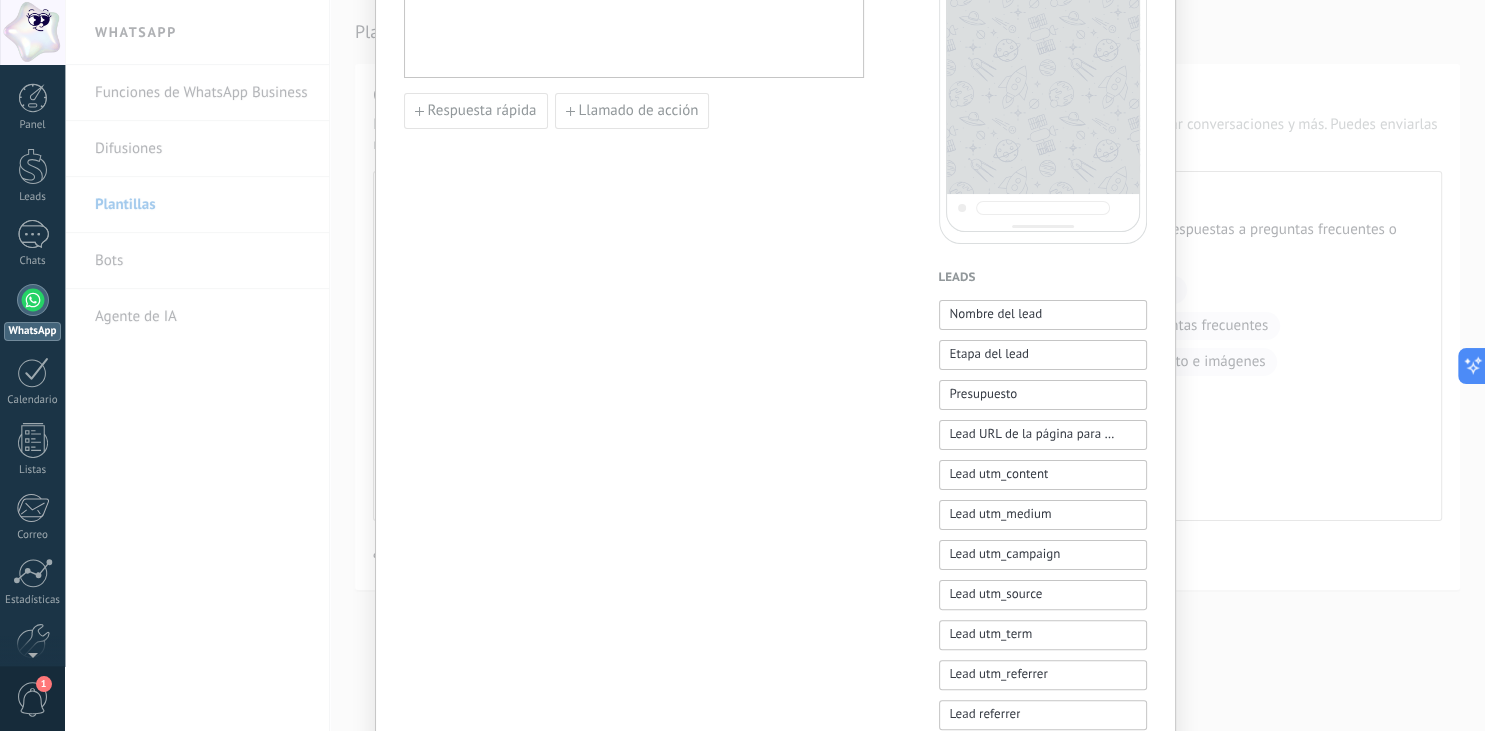 scroll, scrollTop: 0, scrollLeft: 0, axis: both 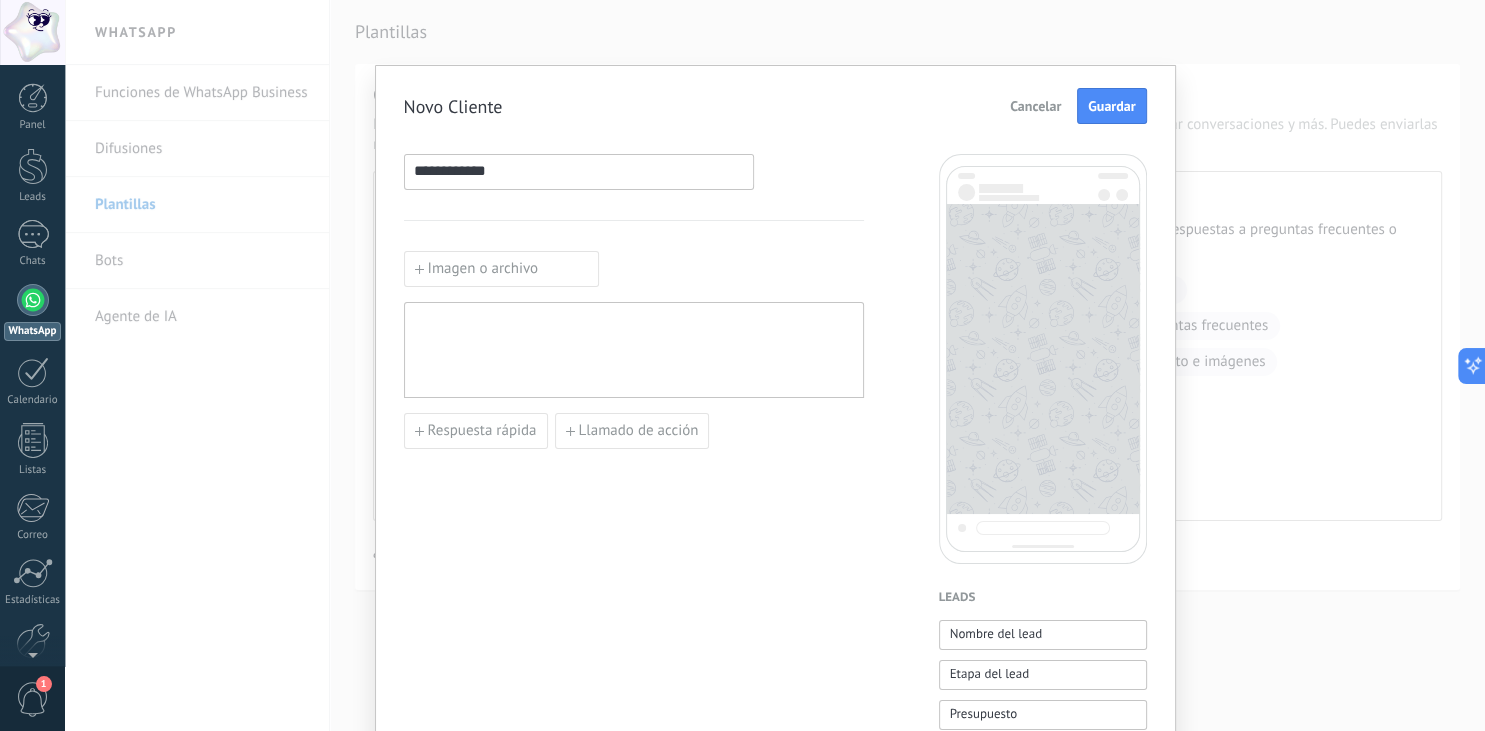 type on "**********" 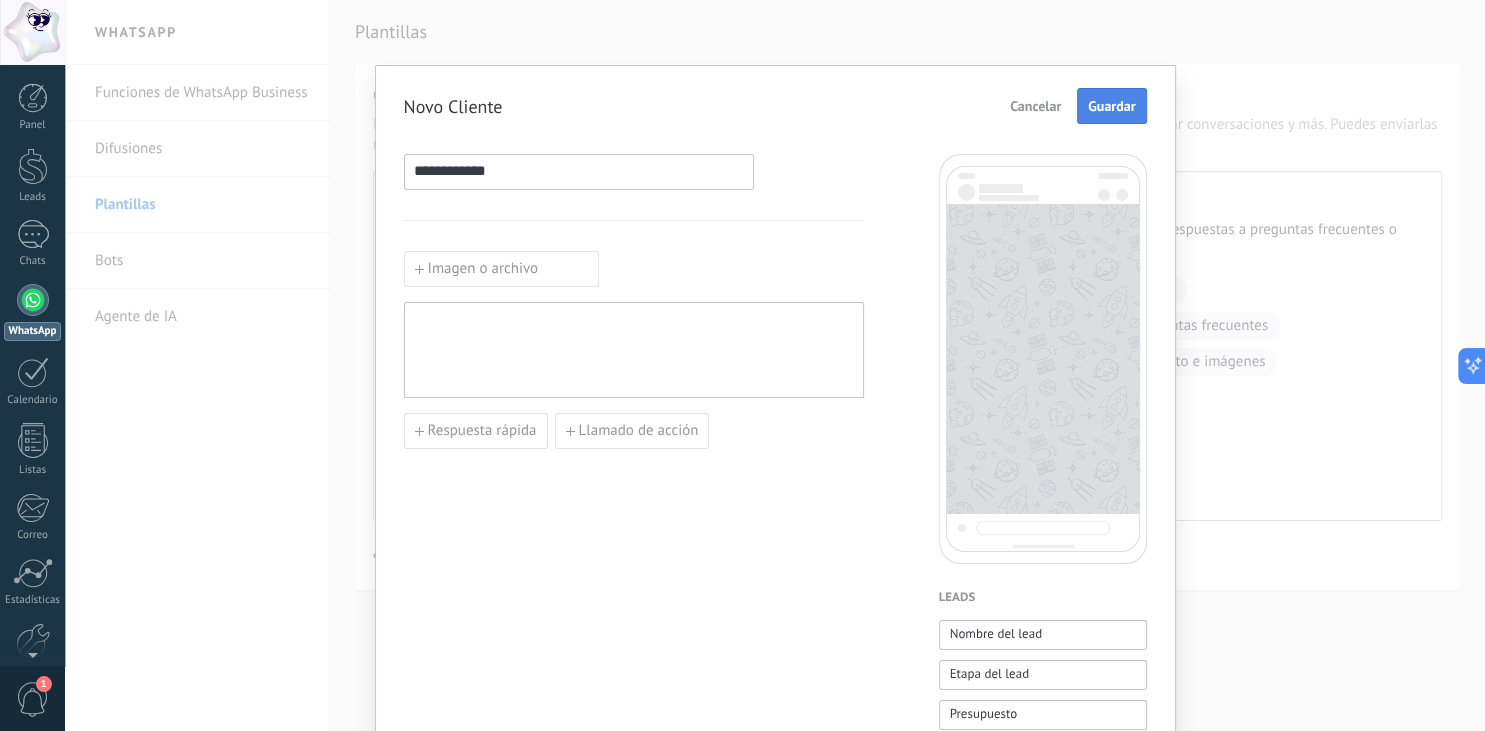 click on "Guardar" at bounding box center [1111, 106] 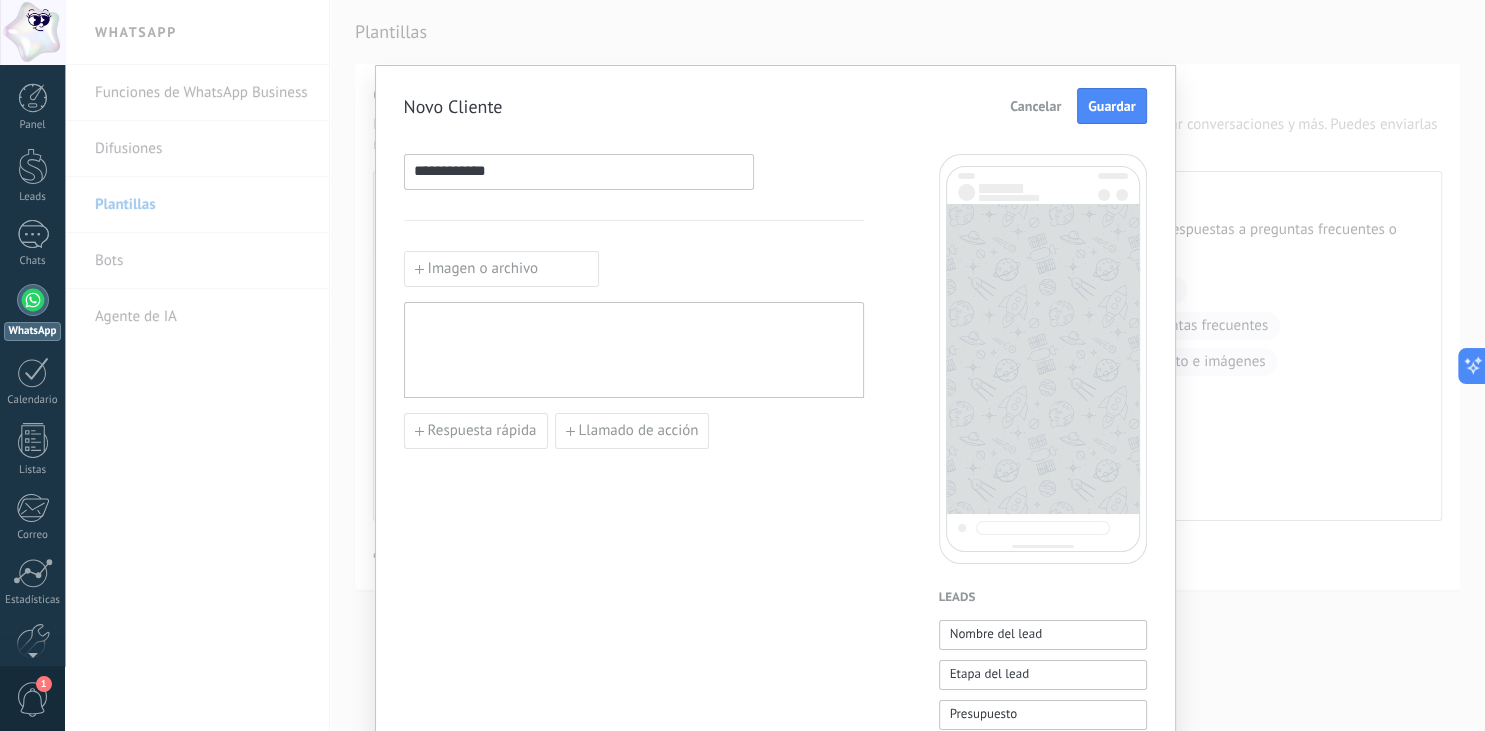 click on "**********" at bounding box center (775, 365) 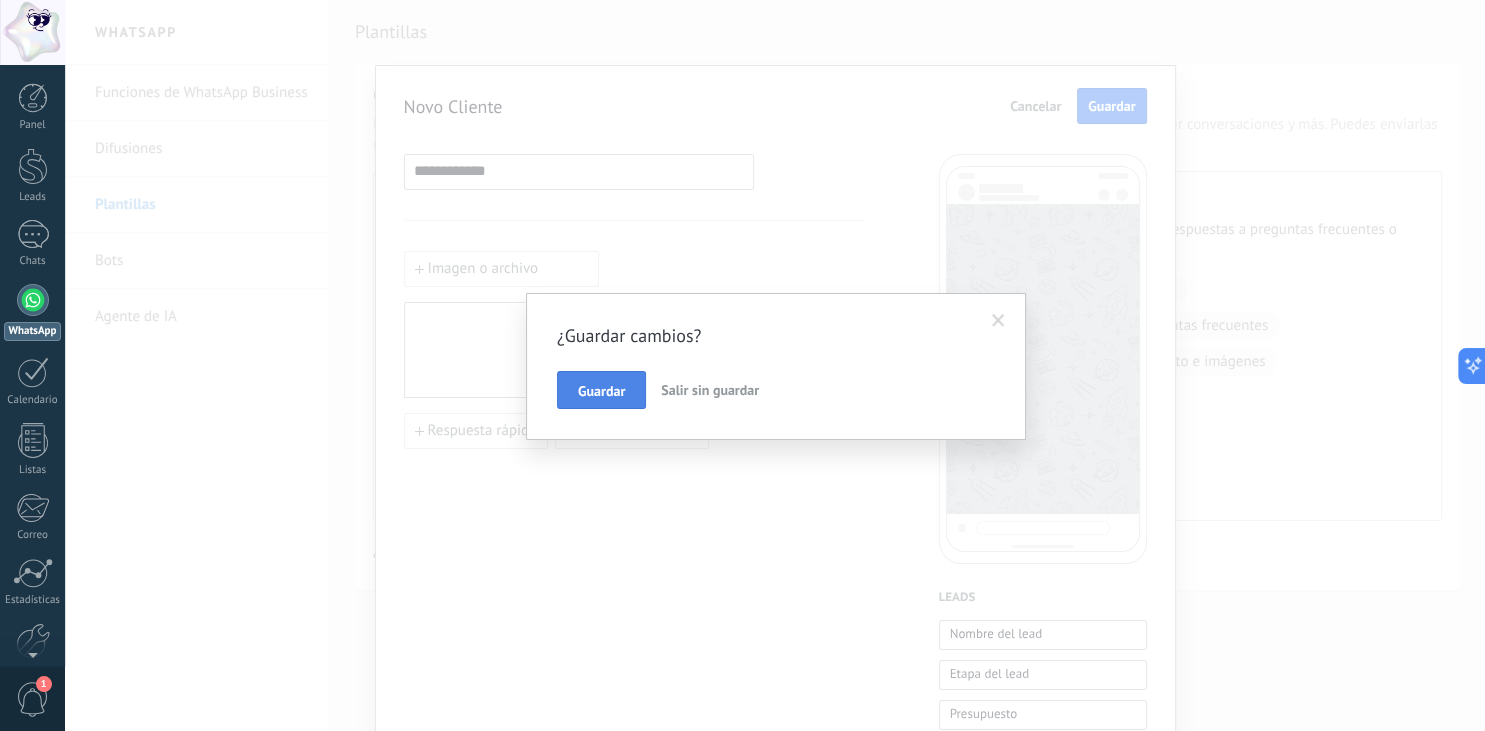 click on "Guardar" at bounding box center [601, 391] 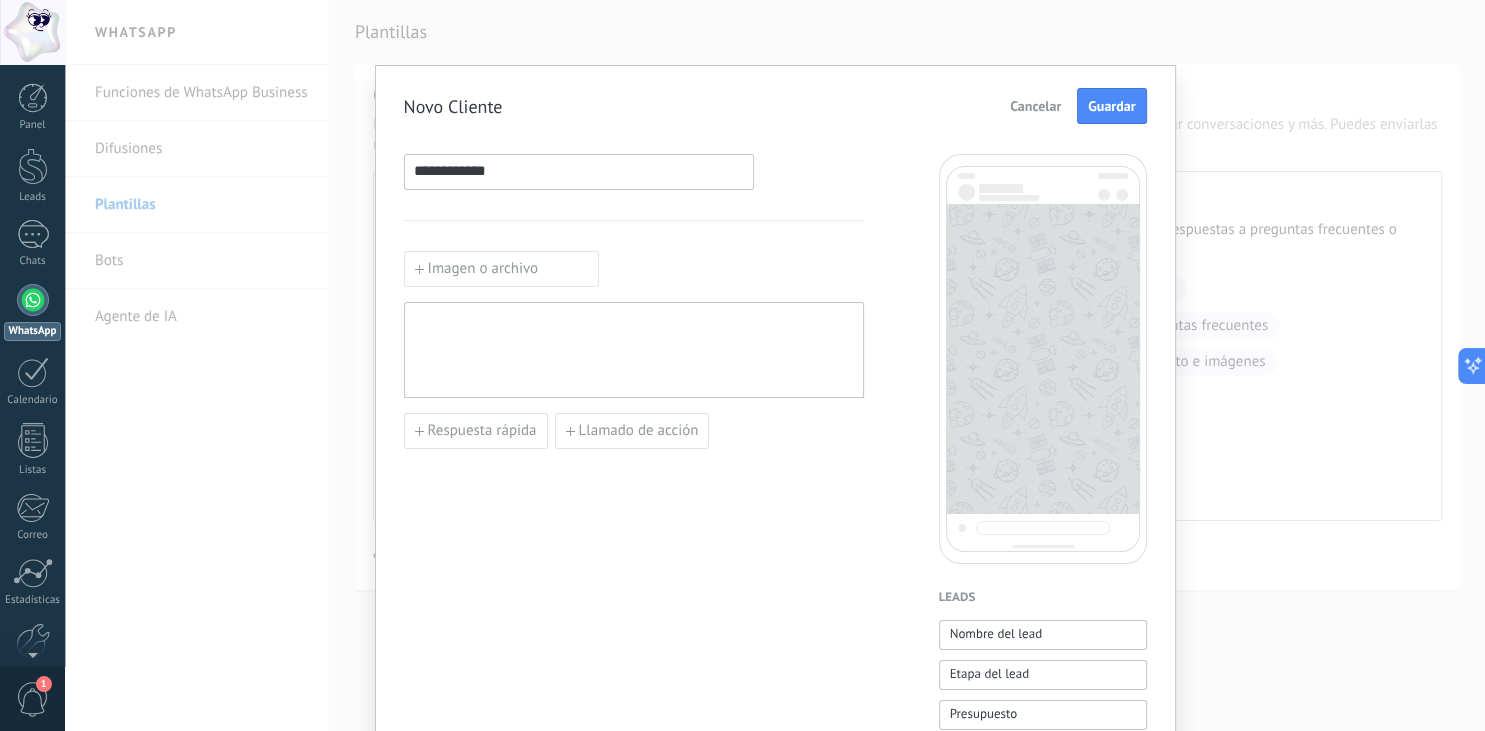 click at bounding box center [634, 350] 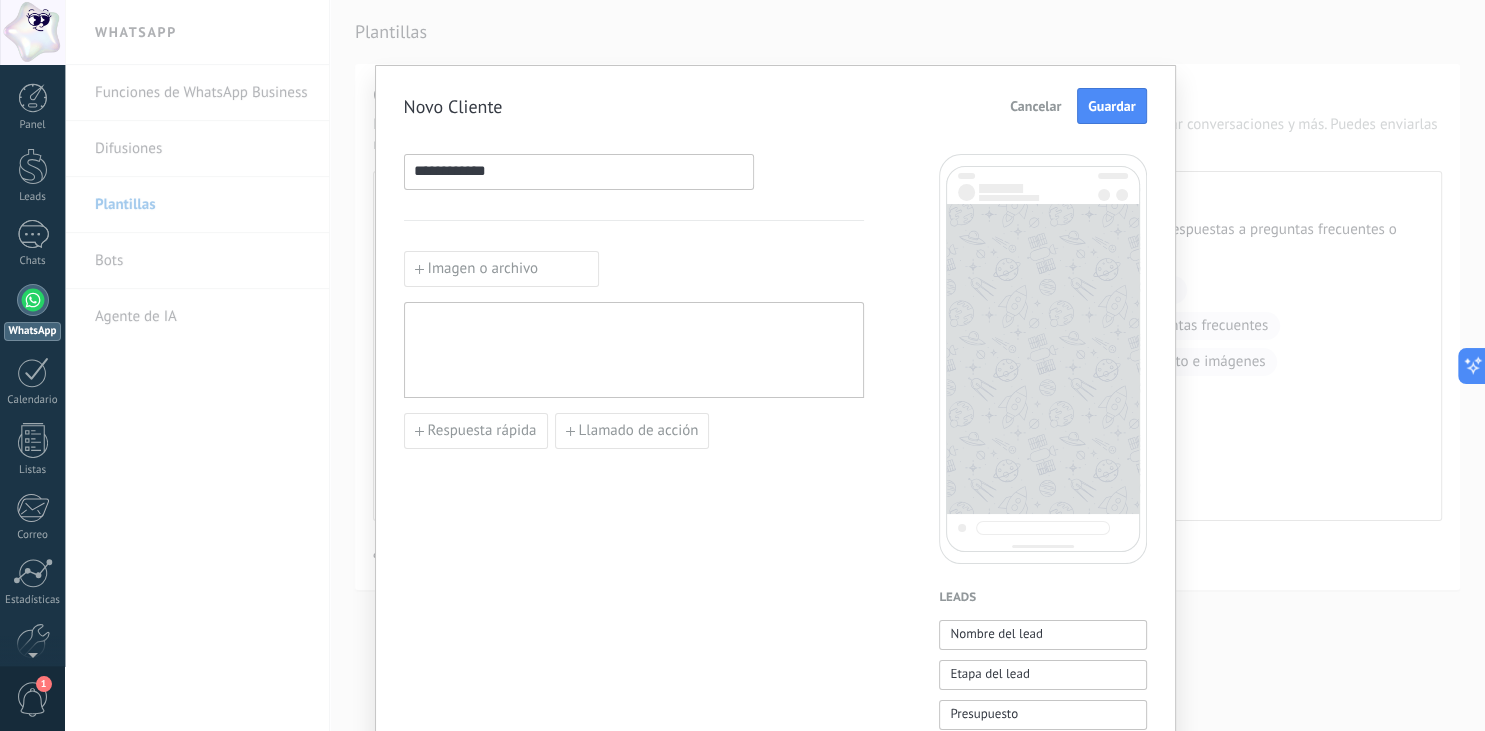 click on "Imagen o archivo" at bounding box center (501, 269) 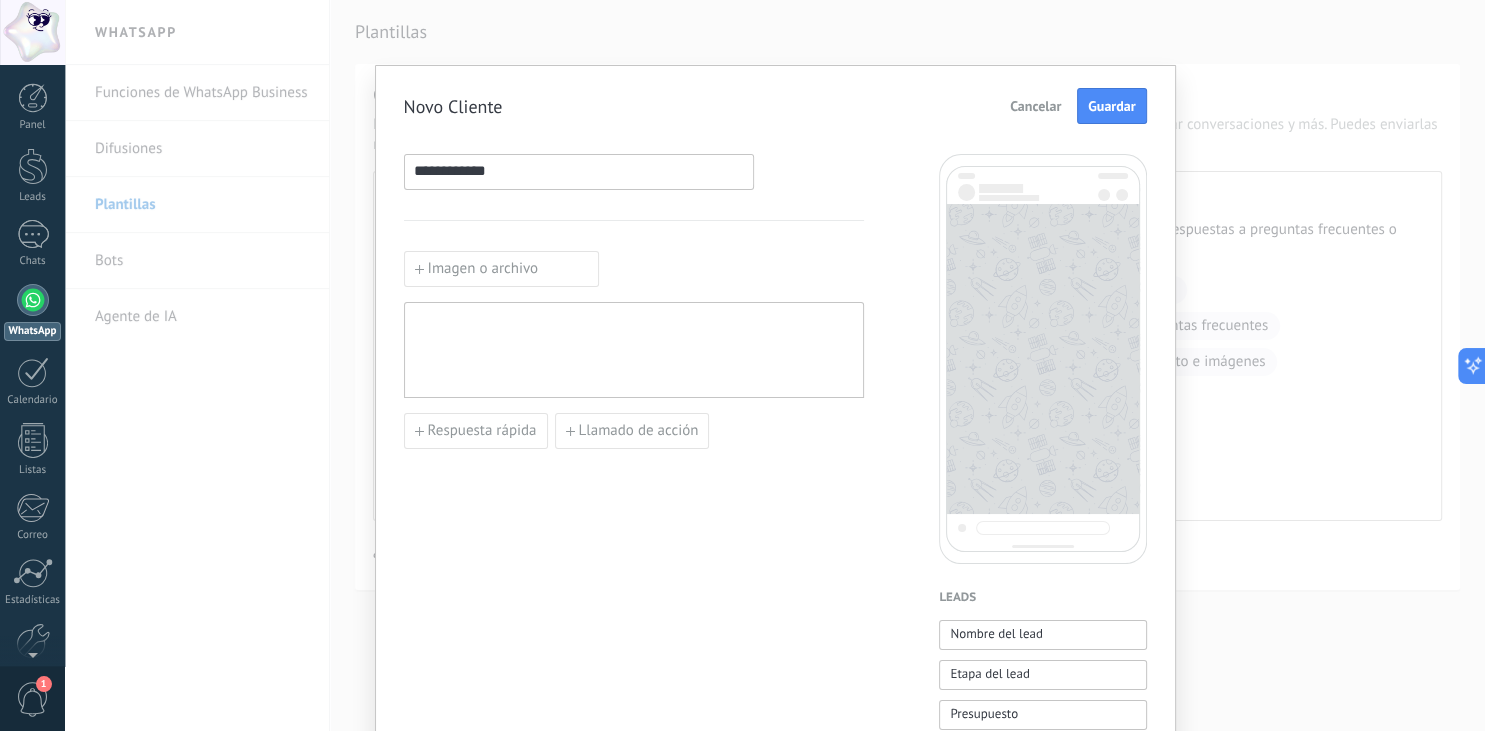 click on "Cancelar" at bounding box center (1035, 106) 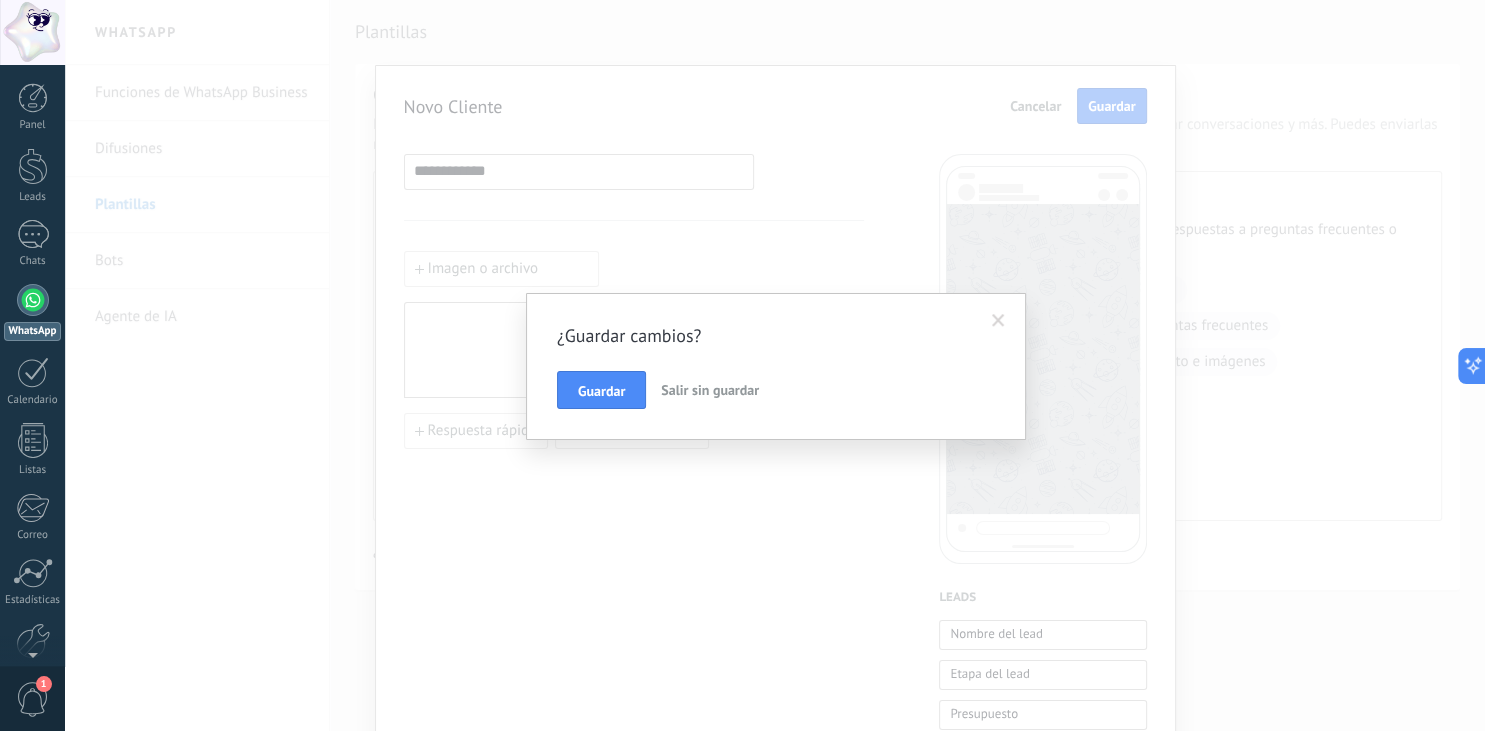 click on "Salir sin guardar" at bounding box center (710, 390) 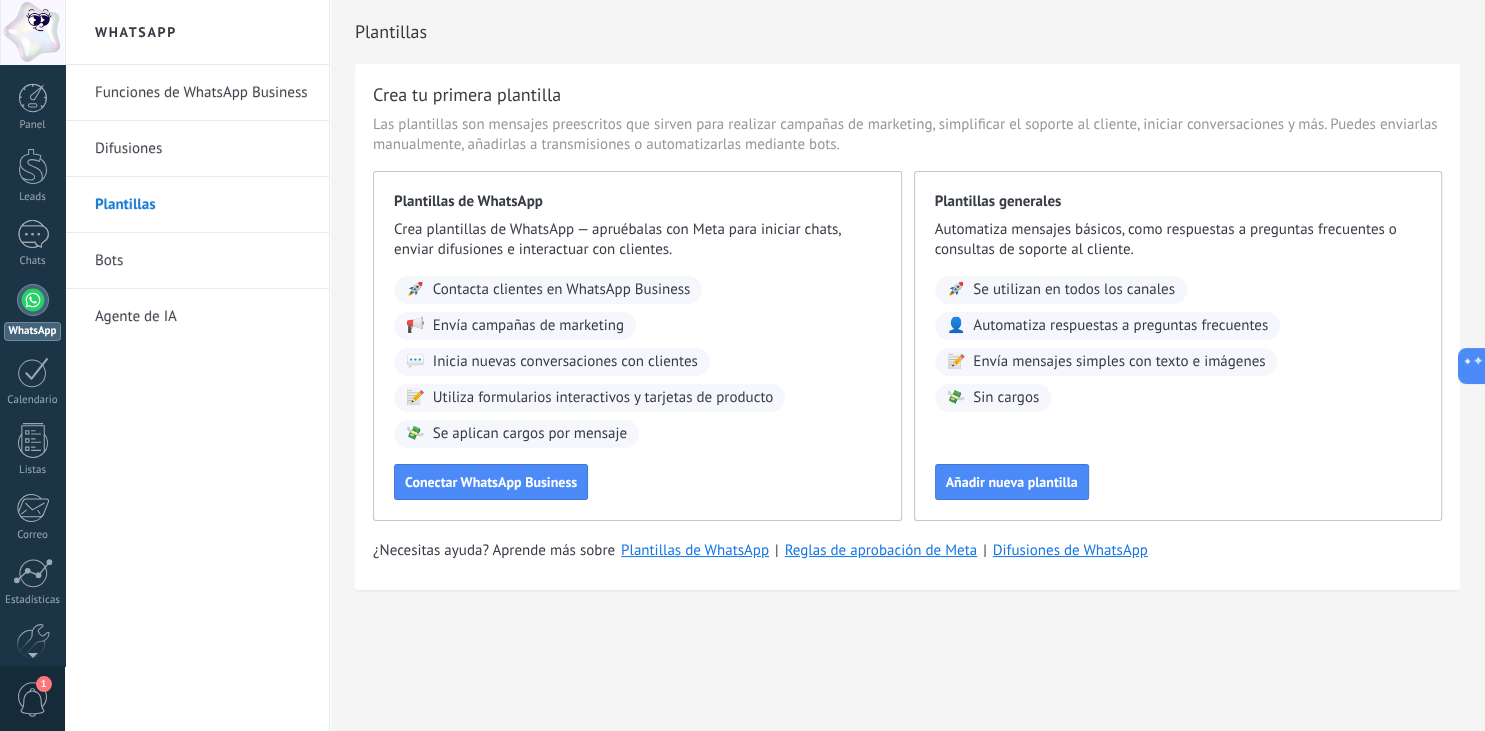 click on "Plantillas generales Automatiza mensajes básicos, como respuestas a preguntas frecuentes o consultas de soporte al cliente. 🚀 Se utilizan en todos los canales 👤 Automatiza respuestas a preguntas frecuentes 📝 Envía mensajes simples con texto e imágenes 💸 Sin cargos Añadir nueva plantilla" at bounding box center (1178, 346) 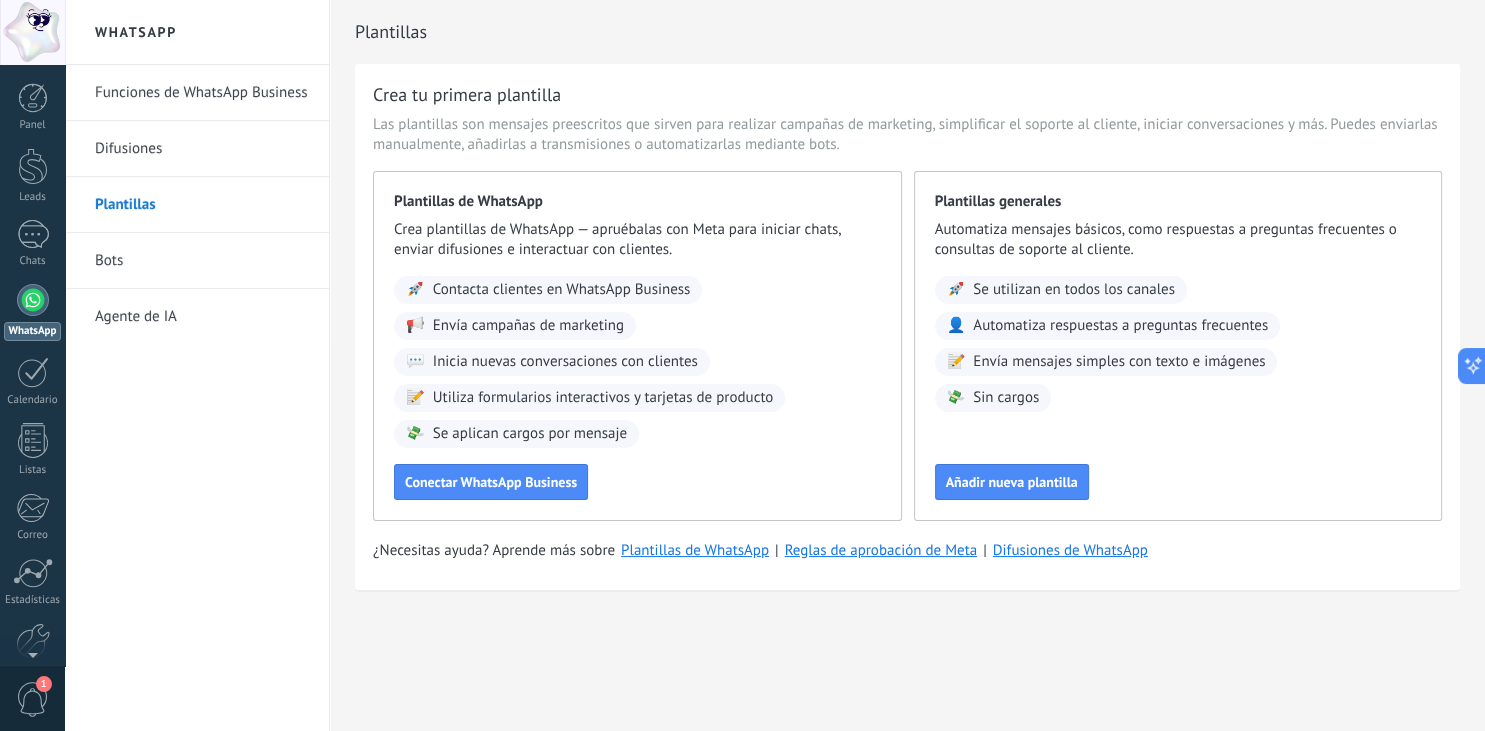 click on "Agente de IA" at bounding box center [202, 317] 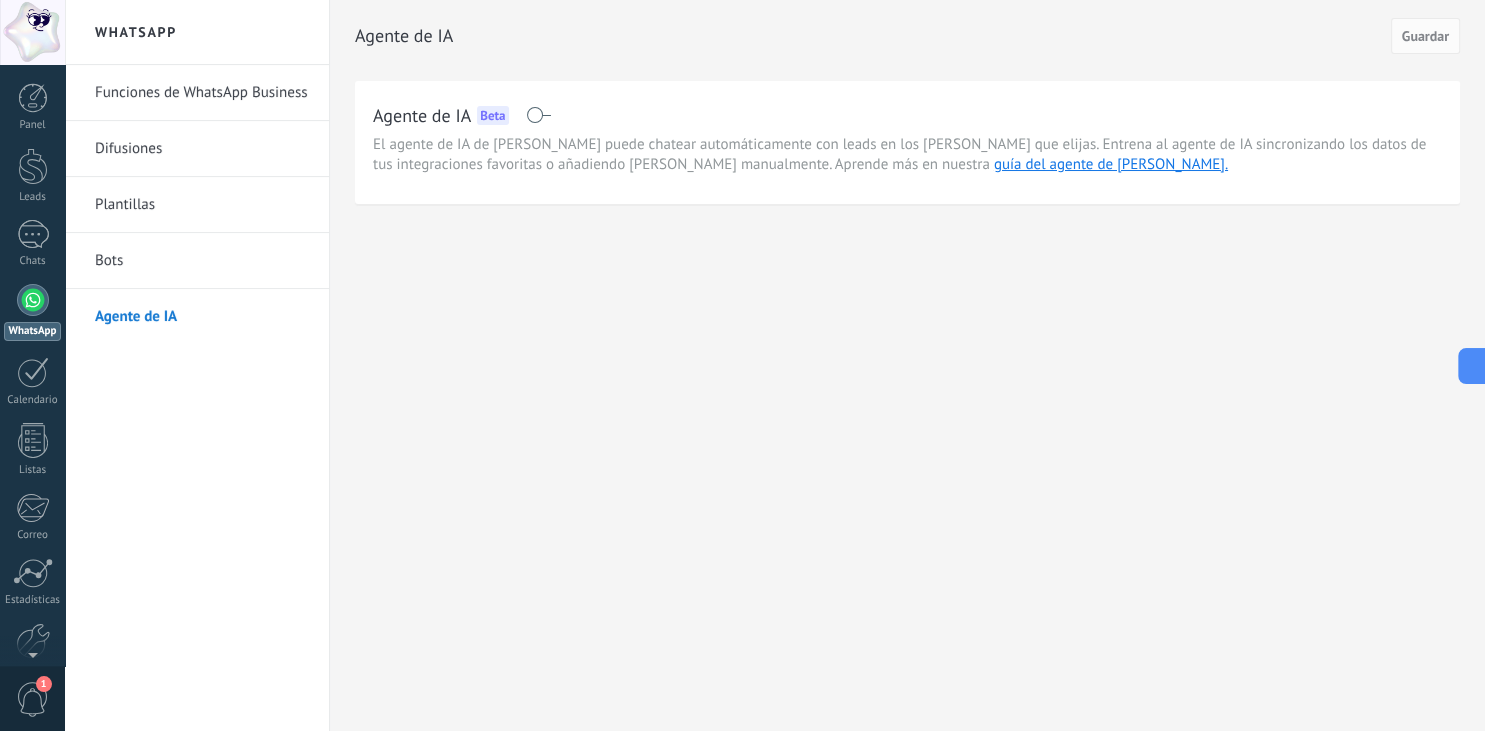 click on "Agente de IA Beta El agente de IA de Kommo puede chatear automáticamente con leads en los canales que elijas. Entrena al agente de IA sincronizando los datos de tus integraciones favoritas o añadiendo fuentes manualmente. Aprende más en nuestra   guía del agente de IA." at bounding box center (907, 142) 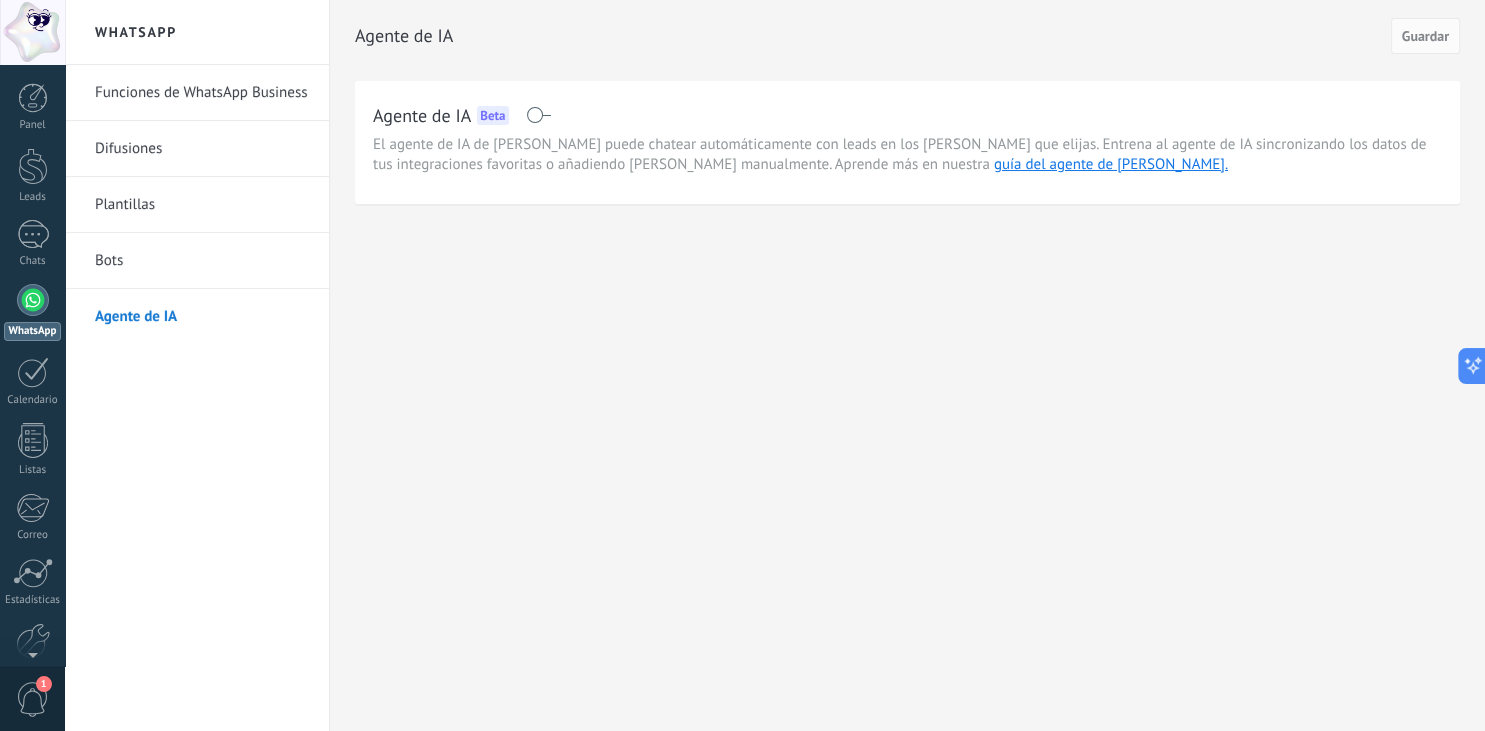 click on "El agente de IA de Kommo puede chatear automáticamente con leads en los canales que elijas. Entrena al agente de IA sincronizando los datos de tus integraciones favoritas o añadiendo fuentes manualmente. Aprende más en nuestra   guía del agente de IA." at bounding box center [907, 155] 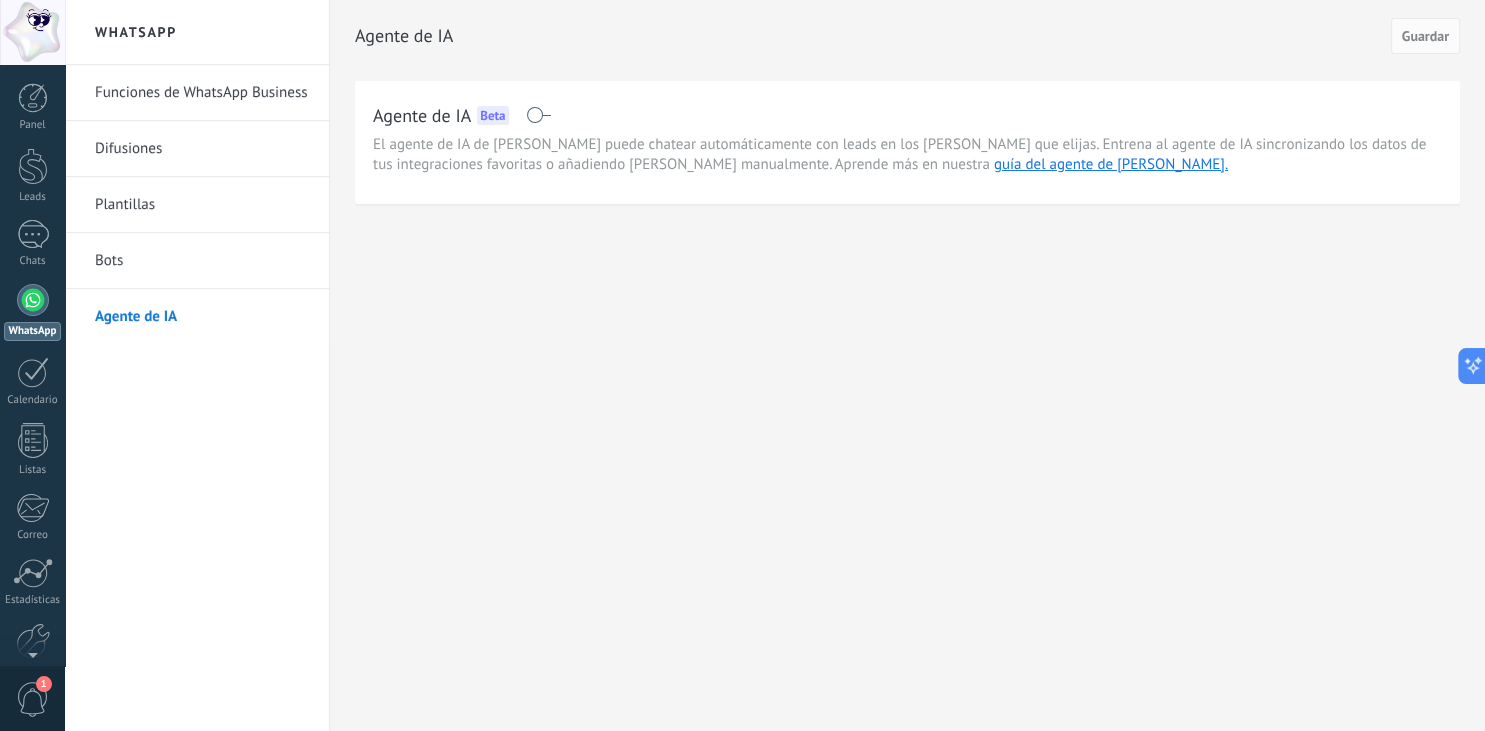 click at bounding box center [538, 115] 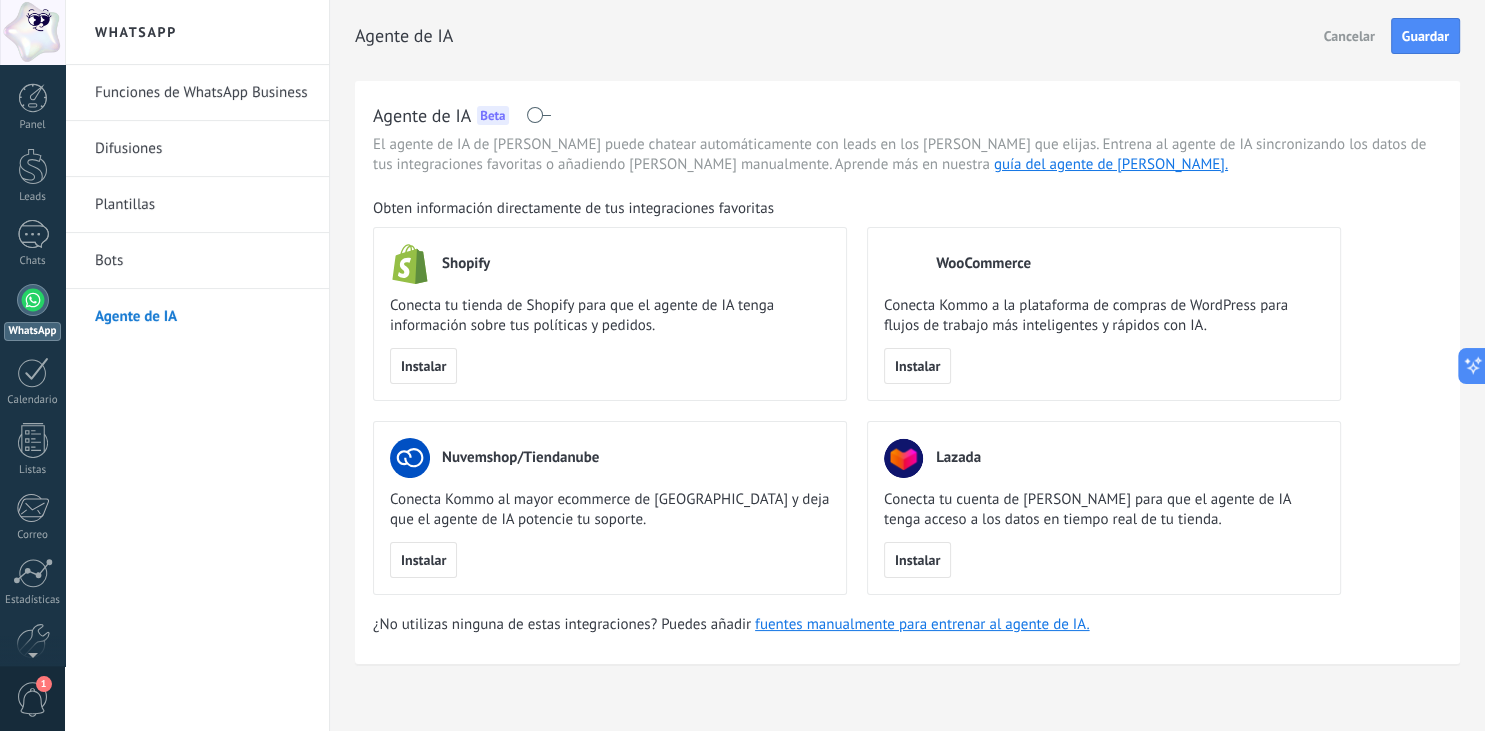 click at bounding box center [538, 115] 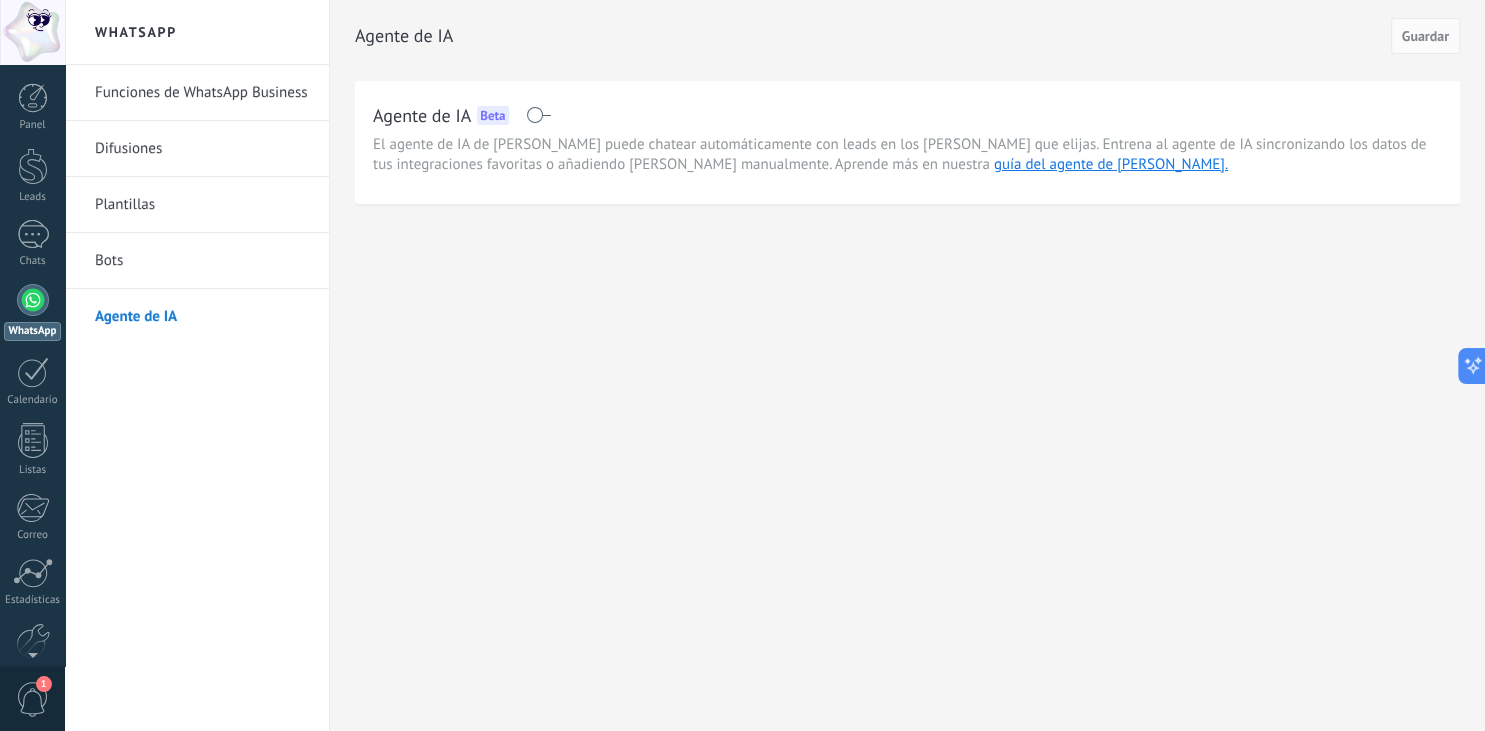 click on "Bots" at bounding box center [202, 261] 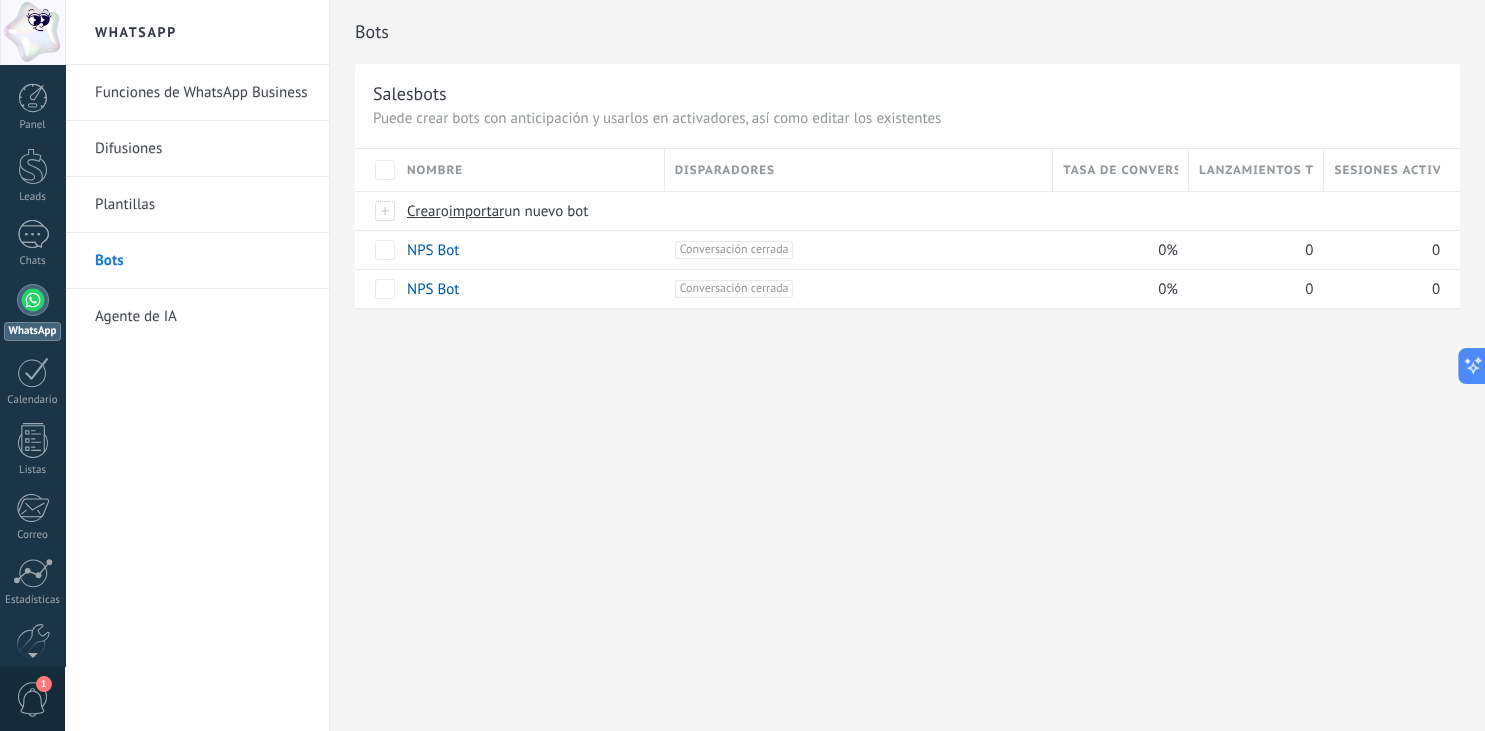 click on "Plantillas" at bounding box center (202, 205) 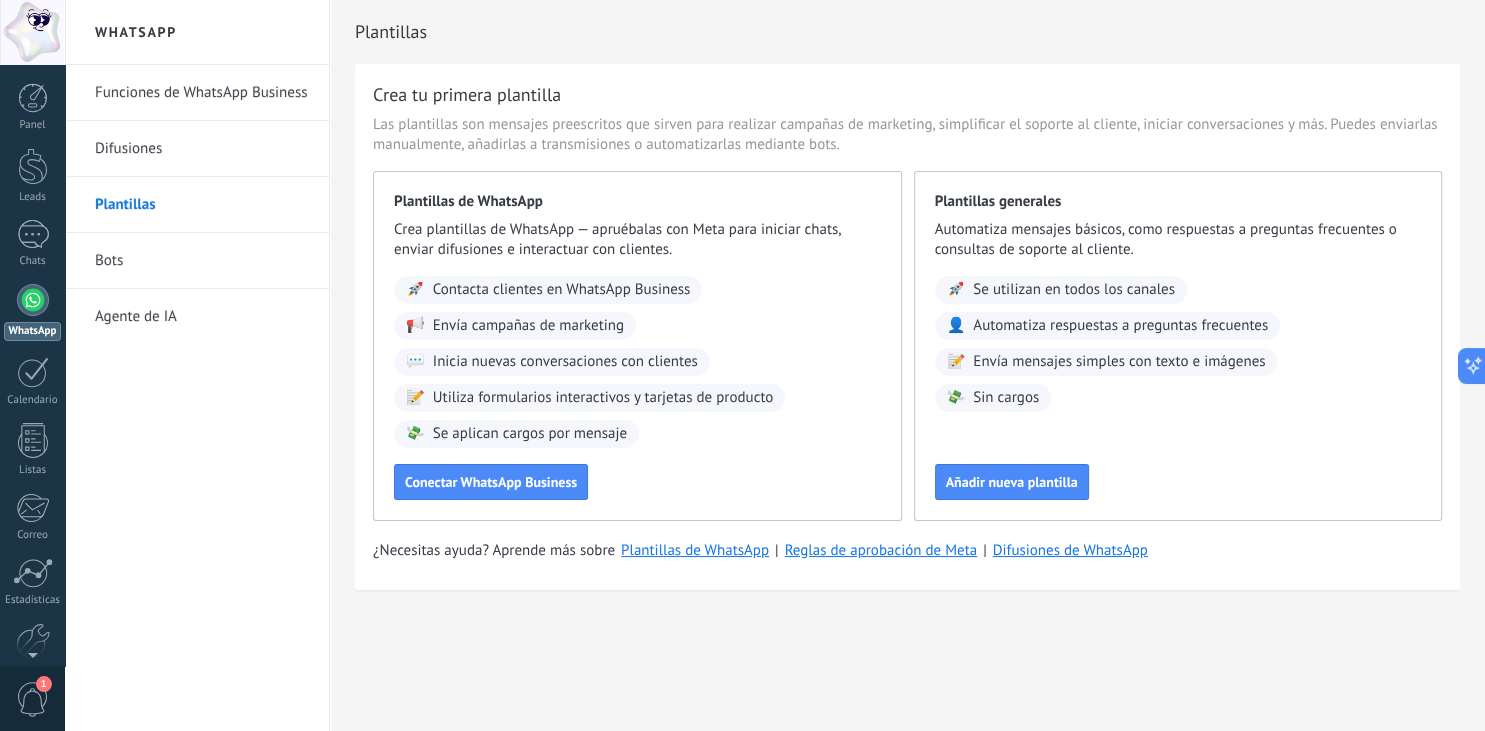 click on "Funciones de WhatsApp Business" at bounding box center [202, 93] 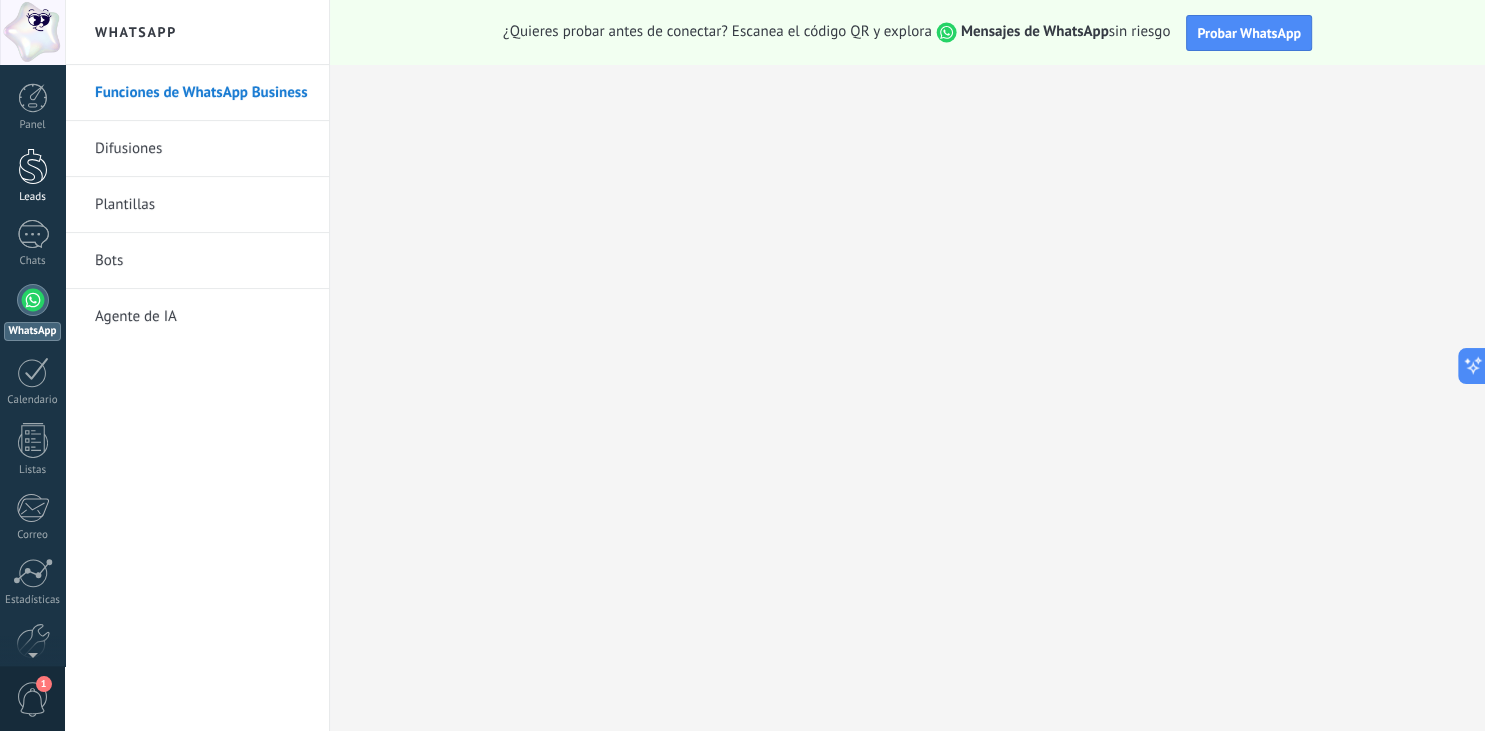 click at bounding box center [33, 166] 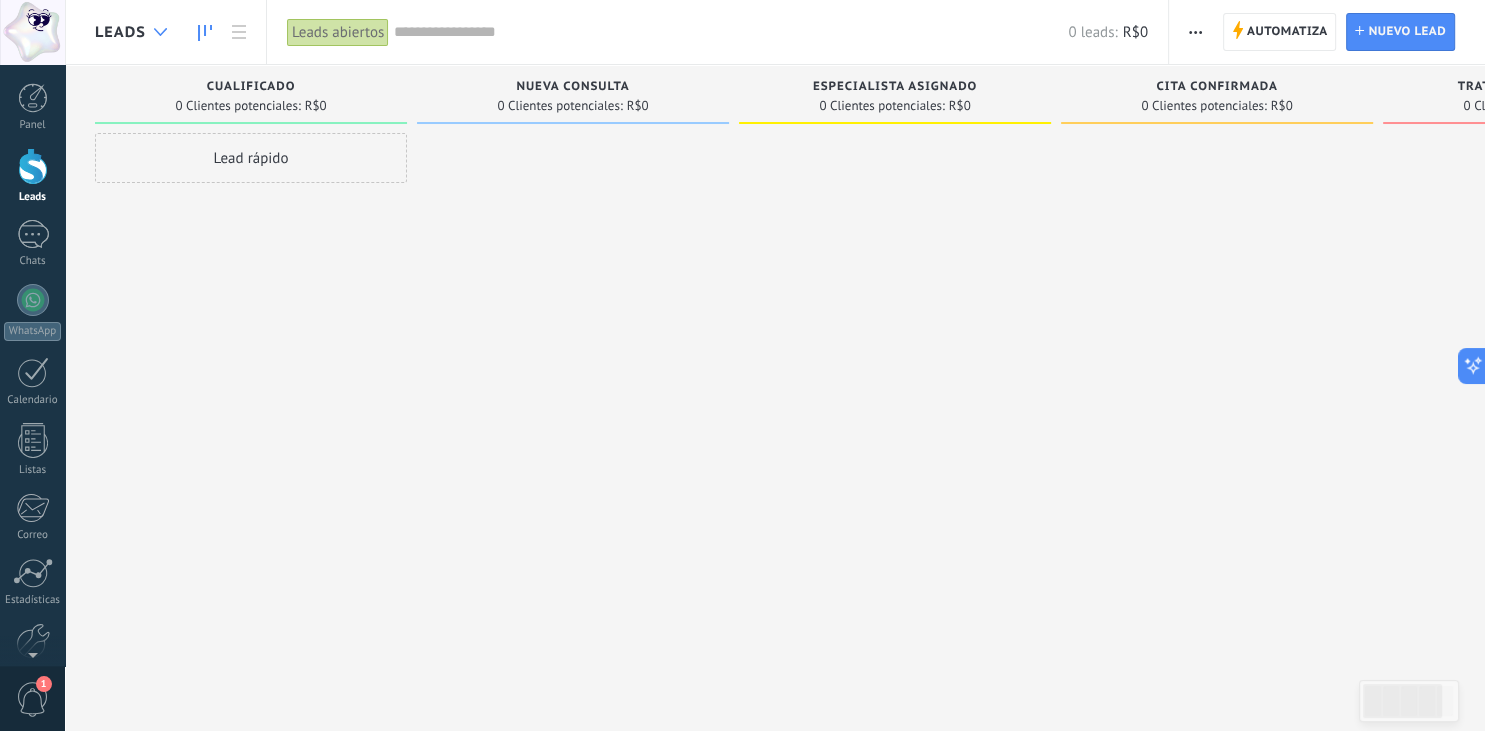 click at bounding box center (160, 32) 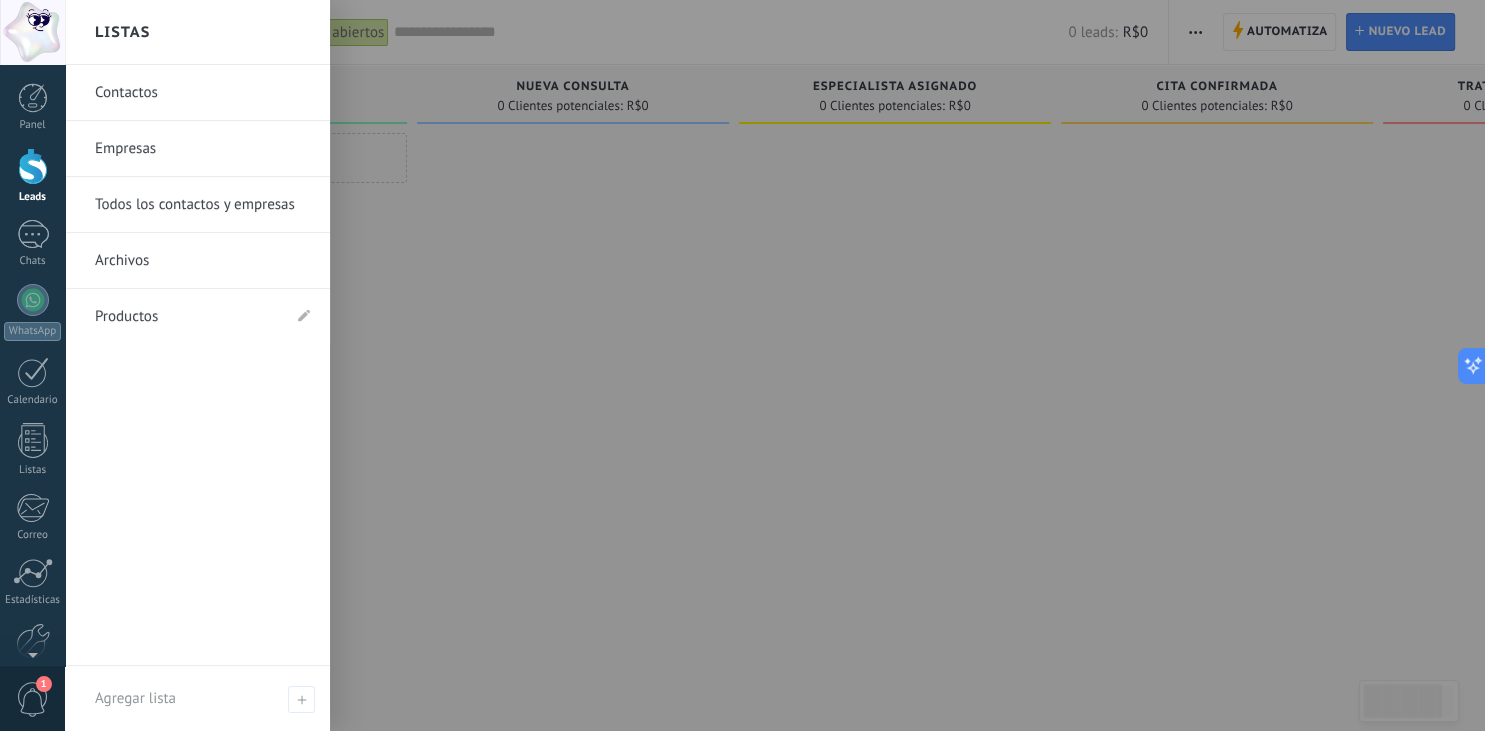 click at bounding box center (807, 365) 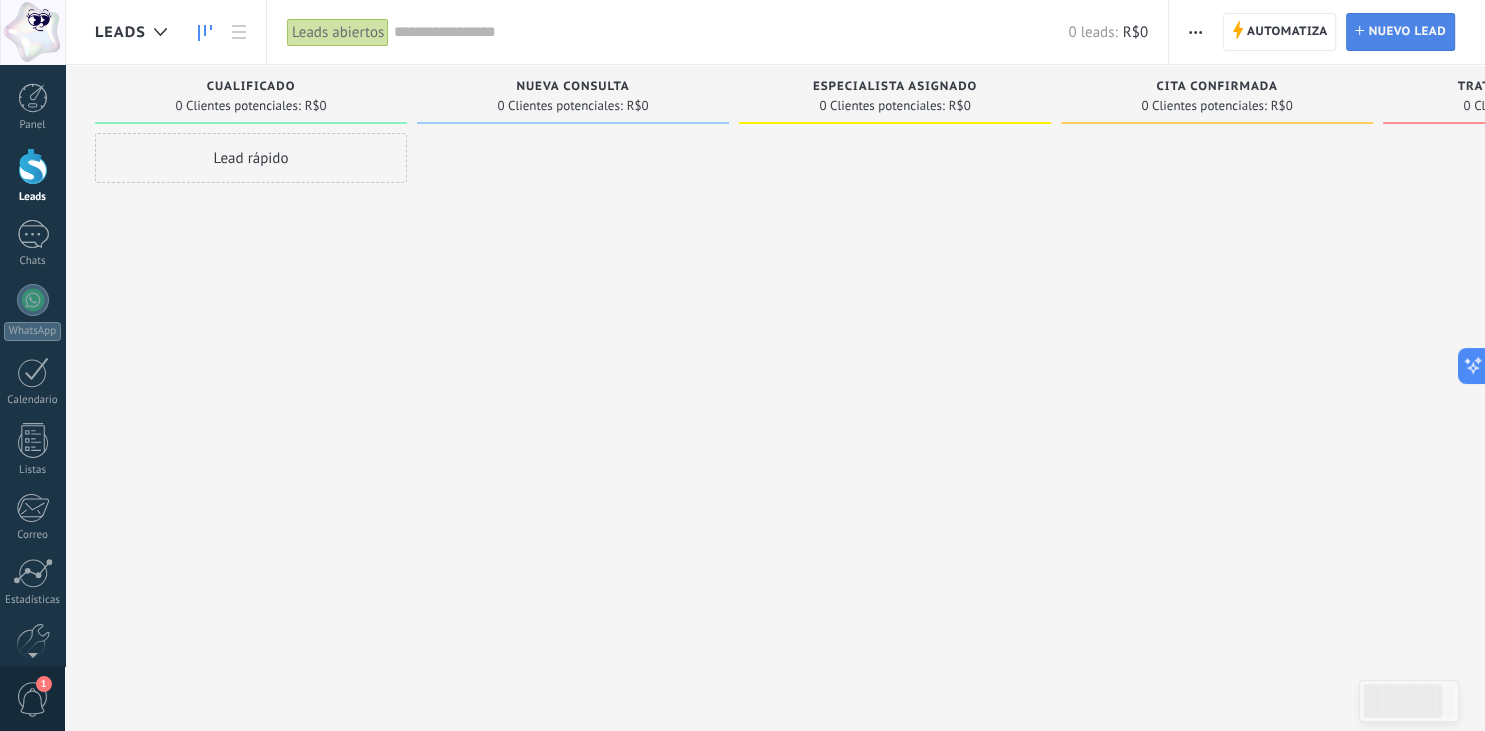 click on "Nuevo lead" at bounding box center (1407, 32) 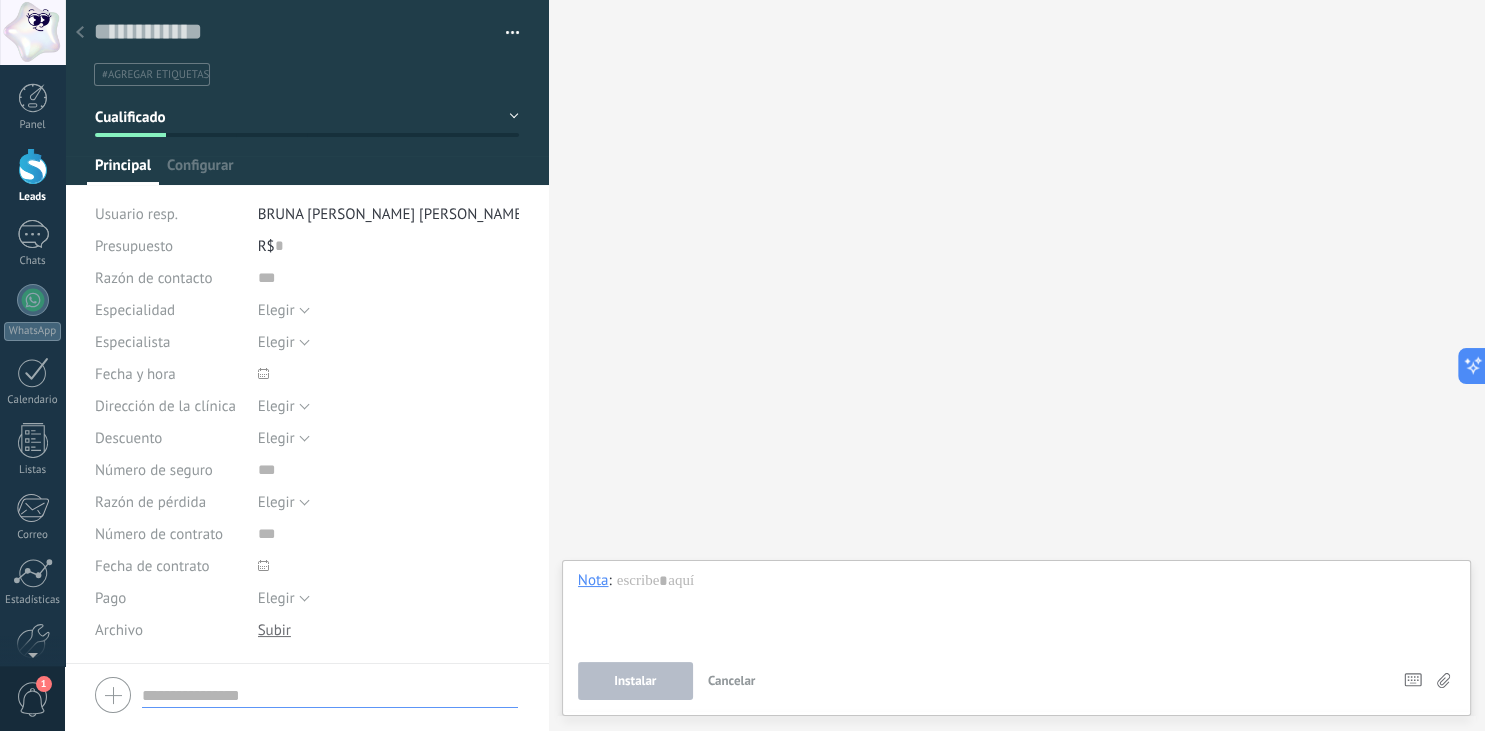 click at bounding box center (80, 33) 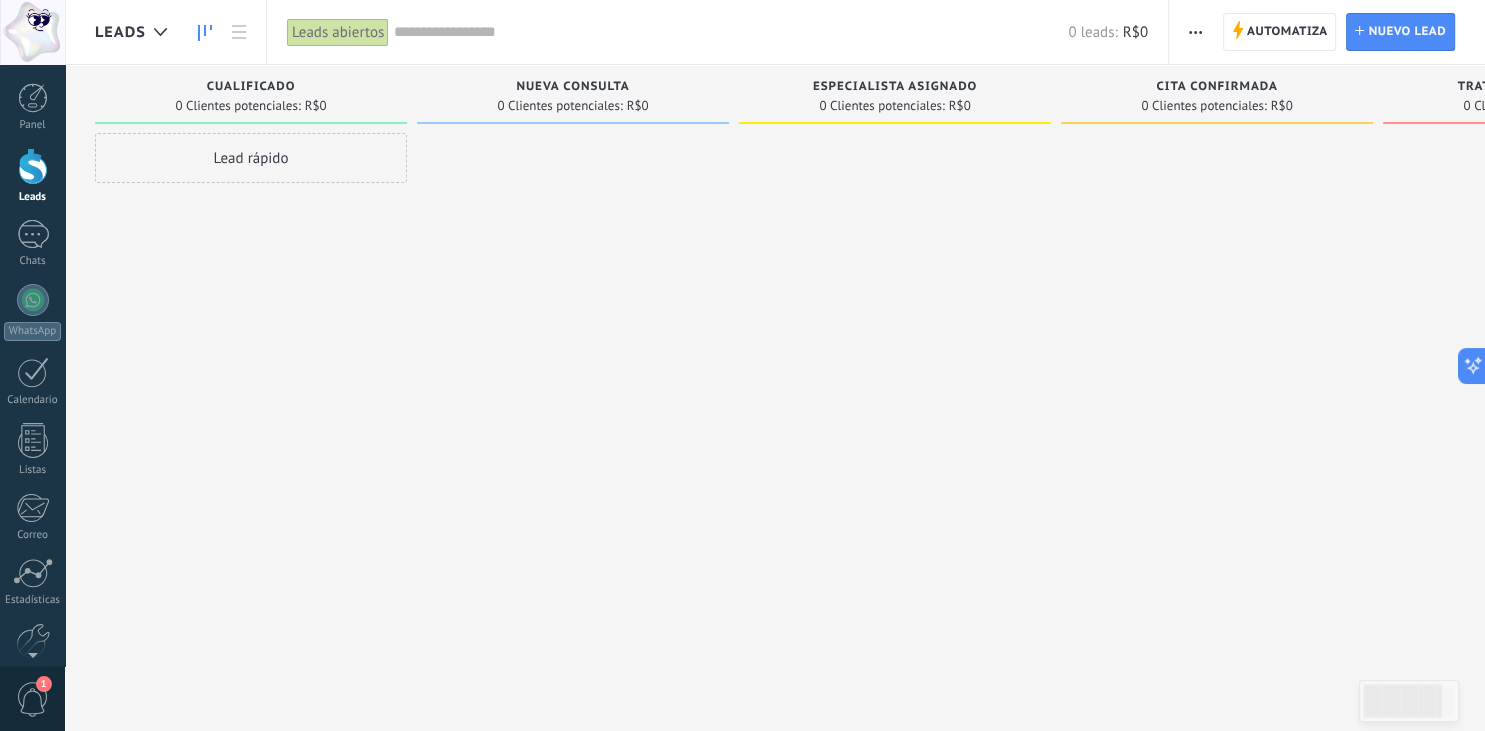 click on "Leads" at bounding box center [120, 32] 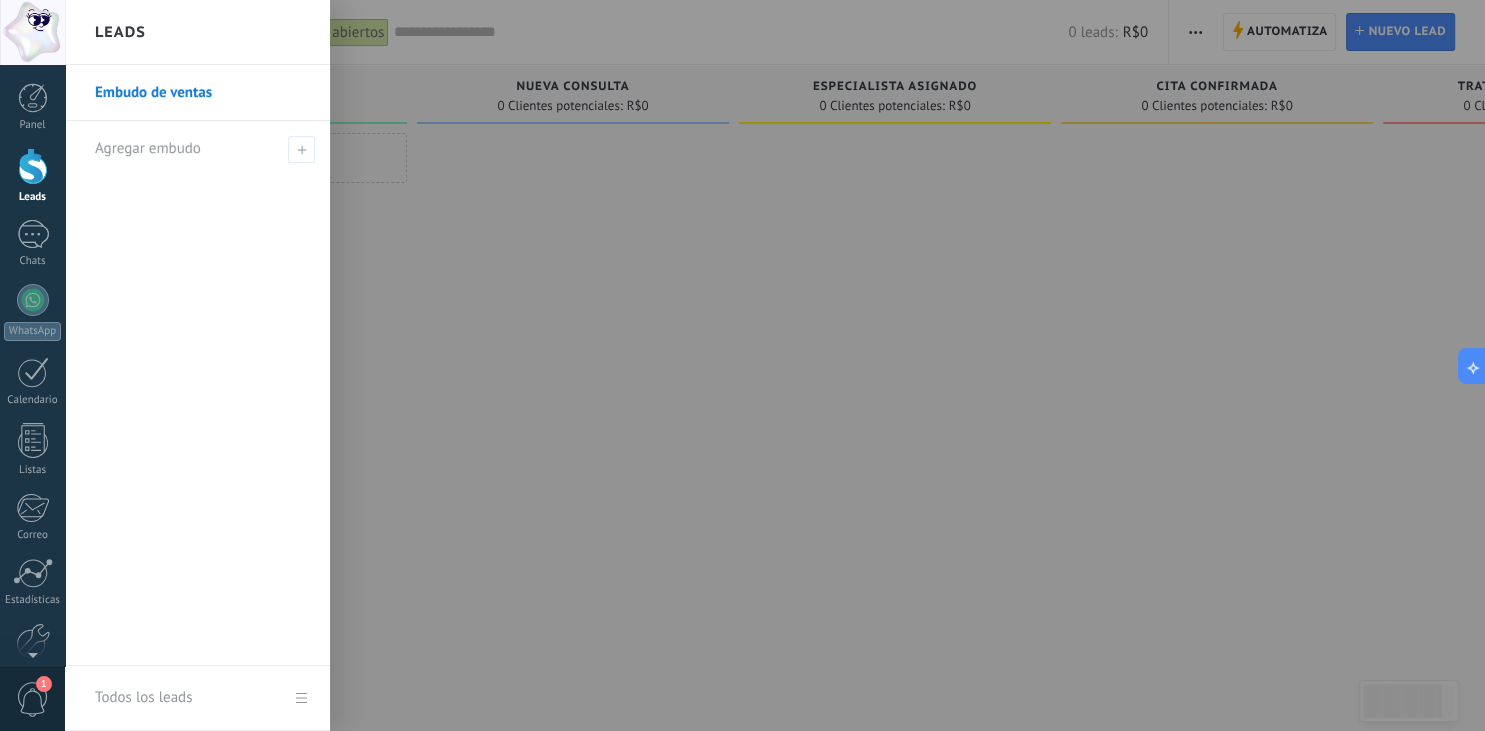 click at bounding box center (807, 365) 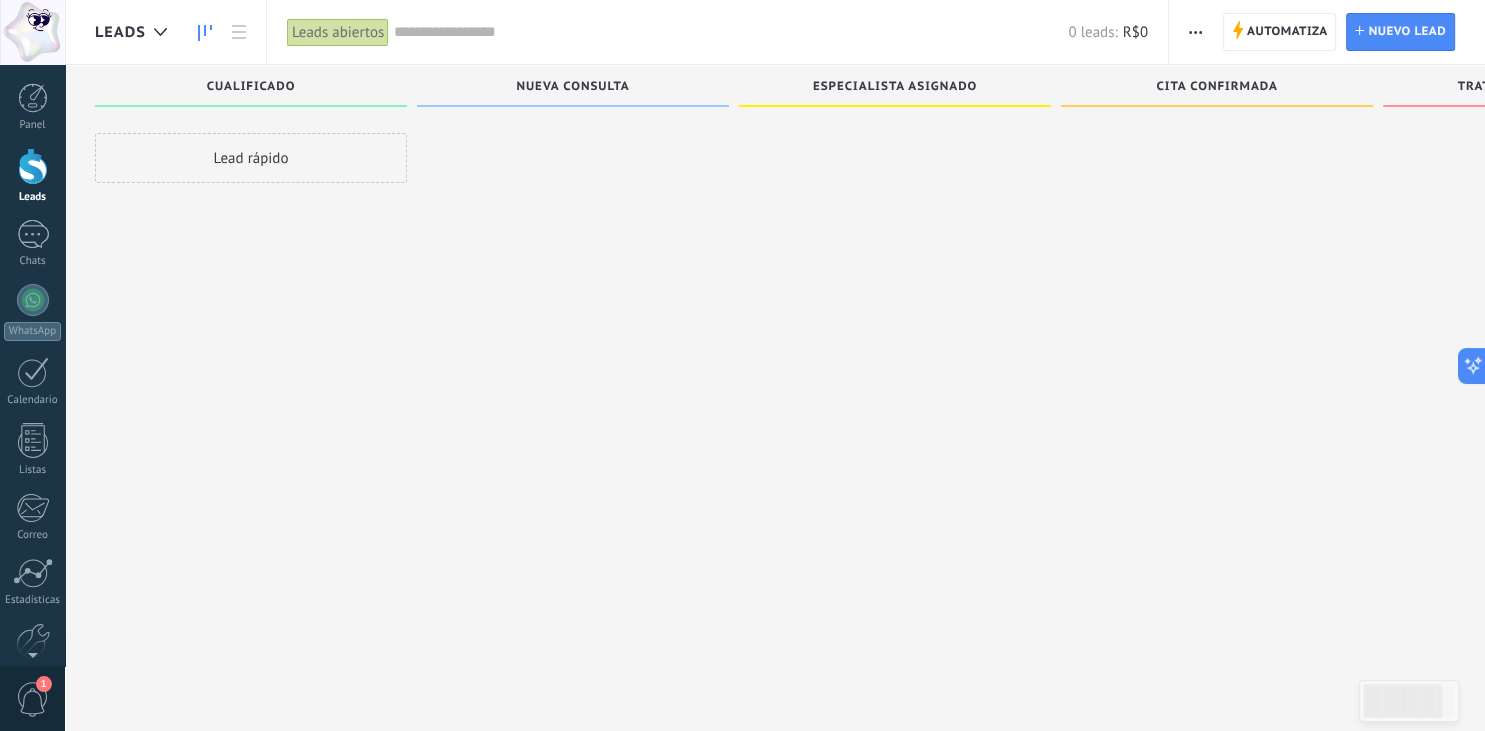 scroll, scrollTop: 34, scrollLeft: 0, axis: vertical 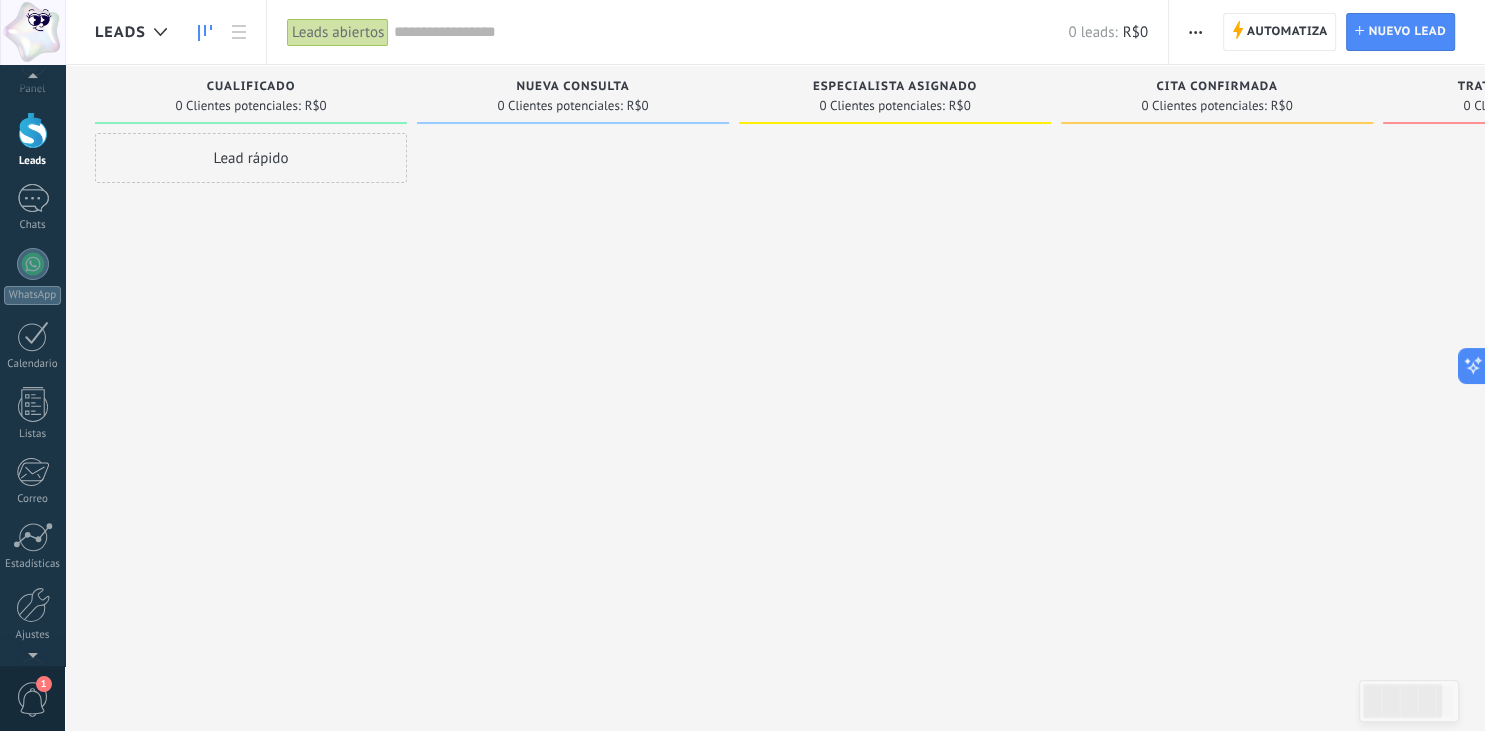 click at bounding box center [32, 651] 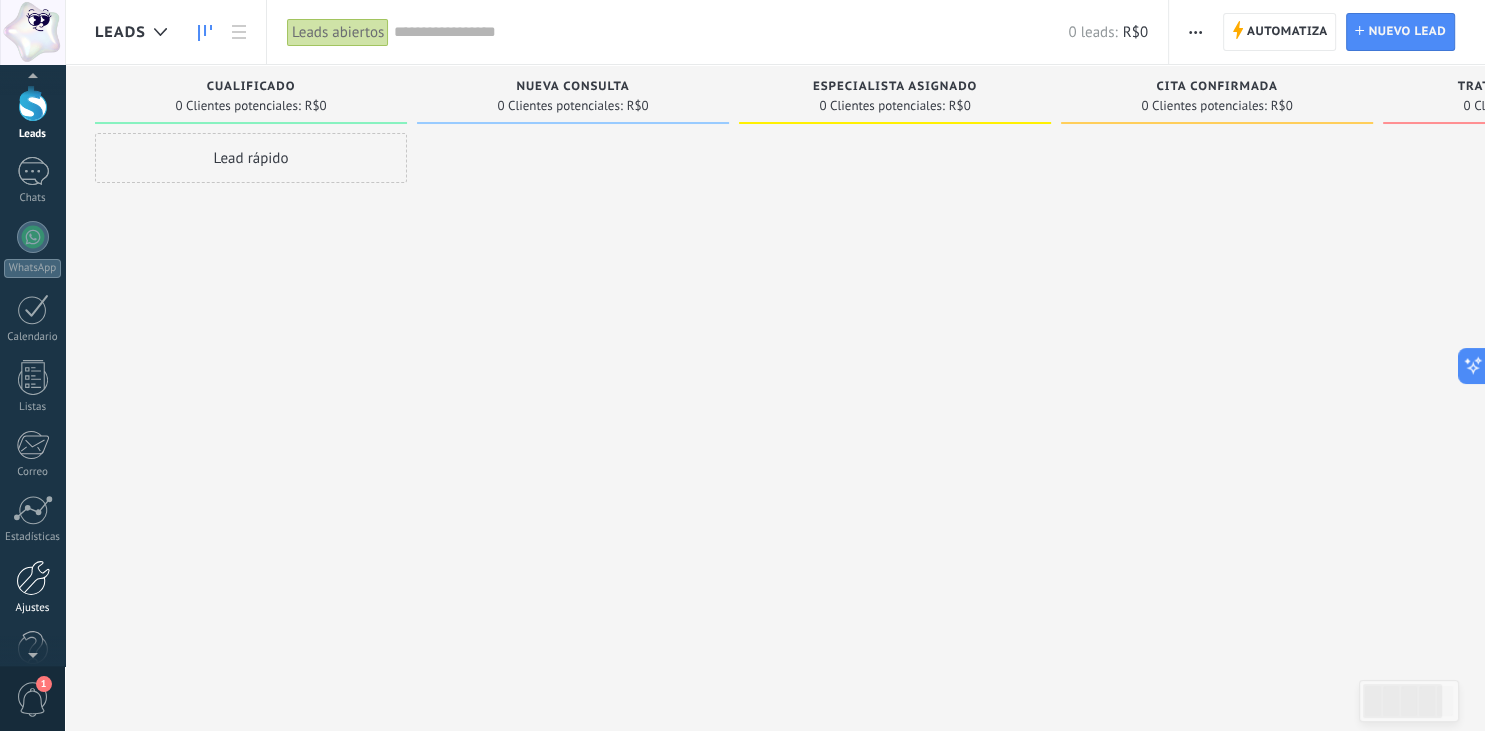 click at bounding box center (33, 578) 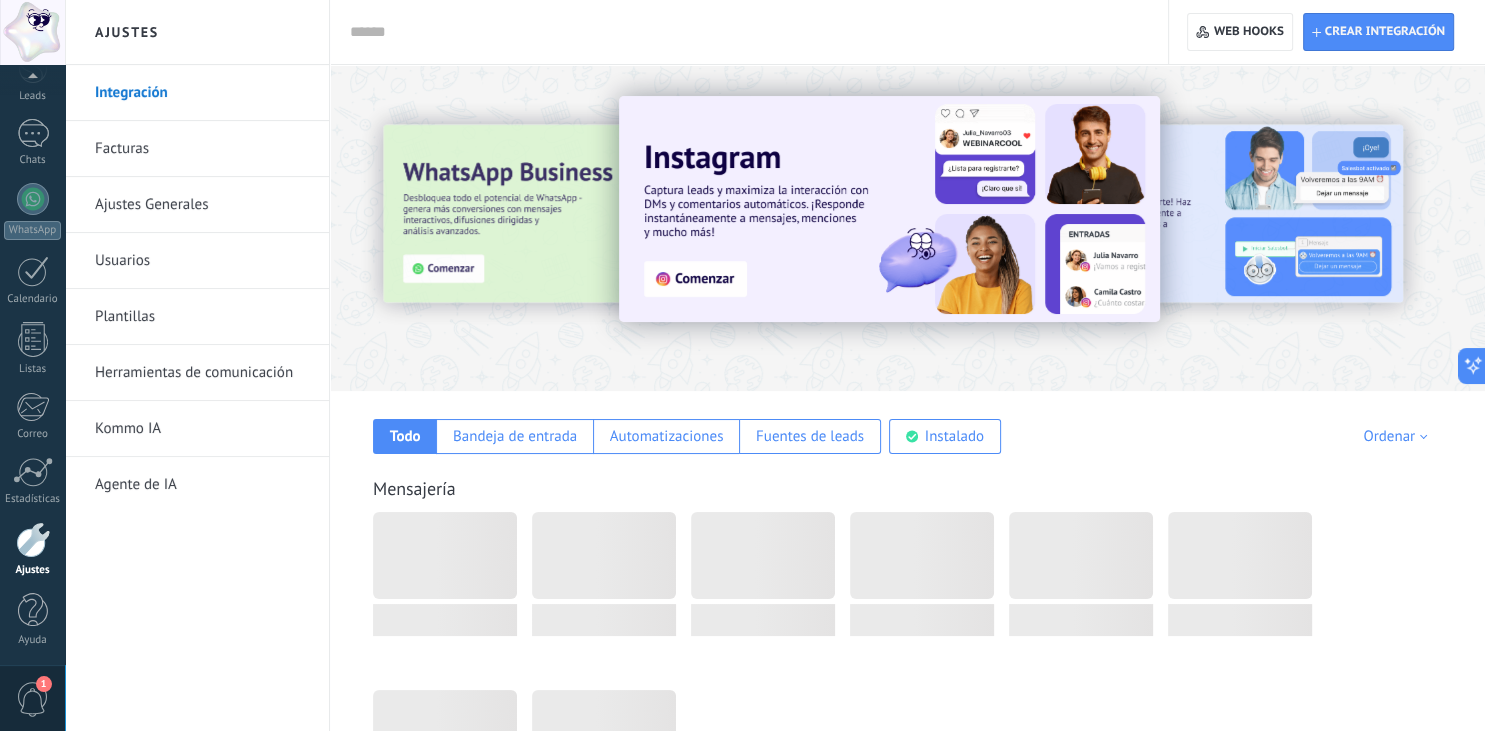 scroll, scrollTop: 101, scrollLeft: 0, axis: vertical 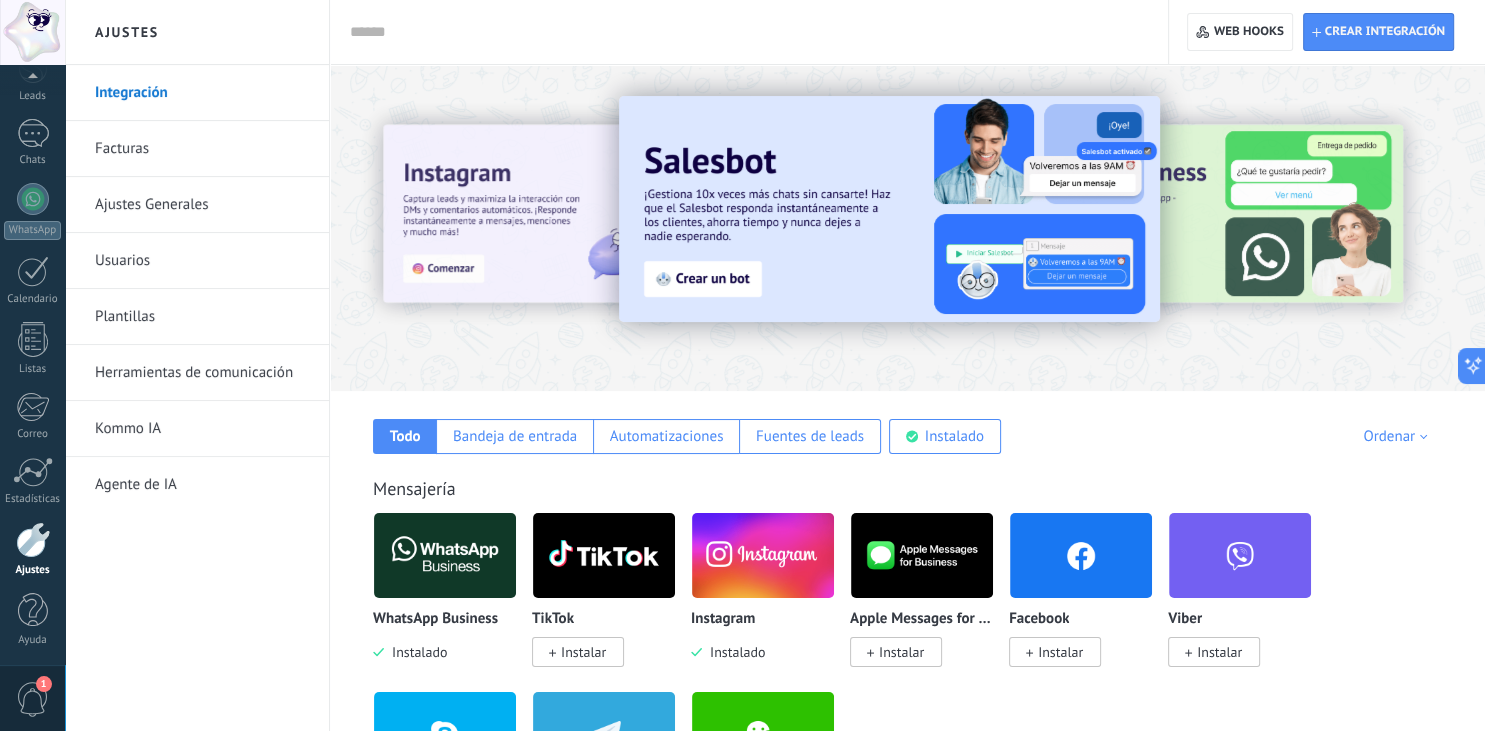 click at bounding box center (908, 212) 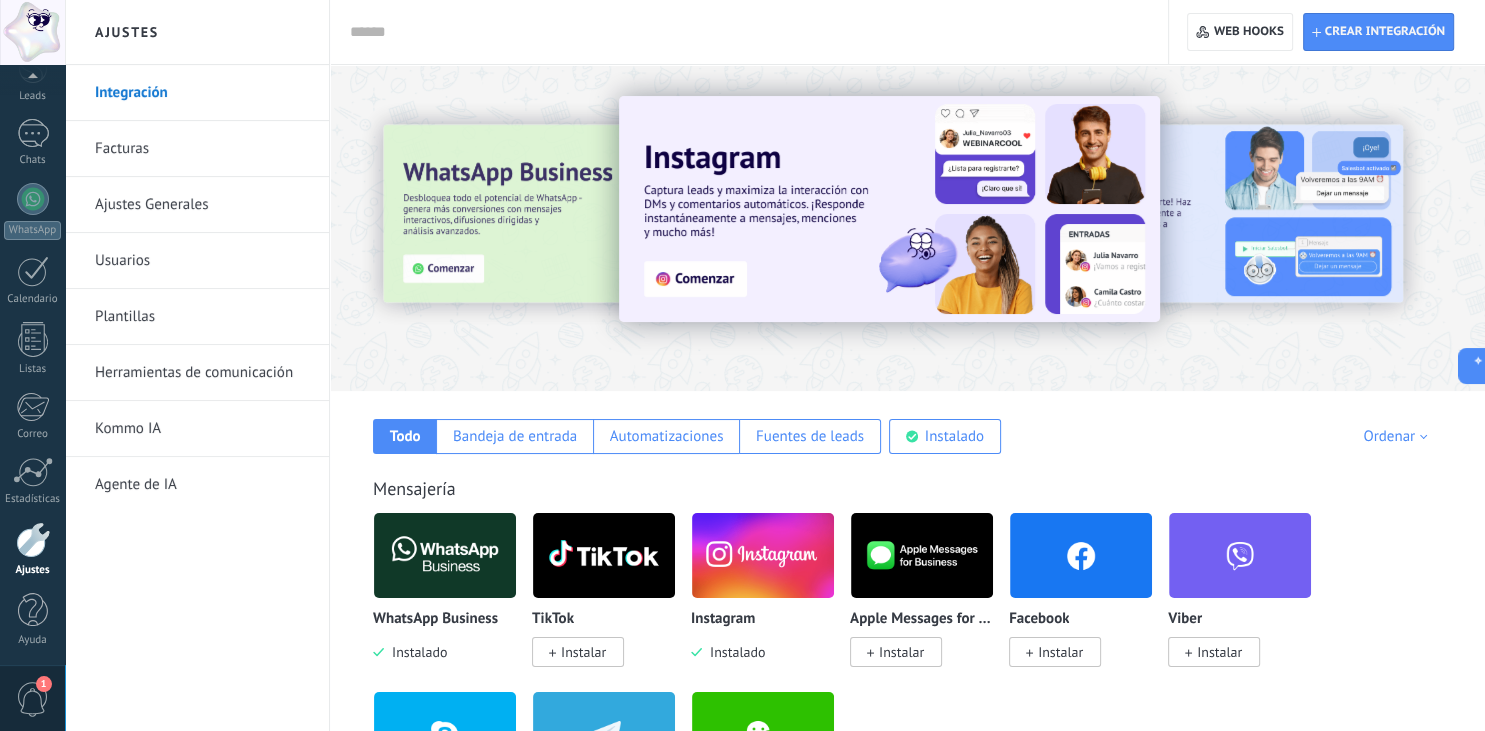 click at bounding box center (32, 32) 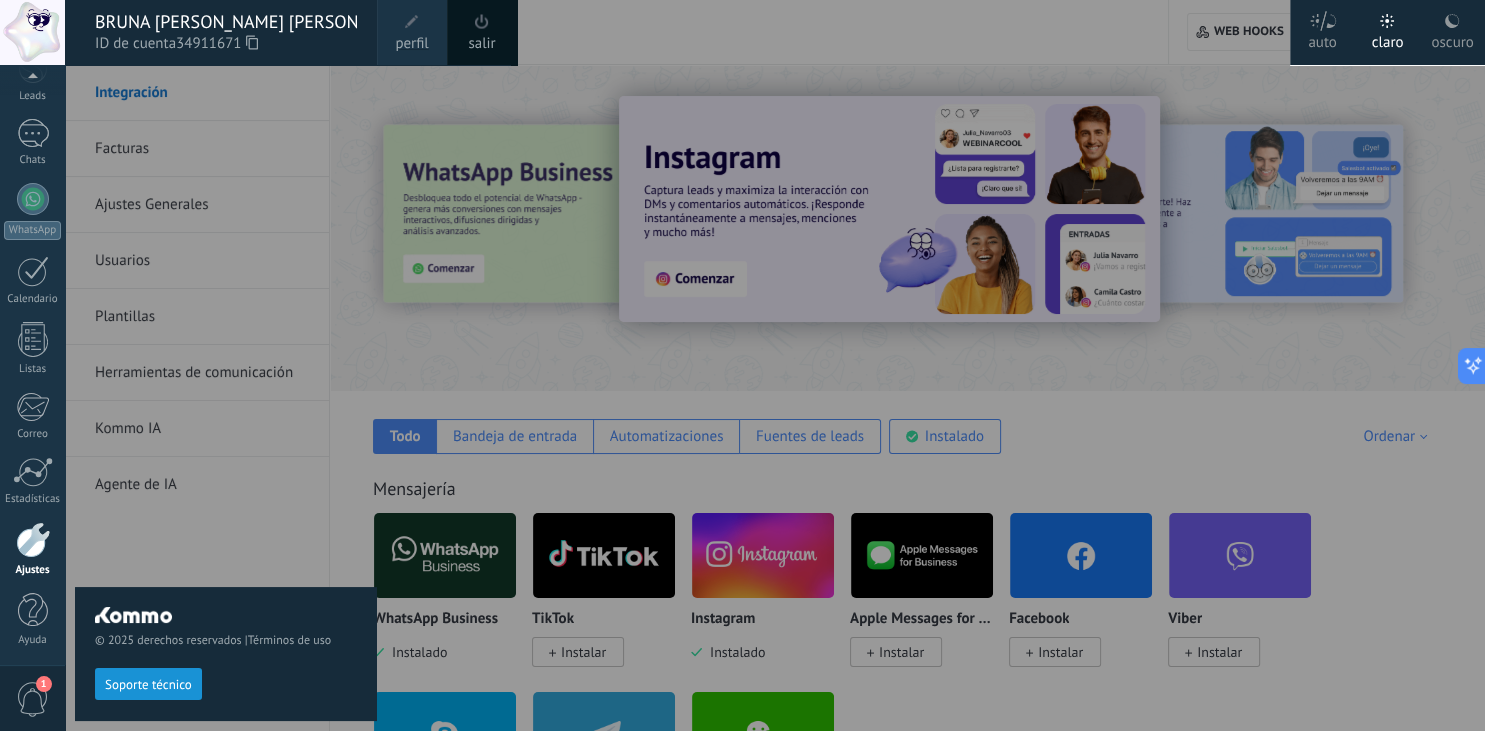 click on "perfil" at bounding box center (411, 44) 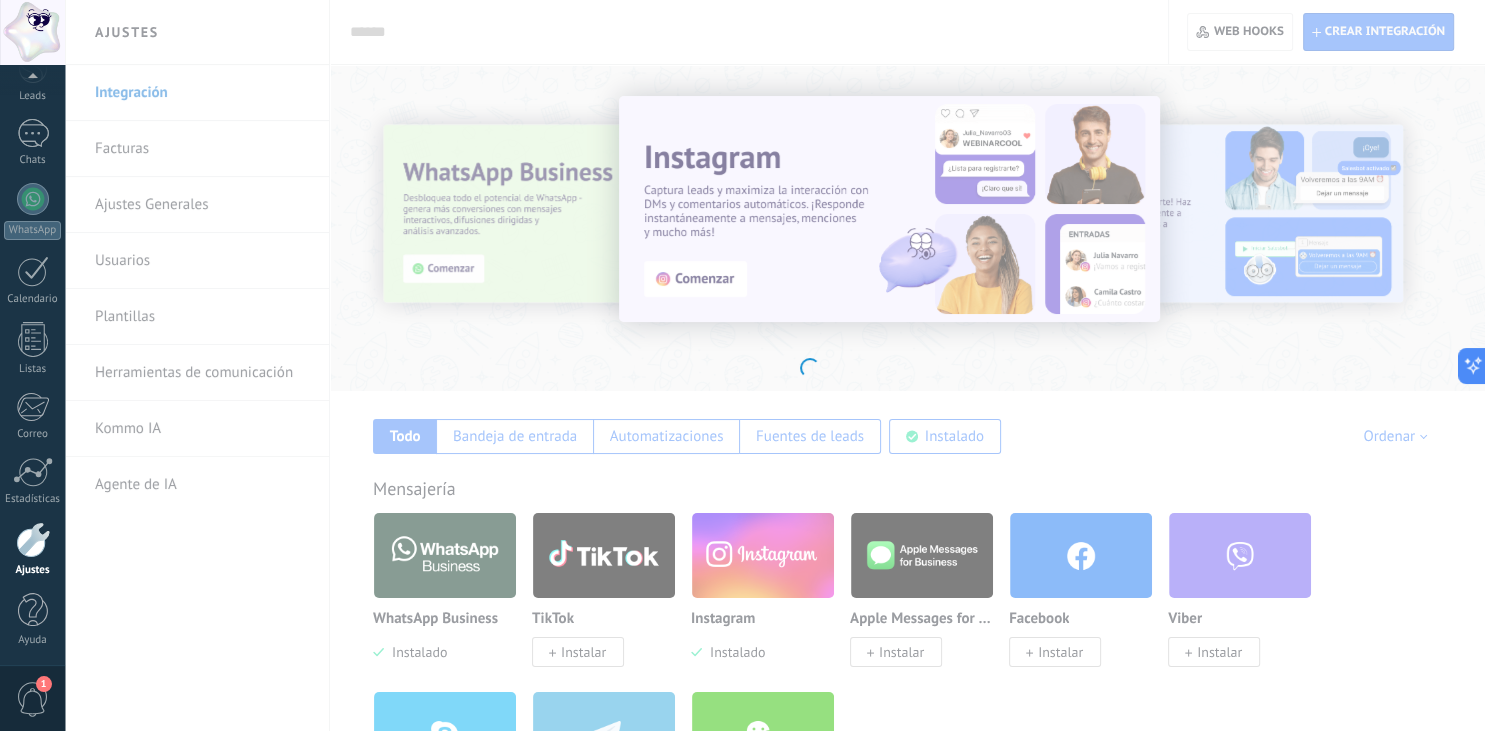 scroll, scrollTop: 101, scrollLeft: 0, axis: vertical 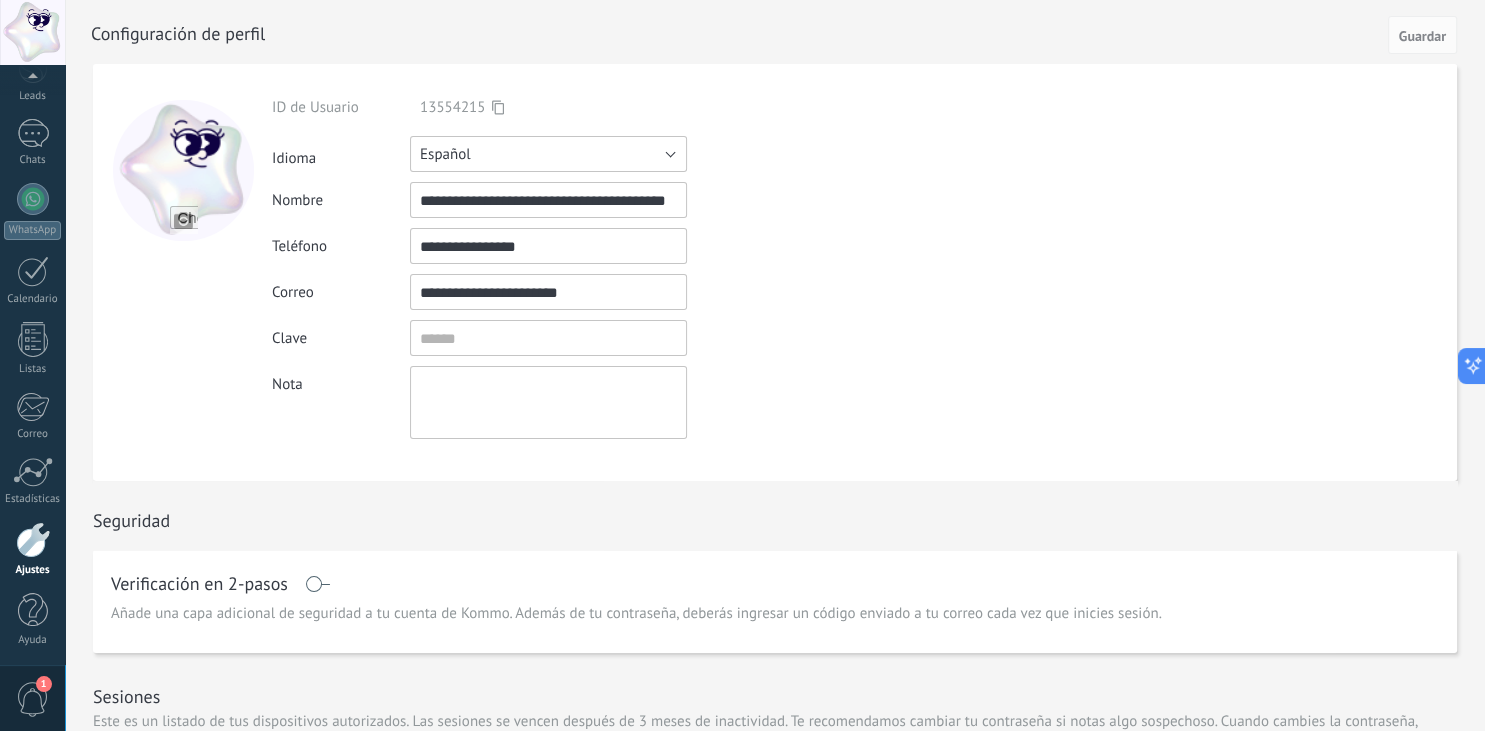 click on "Español" at bounding box center [548, 154] 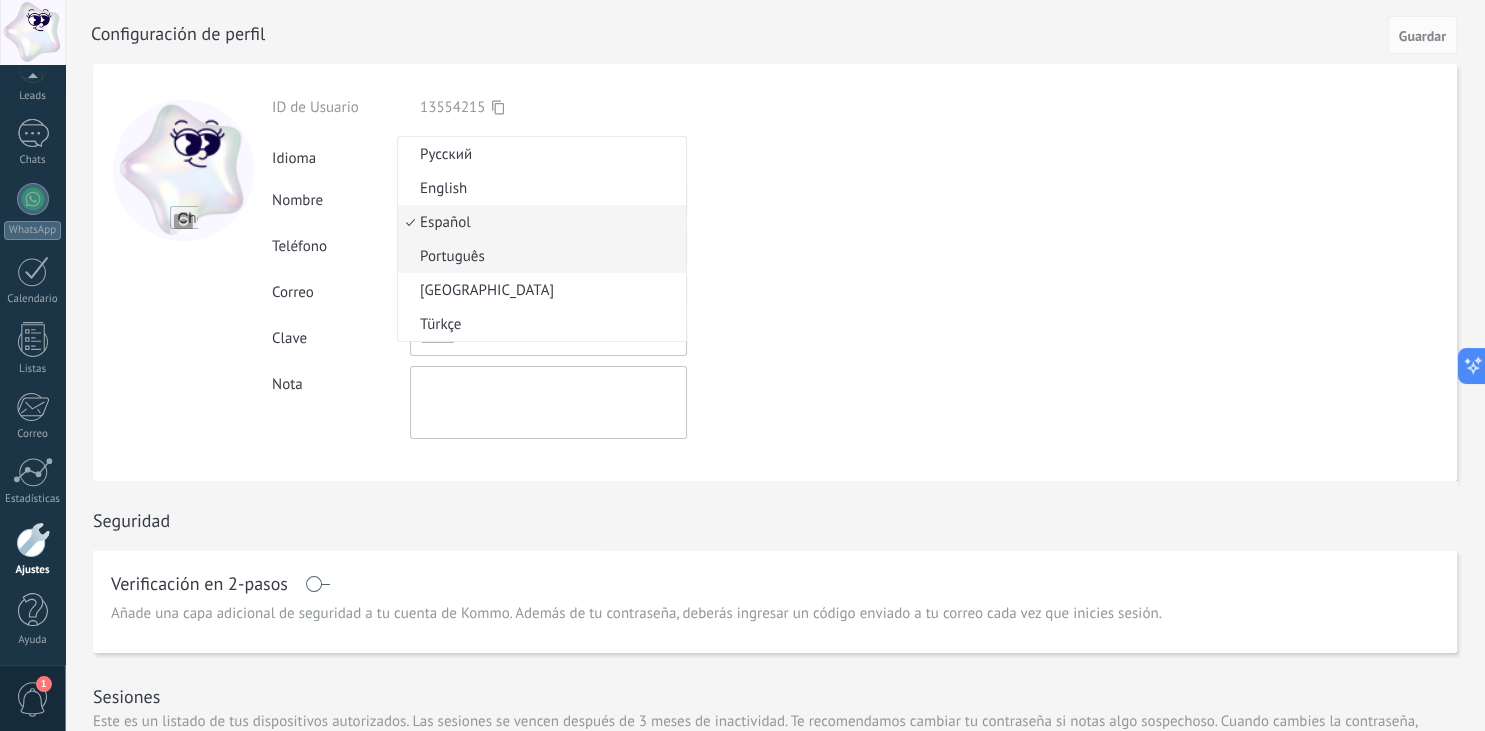 click on "Português" at bounding box center (542, 256) 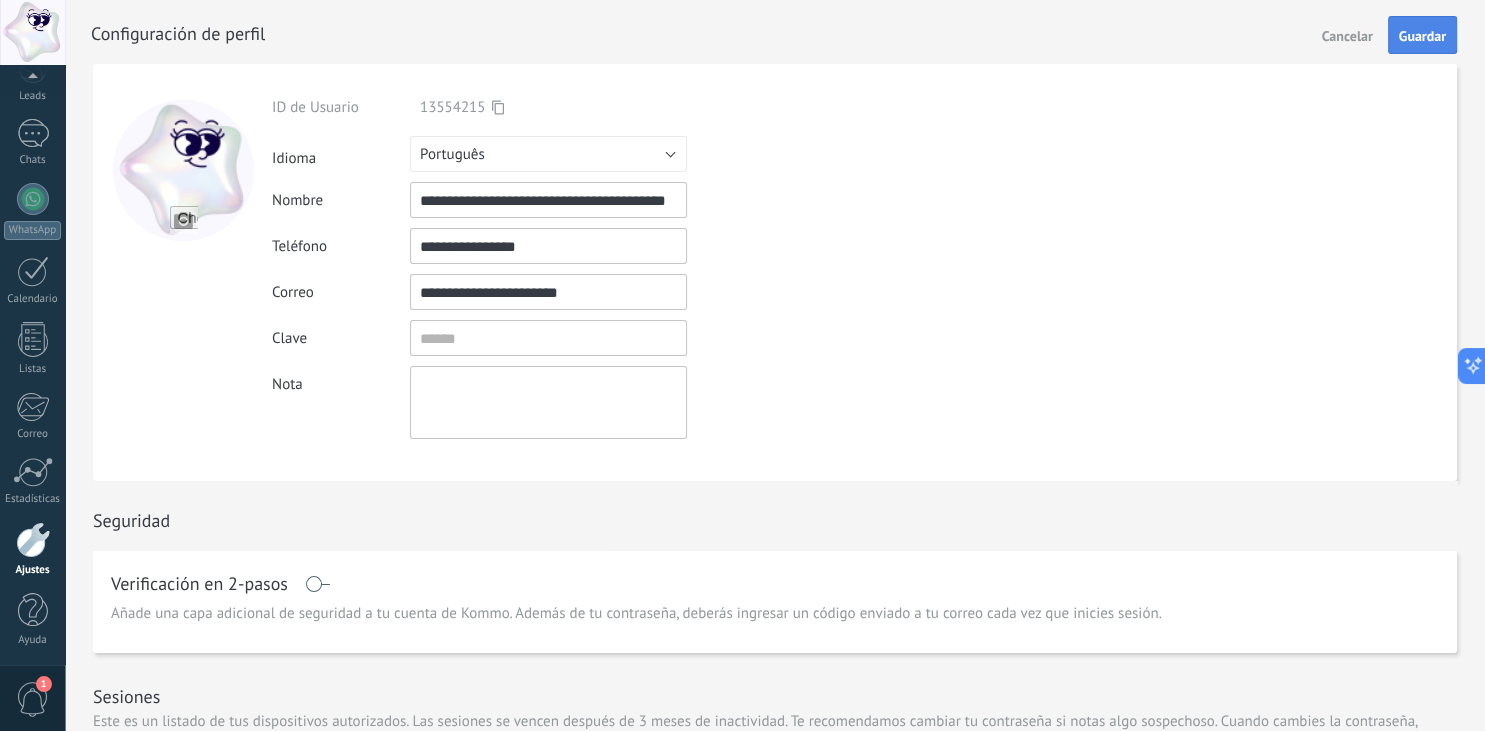 click on "Guardar" at bounding box center (1422, 35) 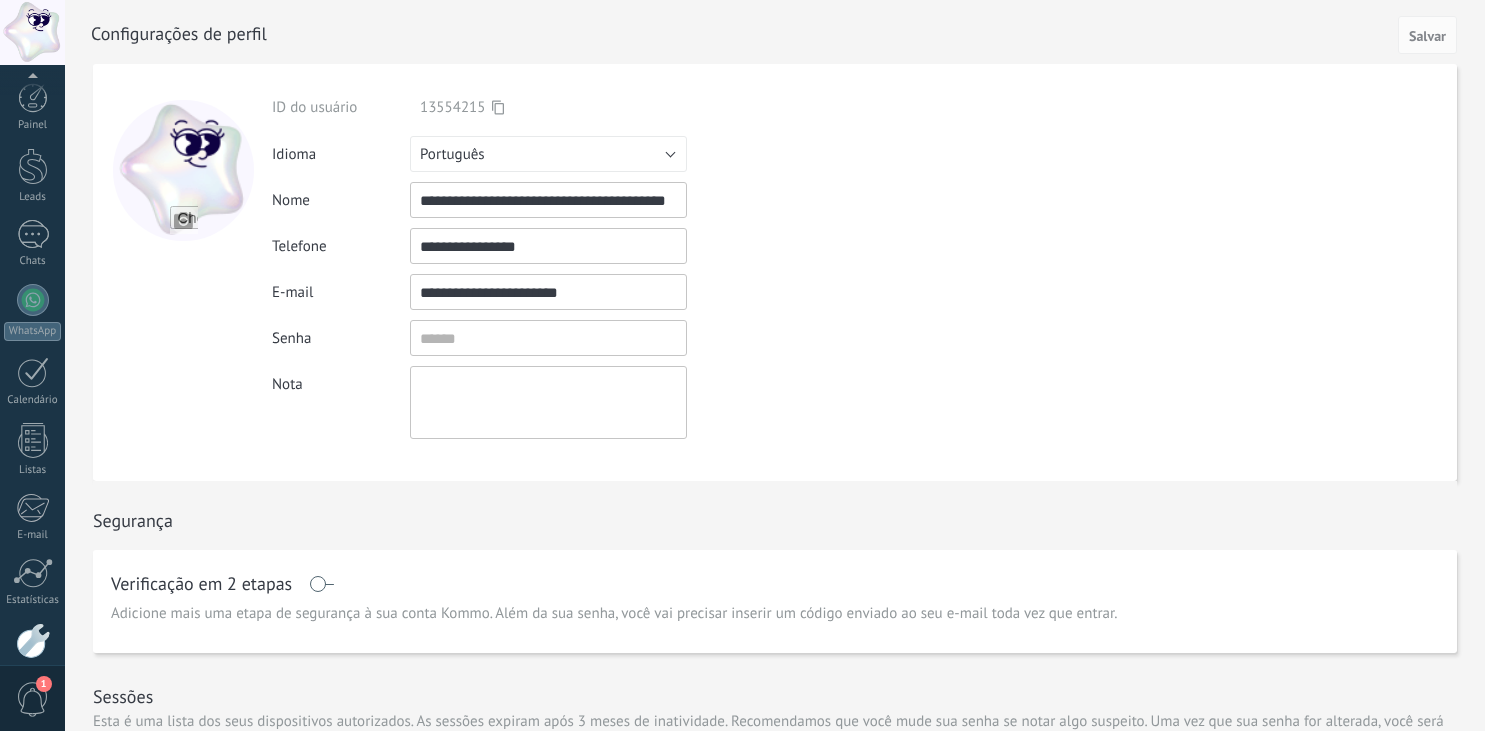 scroll, scrollTop: 0, scrollLeft: 0, axis: both 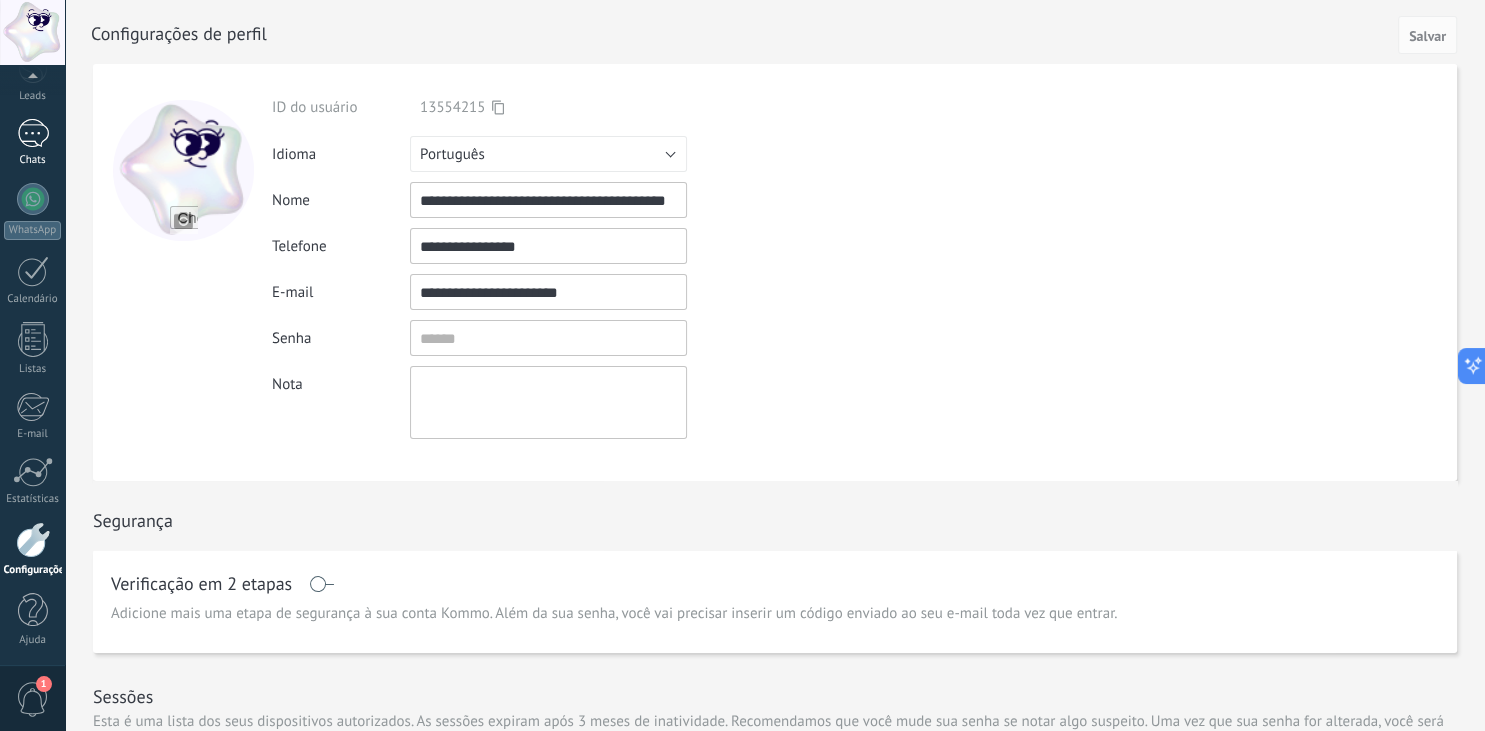 click at bounding box center [33, 133] 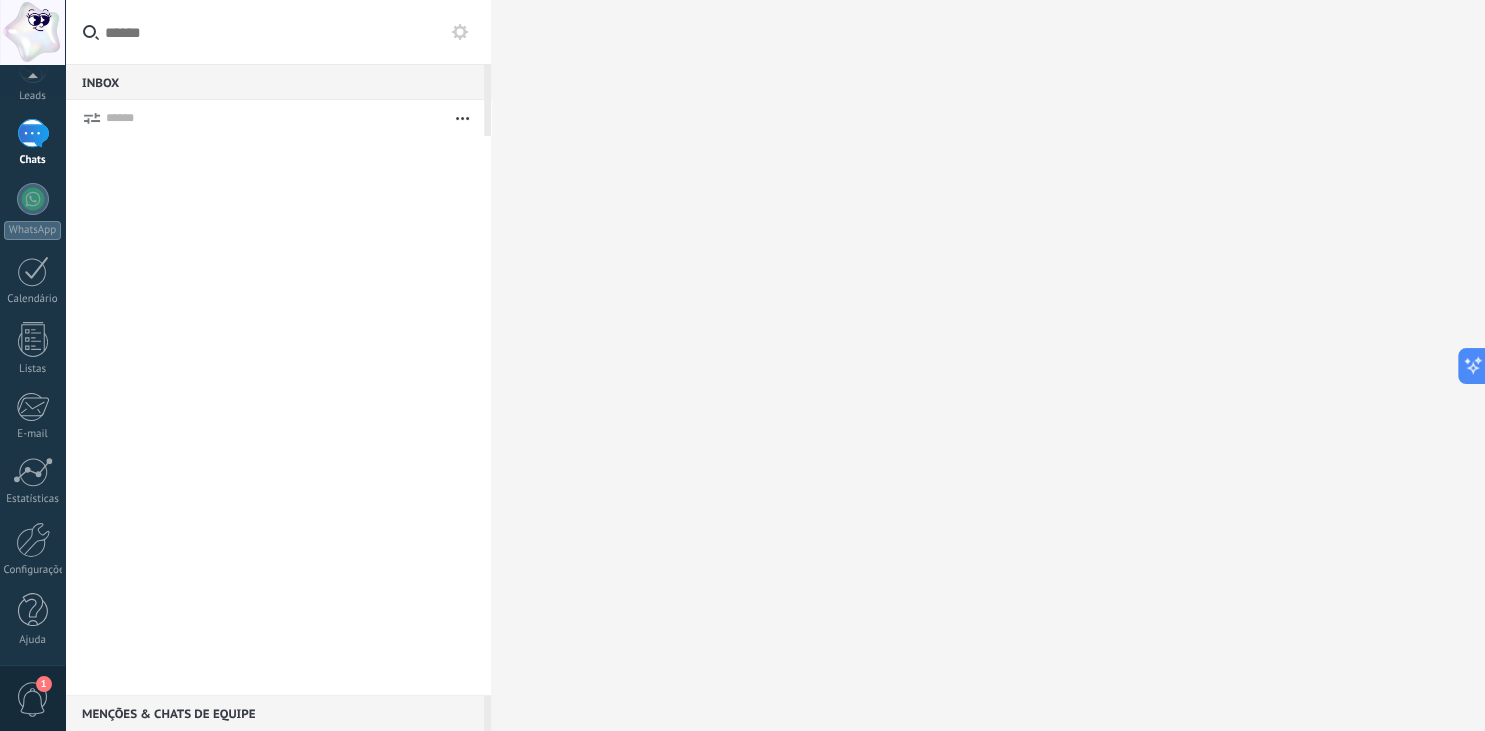 scroll, scrollTop: 0, scrollLeft: 0, axis: both 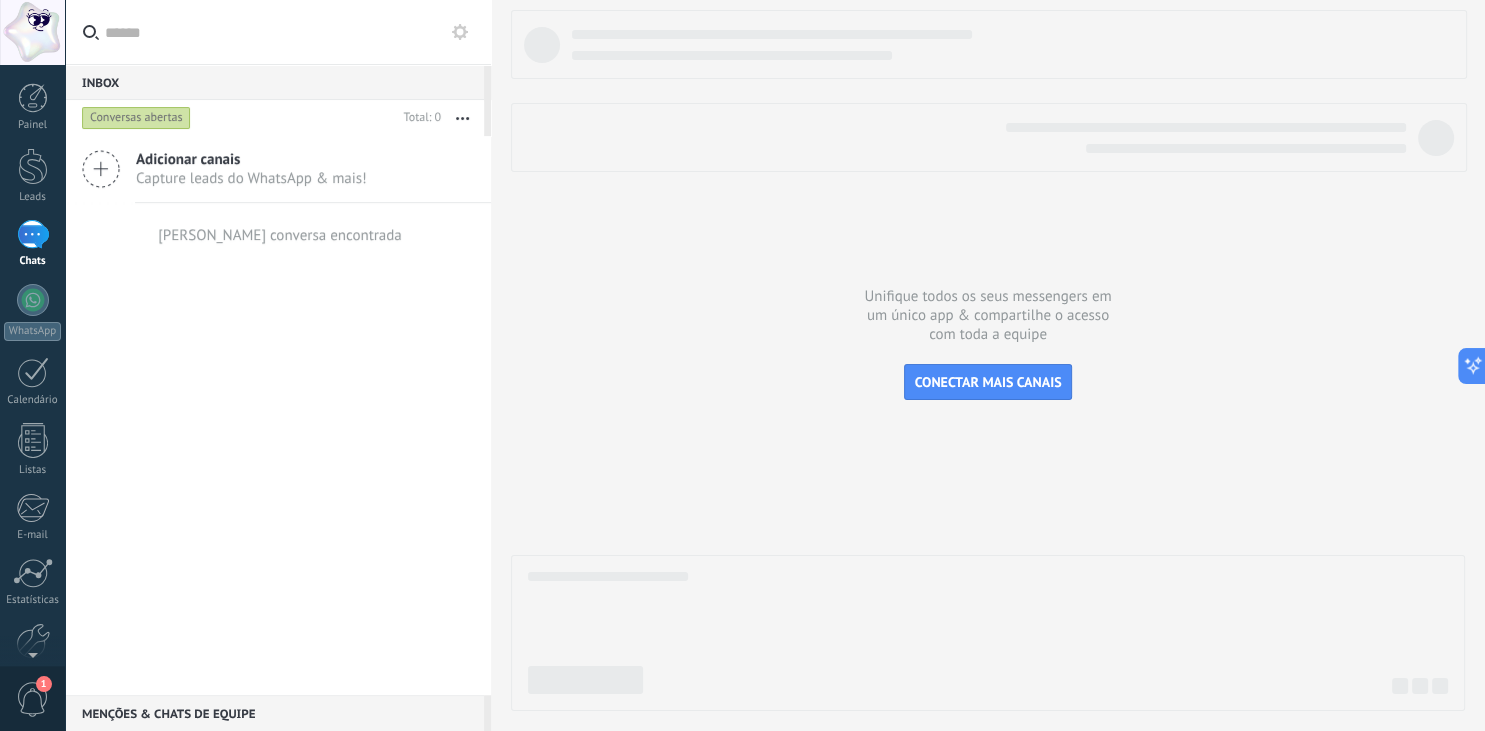 click at bounding box center (988, 360) 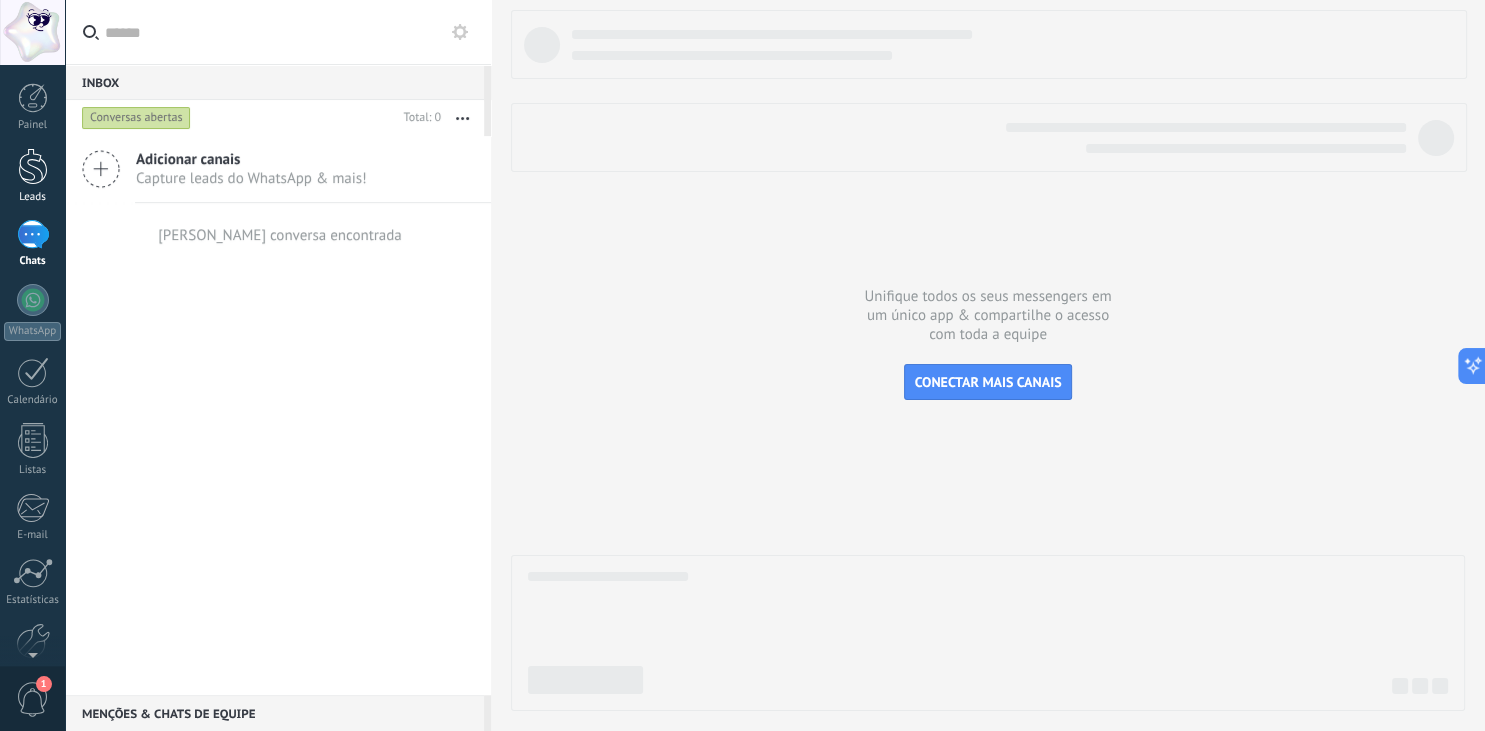click on "Leads" at bounding box center (32, 176) 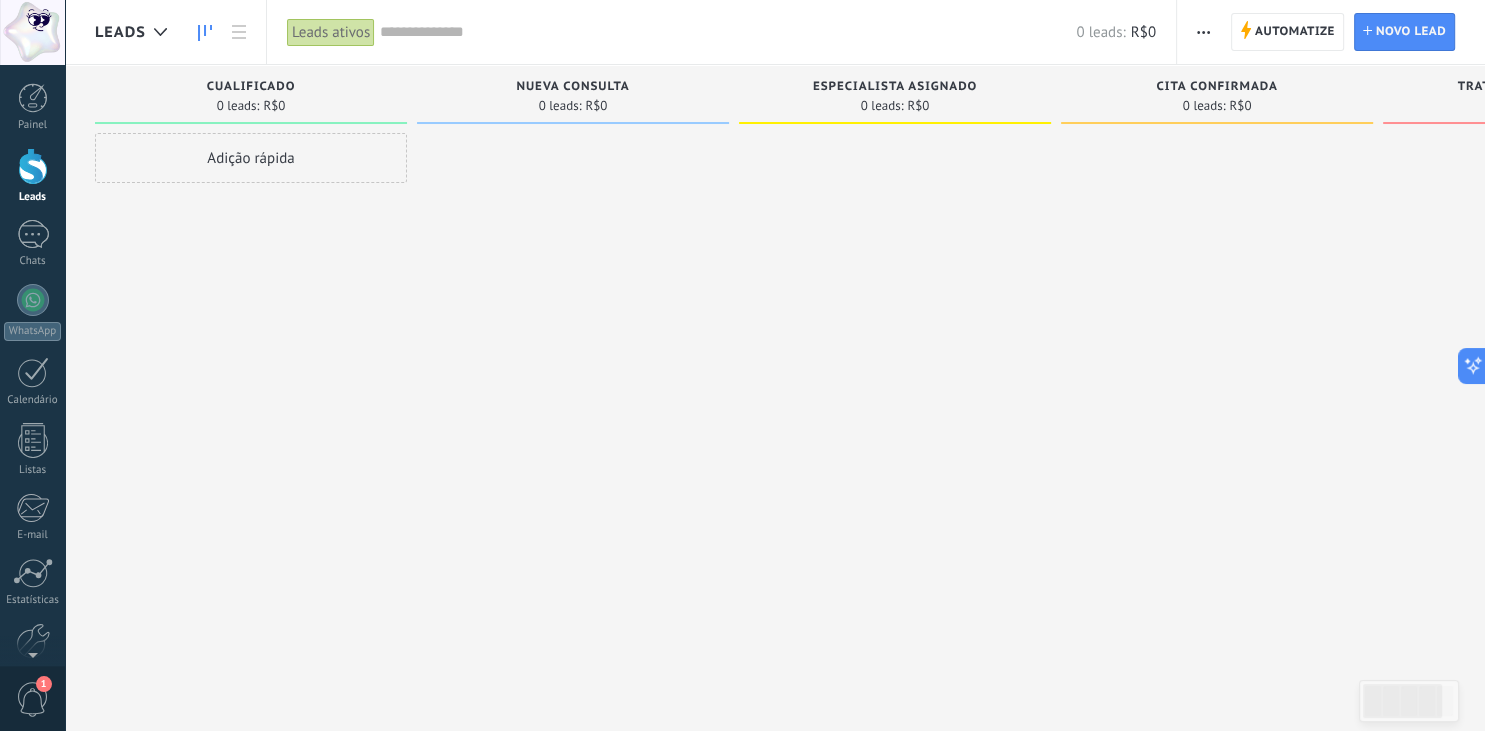 click on "Leads" at bounding box center [120, 32] 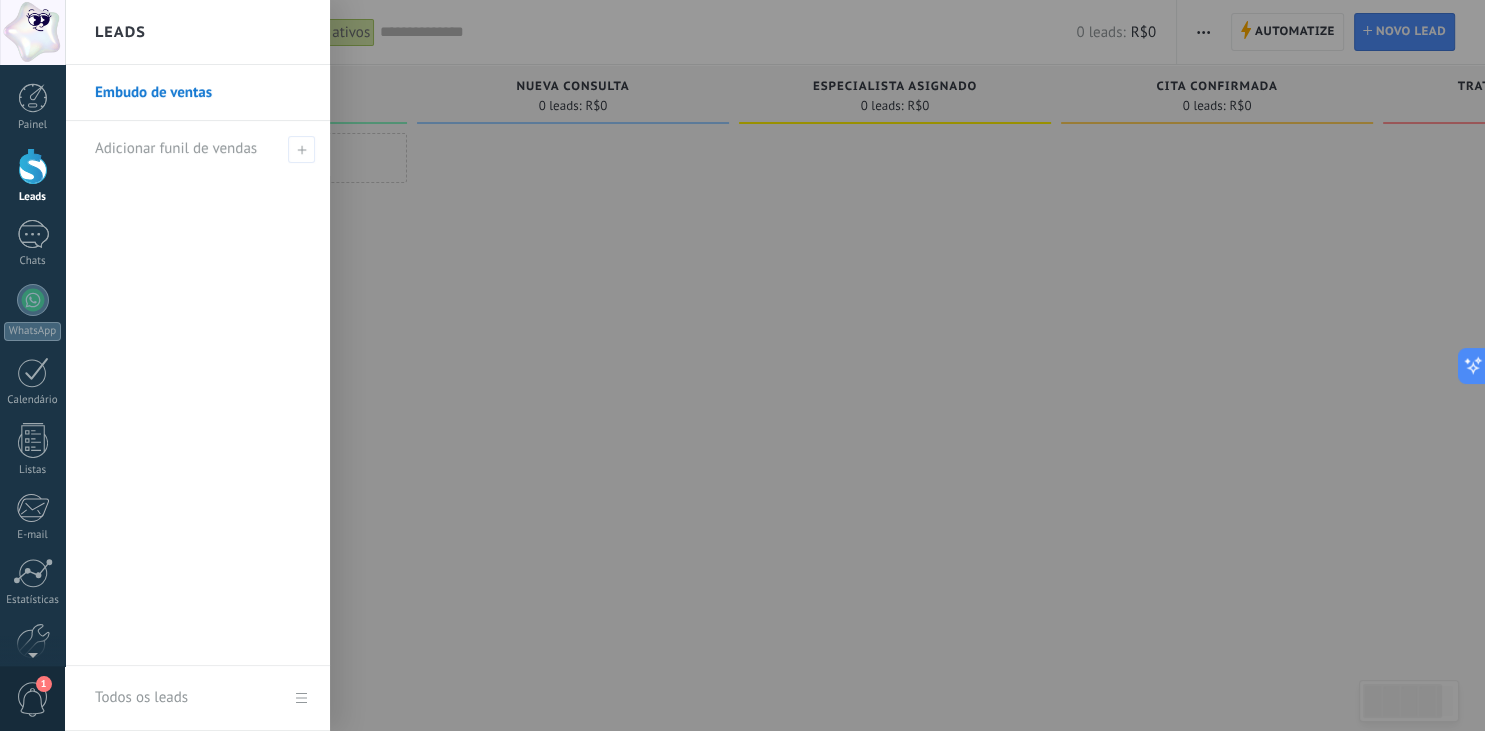 click on "Leads" at bounding box center [120, 32] 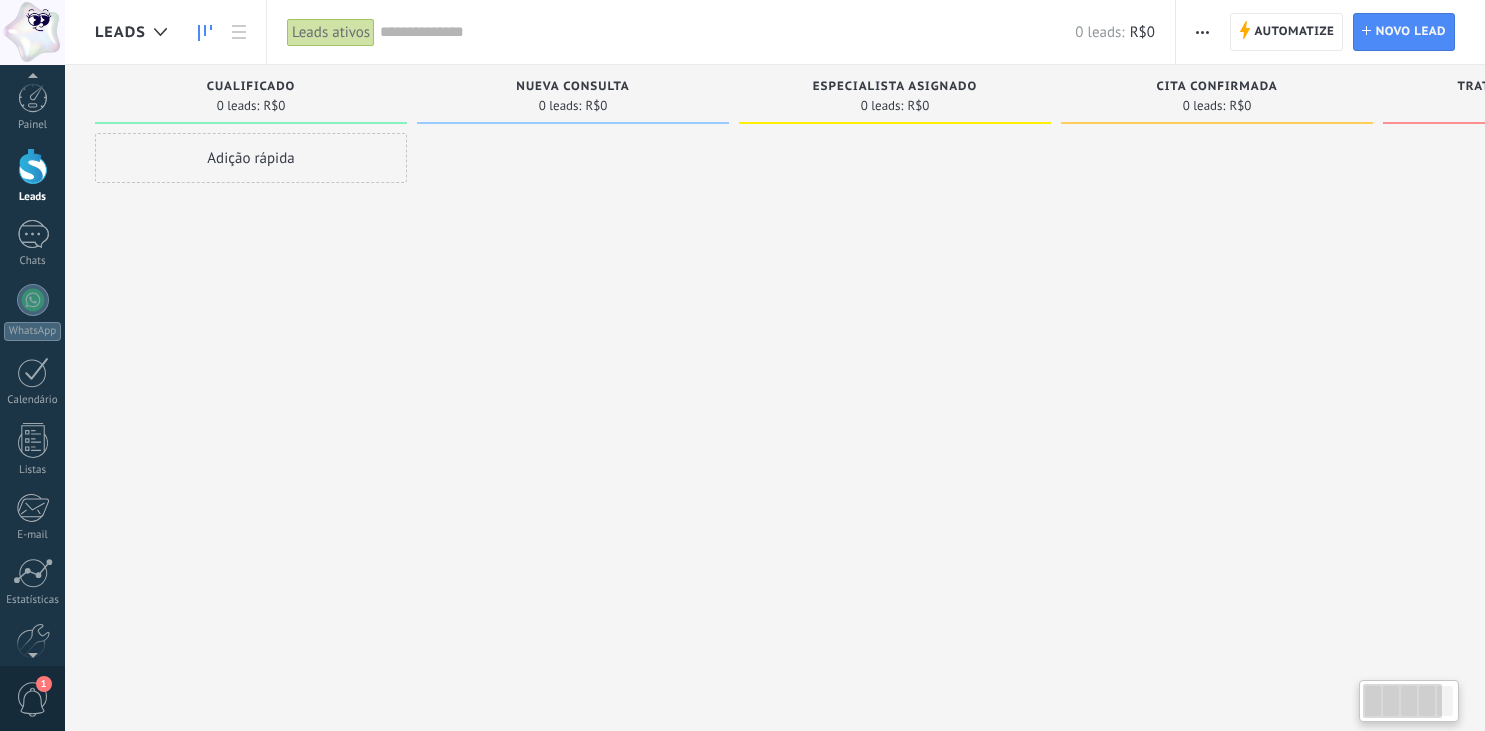 scroll, scrollTop: 0, scrollLeft: 0, axis: both 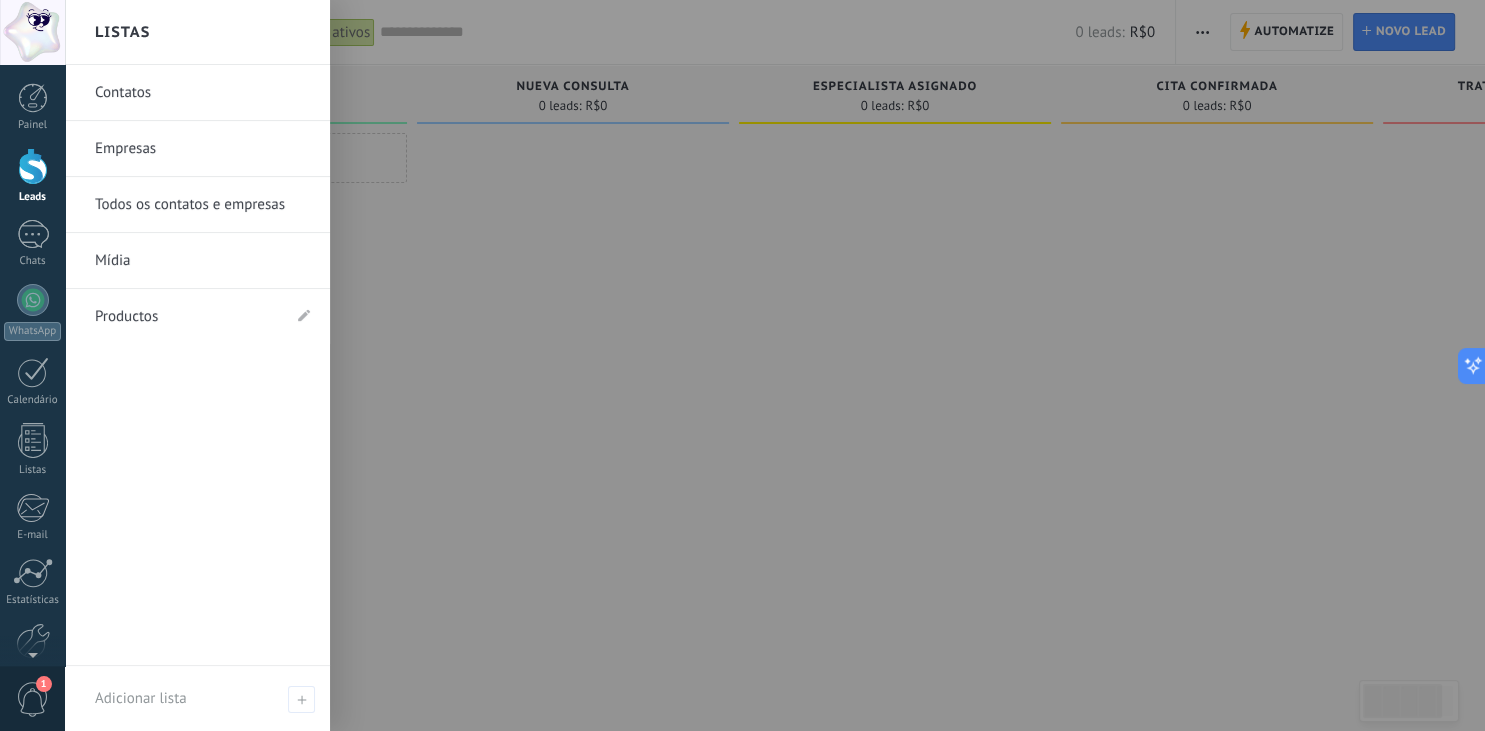 click at bounding box center [32, 32] 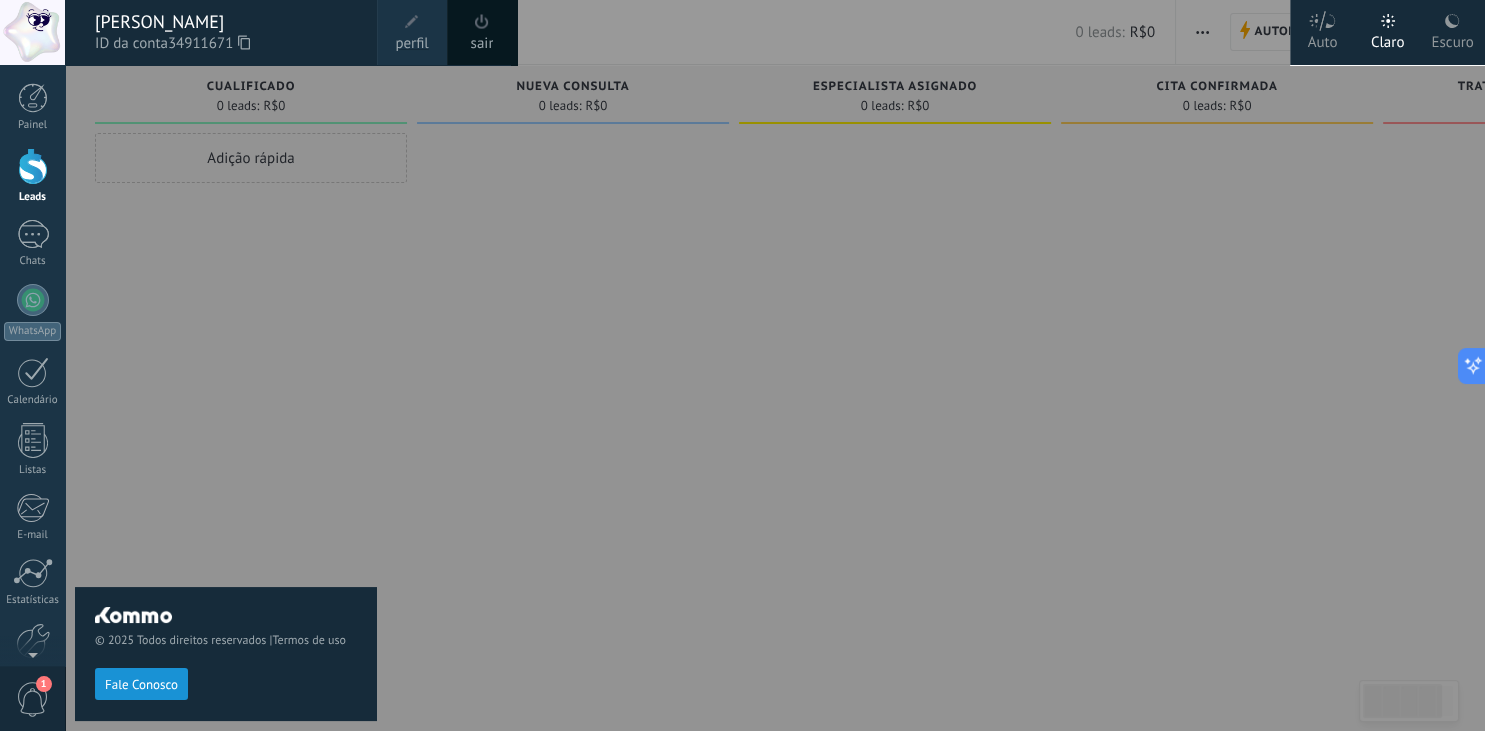click on "perfil" at bounding box center [411, 44] 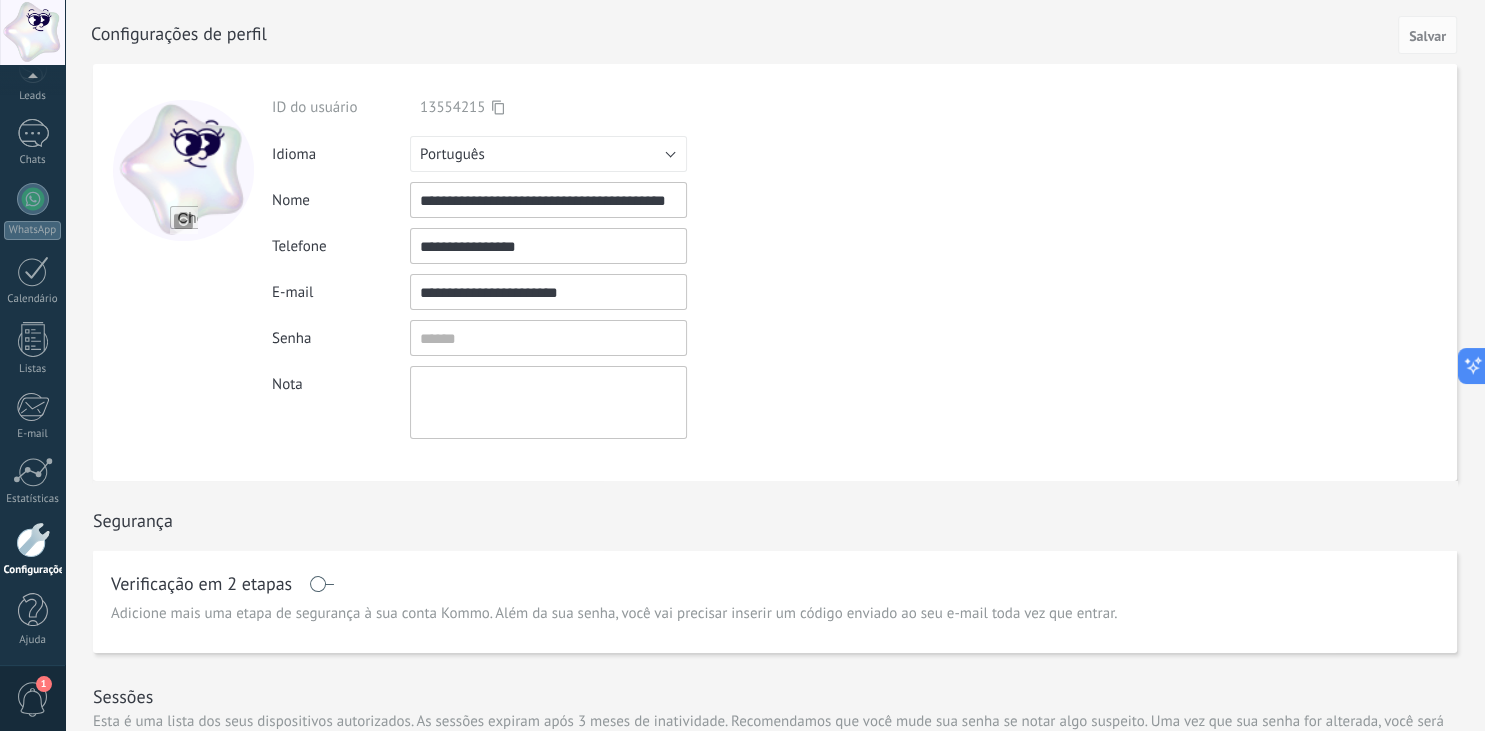 scroll, scrollTop: 101, scrollLeft: 0, axis: vertical 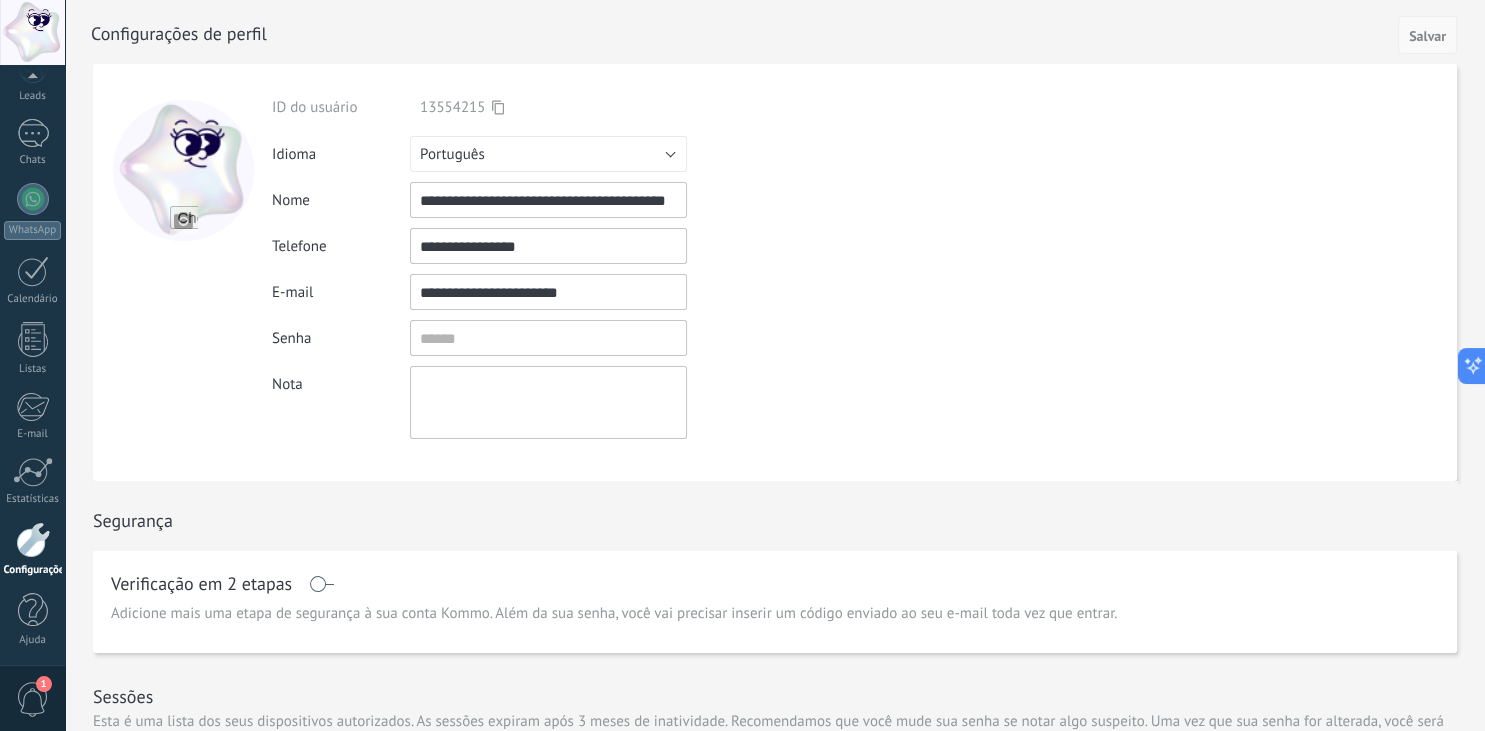 click on "Salvar" at bounding box center (1427, 36) 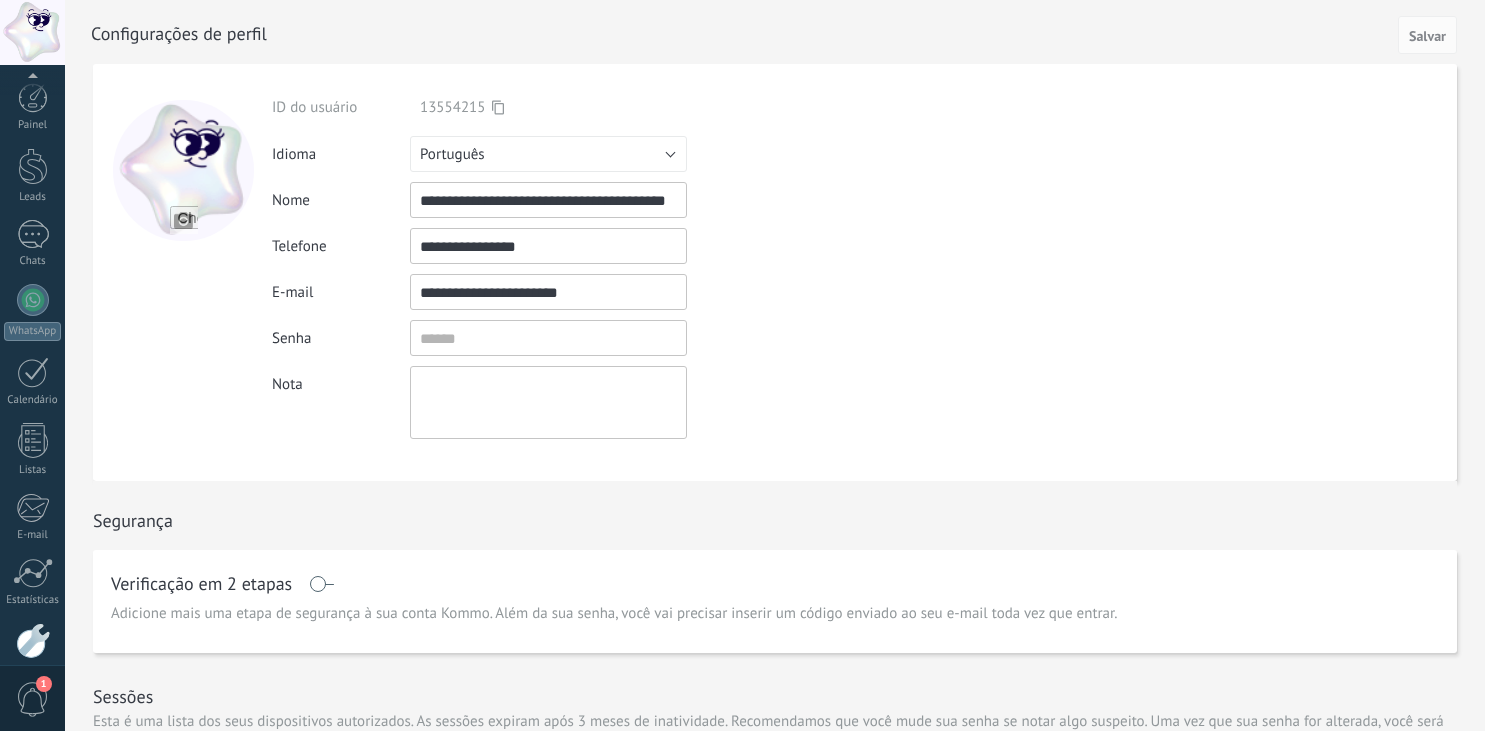 scroll, scrollTop: 0, scrollLeft: 0, axis: both 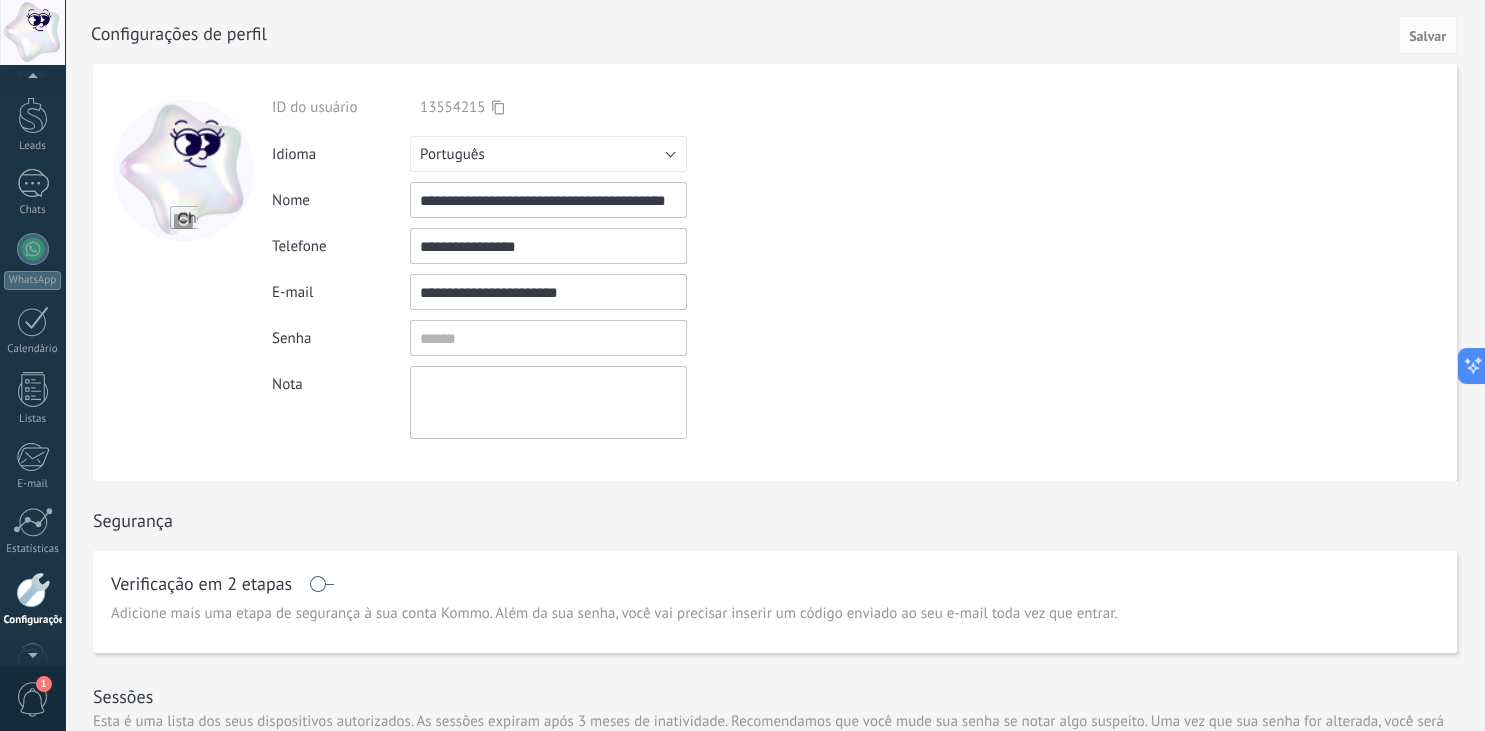 click at bounding box center (32, 80) 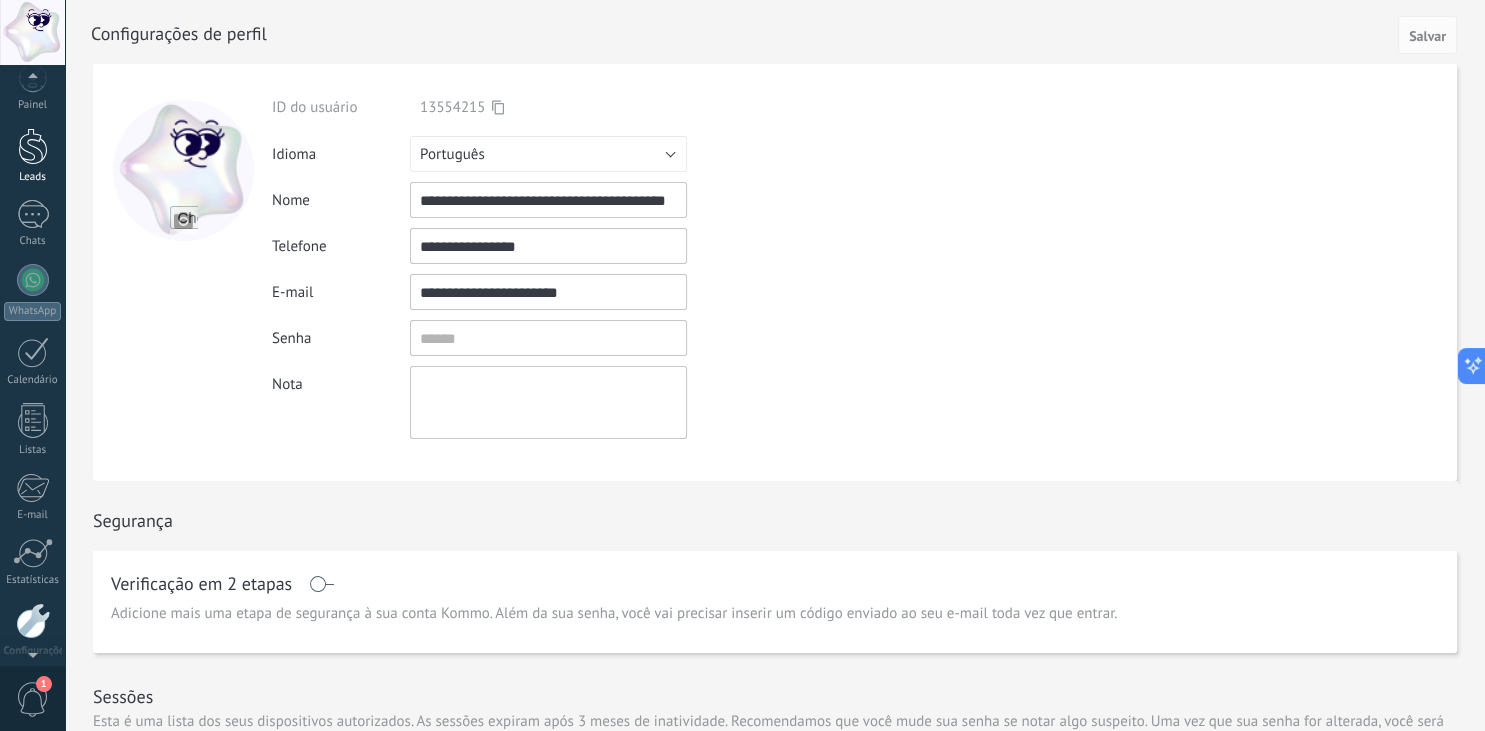 click at bounding box center (33, 146) 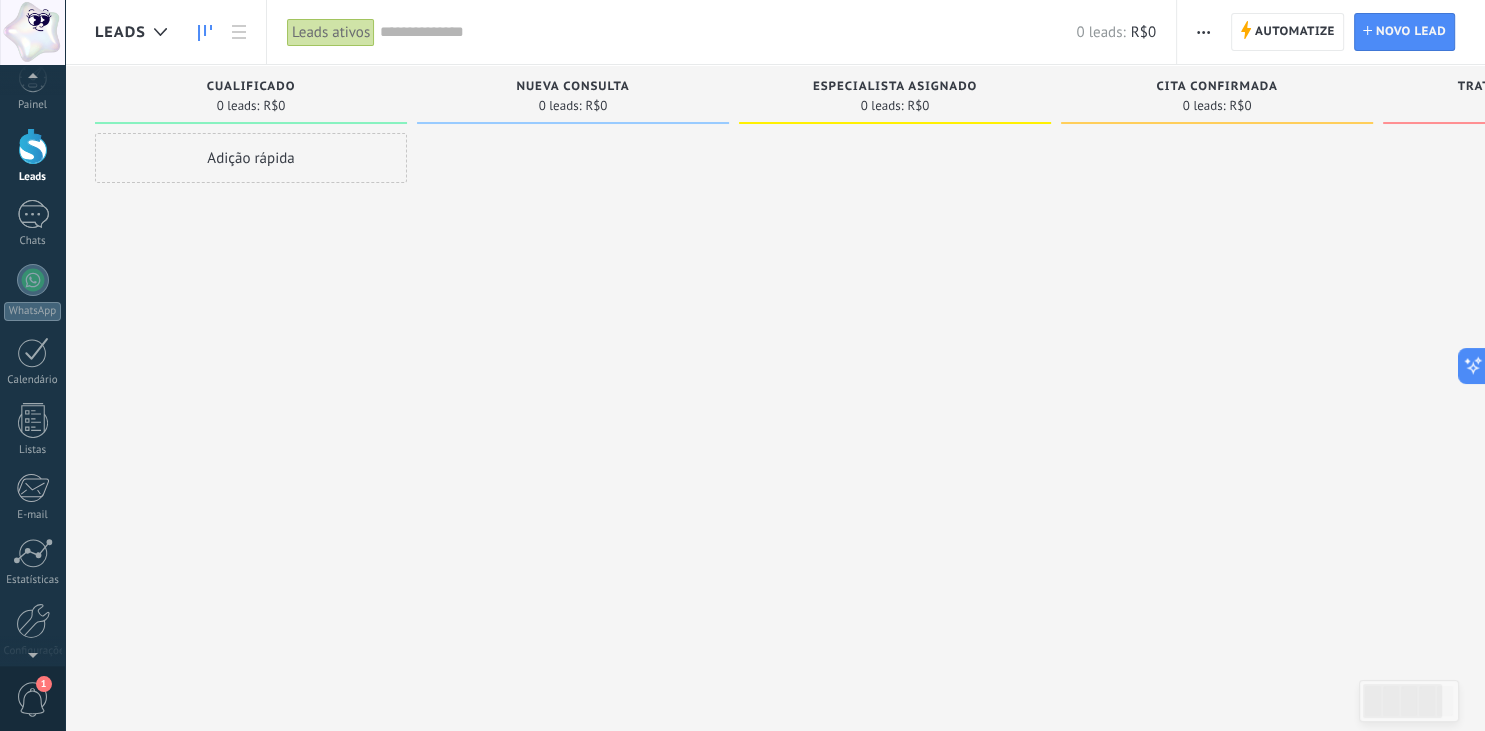 scroll, scrollTop: 0, scrollLeft: 0, axis: both 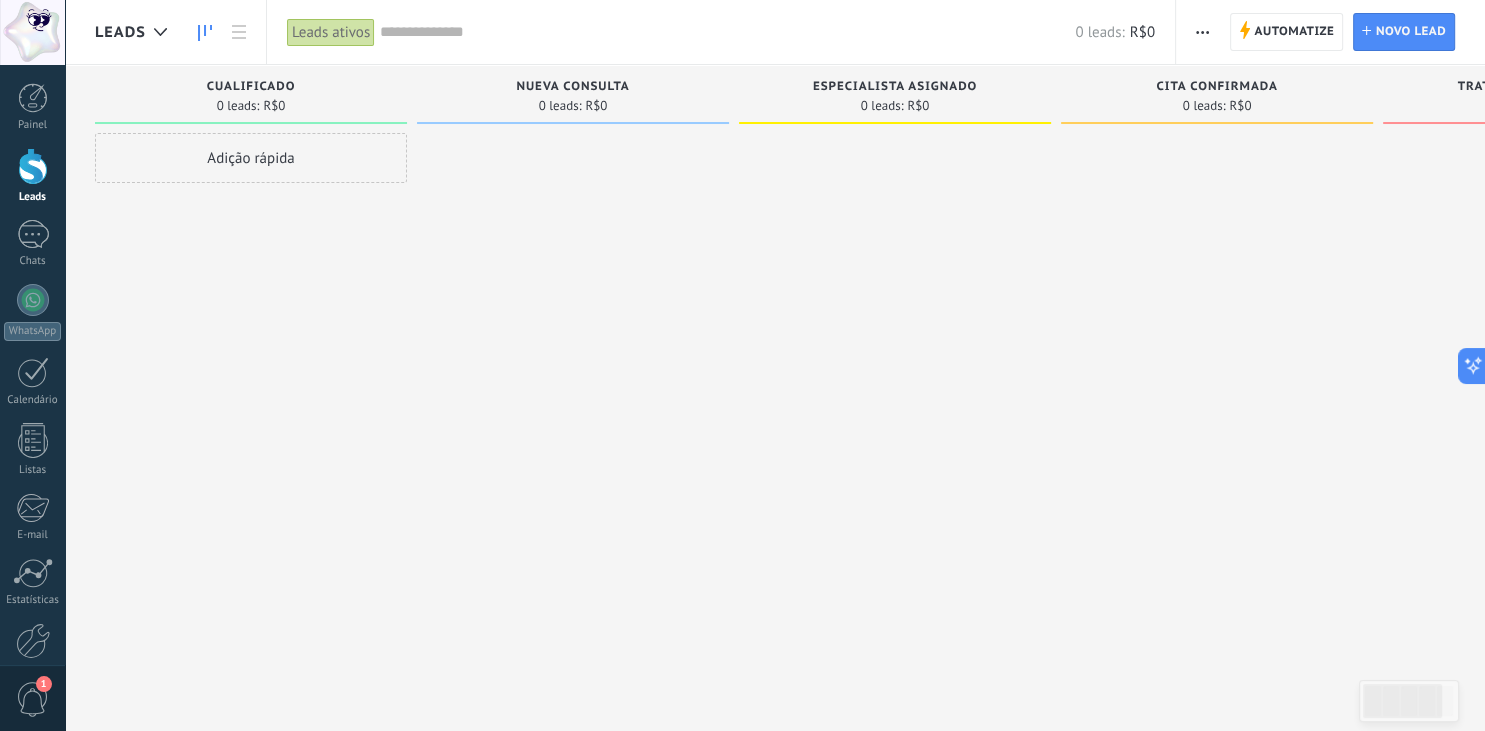 click on "Cualificado" at bounding box center [251, 87] 